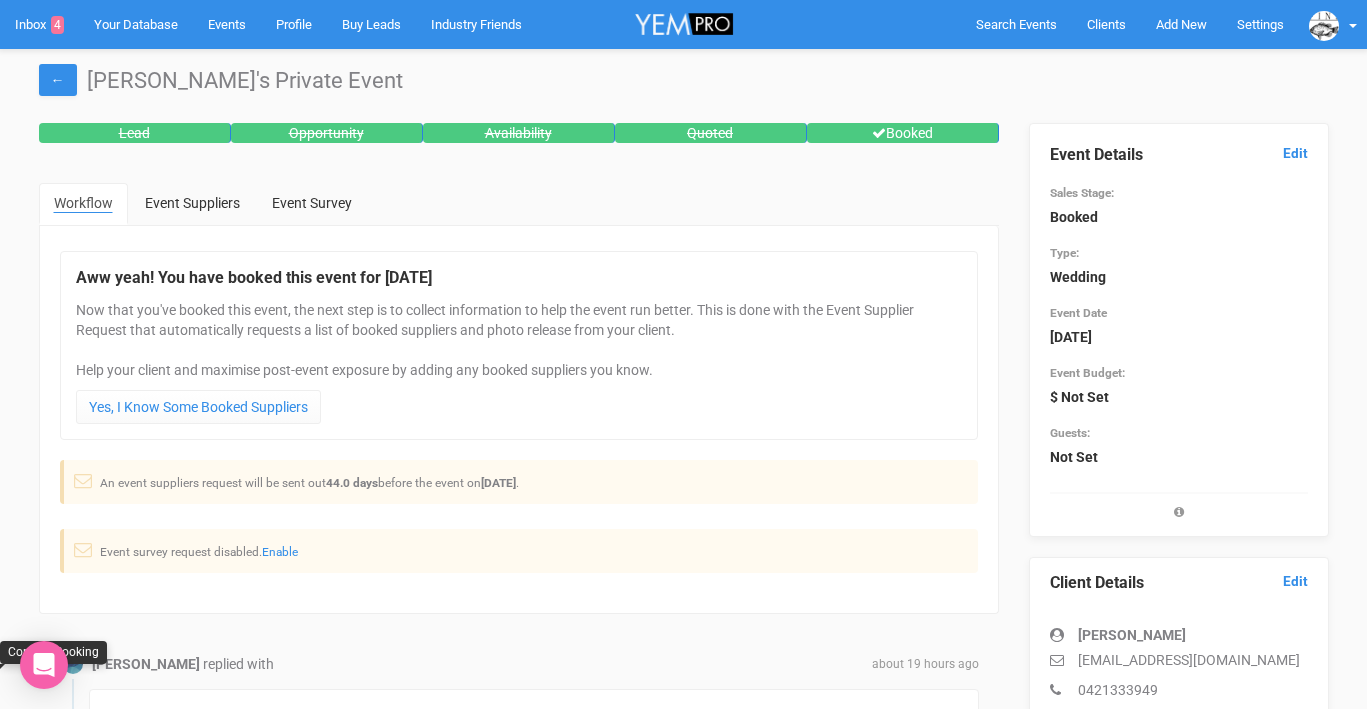 scroll, scrollTop: 617, scrollLeft: 0, axis: vertical 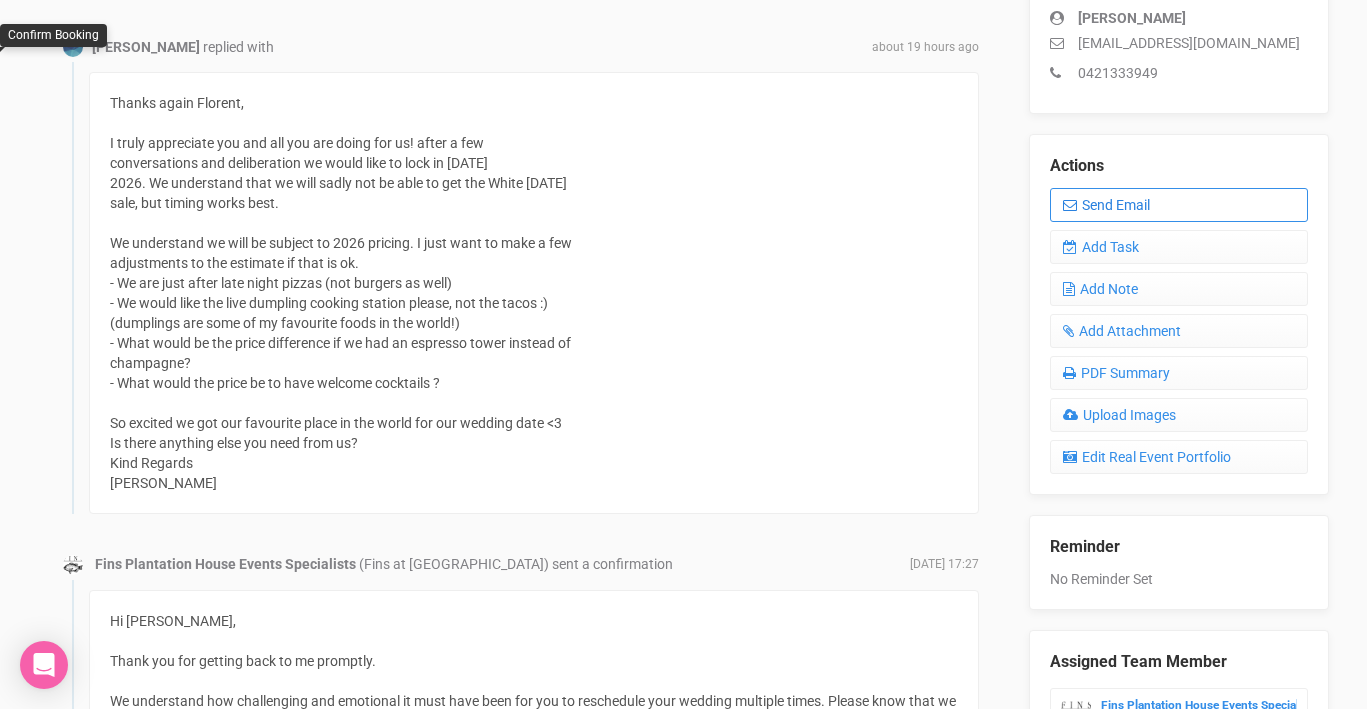 click on "Send Email" at bounding box center [1179, 205] 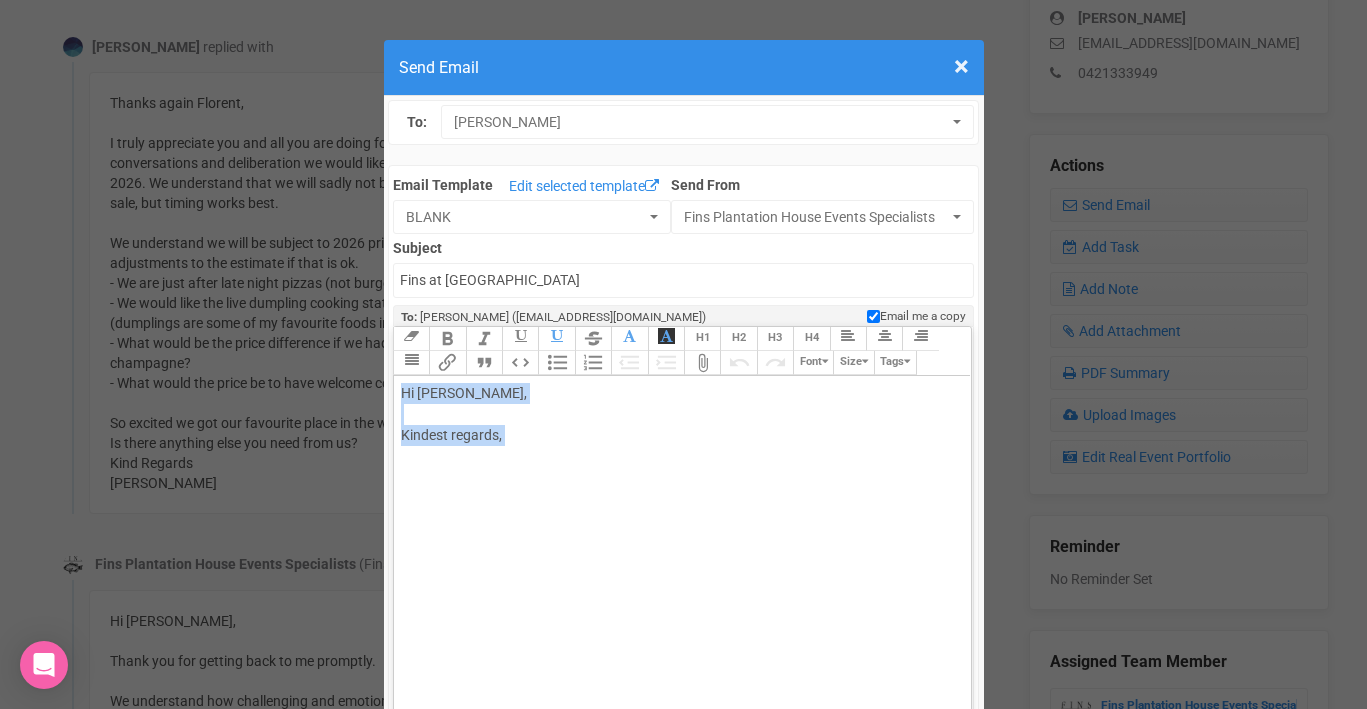 drag, startPoint x: 401, startPoint y: 393, endPoint x: 531, endPoint y: 457, distance: 144.89996 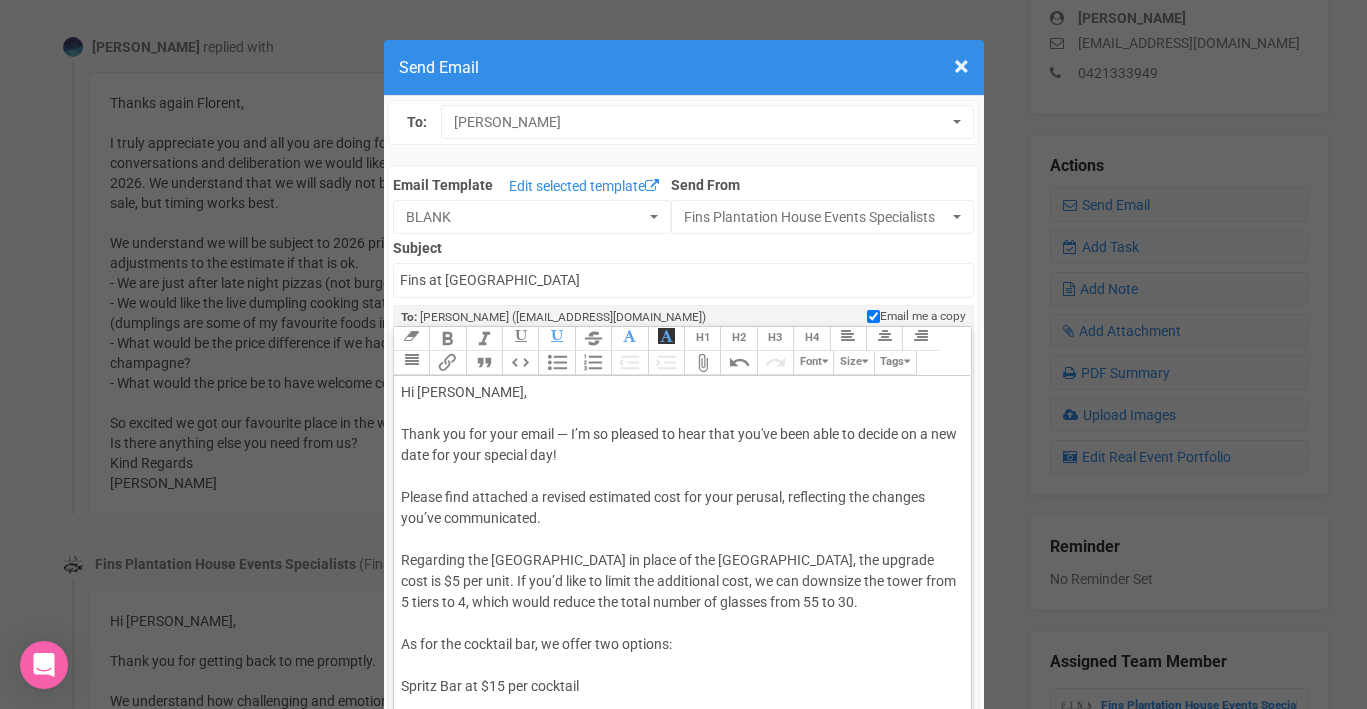 scroll, scrollTop: 0, scrollLeft: 0, axis: both 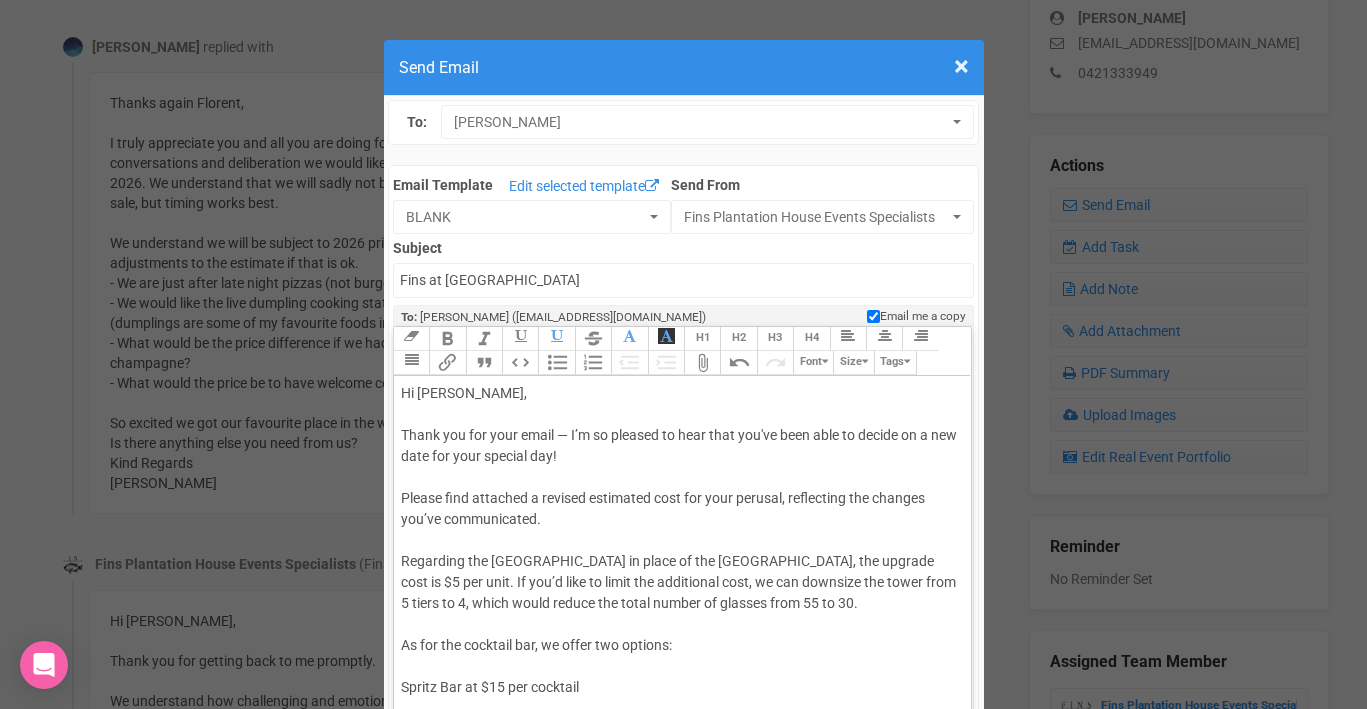 click on "Hi Sarah, Thank you for your email — I’m so pleased to hear that you've been able to decide on a new date for your special day! Please find attached a revised estimated cost for your perusal, reflecting the changes you’ve communicated. Regarding the Espresso Martini tower in place of the champagne tower, the upgrade cost is $5 per unit. If you’d like to limit the additional cost, we can downsize the tower from 5 tiers to 4, which would reduce the total number of glasses from 55 to 30. As for the cocktail bar, we offer two options: Spritz Bar at $15 per cocktail Cocktail Bar at $20 per cocktail You're welcome to choose one or offer both. For example: 50 Spritz at $15 + 50 Margaritas at $20. To finalise the date transfer from September 2025 to Sunday, 26th April 2026, please see the attached Adjustment Note. We require payment to secure the new date with our landlord. Once payment is received, you can consider your wedding date officially confirmed. Looking forward to hearing from you. Warm regards," 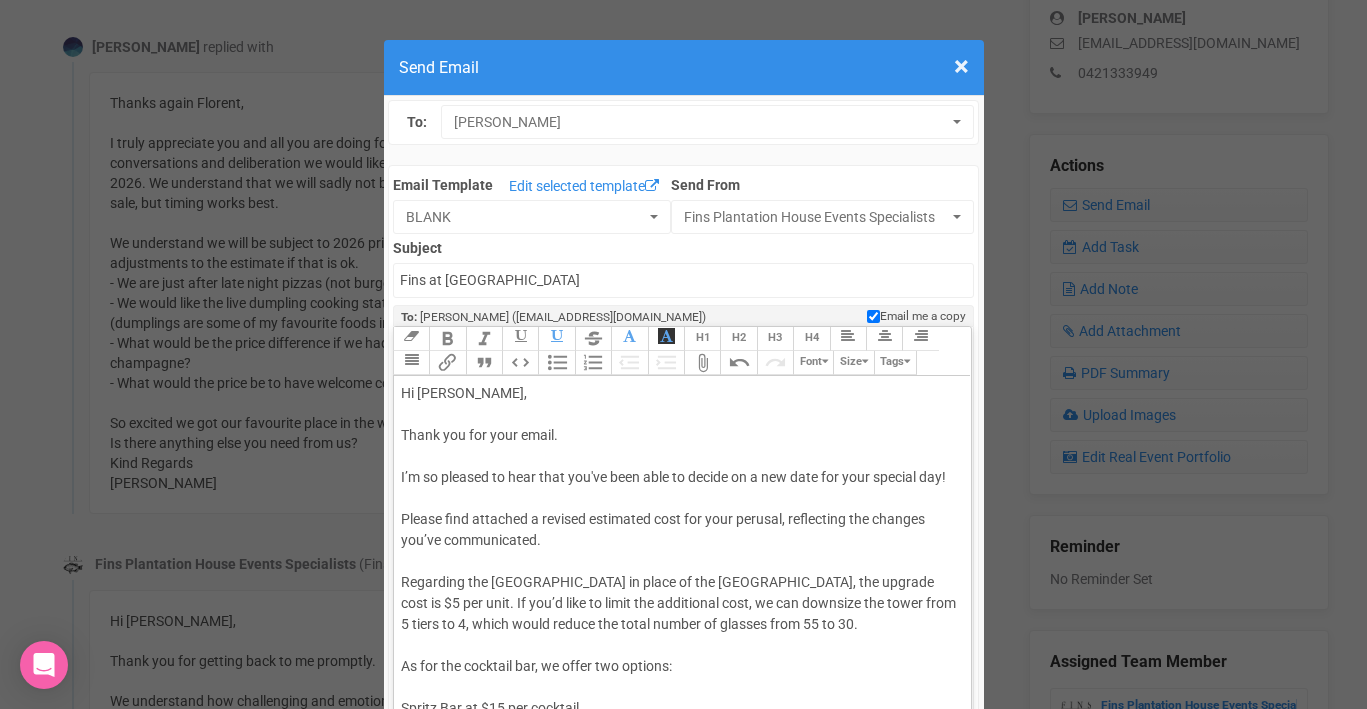 click on "Hi Sarah, Thank you for your email. I’m so pleased to hear that you've been able to decide on a new date for your special day! Please find attached a revised estimated cost for your perusal, reflecting the changes you’ve communicated. Regarding the Espresso Martini tower in place of the champagne tower, the upgrade cost is $5 per unit. If you’d like to limit the additional cost, we can downsize the tower from 5 tiers to 4, which would reduce the total number of glasses from 55 to 30. As for the cocktail bar, we offer two options: Spritz Bar at $15 per cocktail Cocktail Bar at $20 per cocktail You're welcome to choose one or offer both. For example: 50 Spritz at $15 + 50 Margaritas at $20. To finalise the date transfer from September 2025 to Sunday, 26th April 2026, please see the attached Adjustment Note. We require payment to secure the new date with our landlord. Once payment is received, you can consider your wedding date officially confirmed. Looking forward to hearing from you. Warm regards," 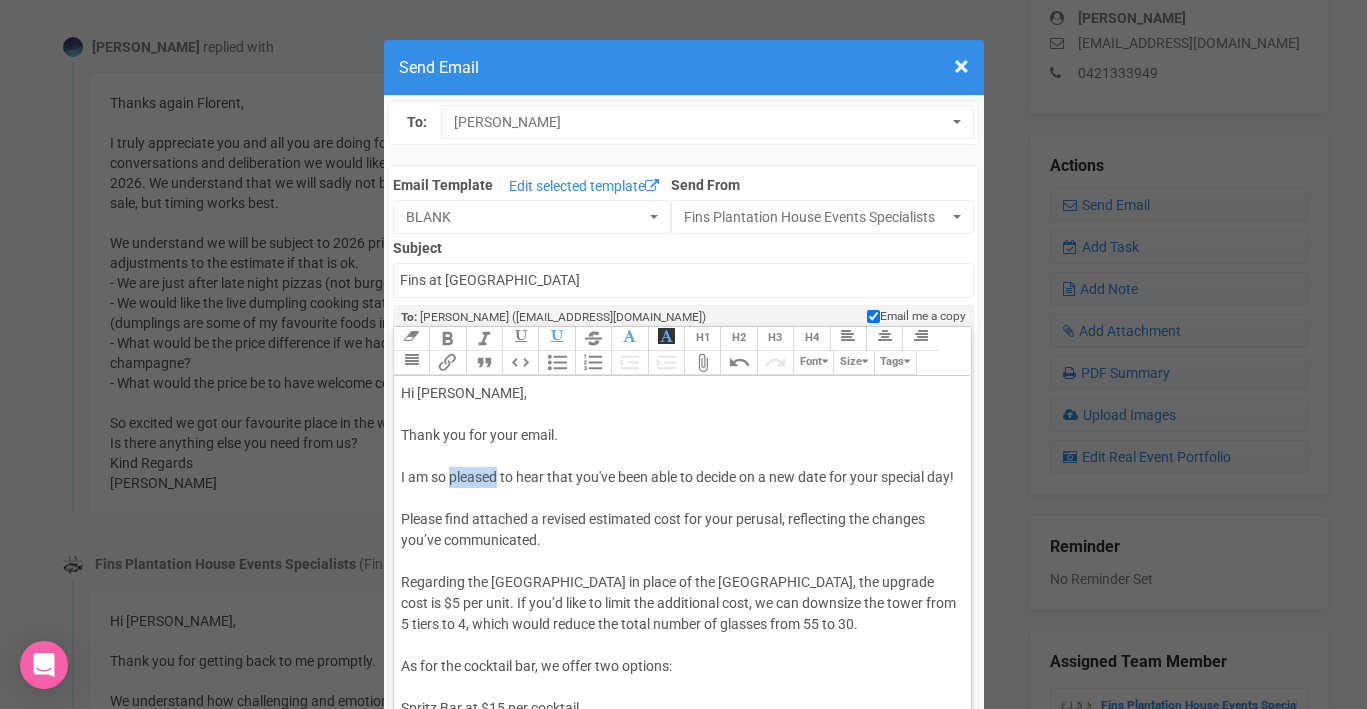drag, startPoint x: 451, startPoint y: 481, endPoint x: 499, endPoint y: 479, distance: 48.04165 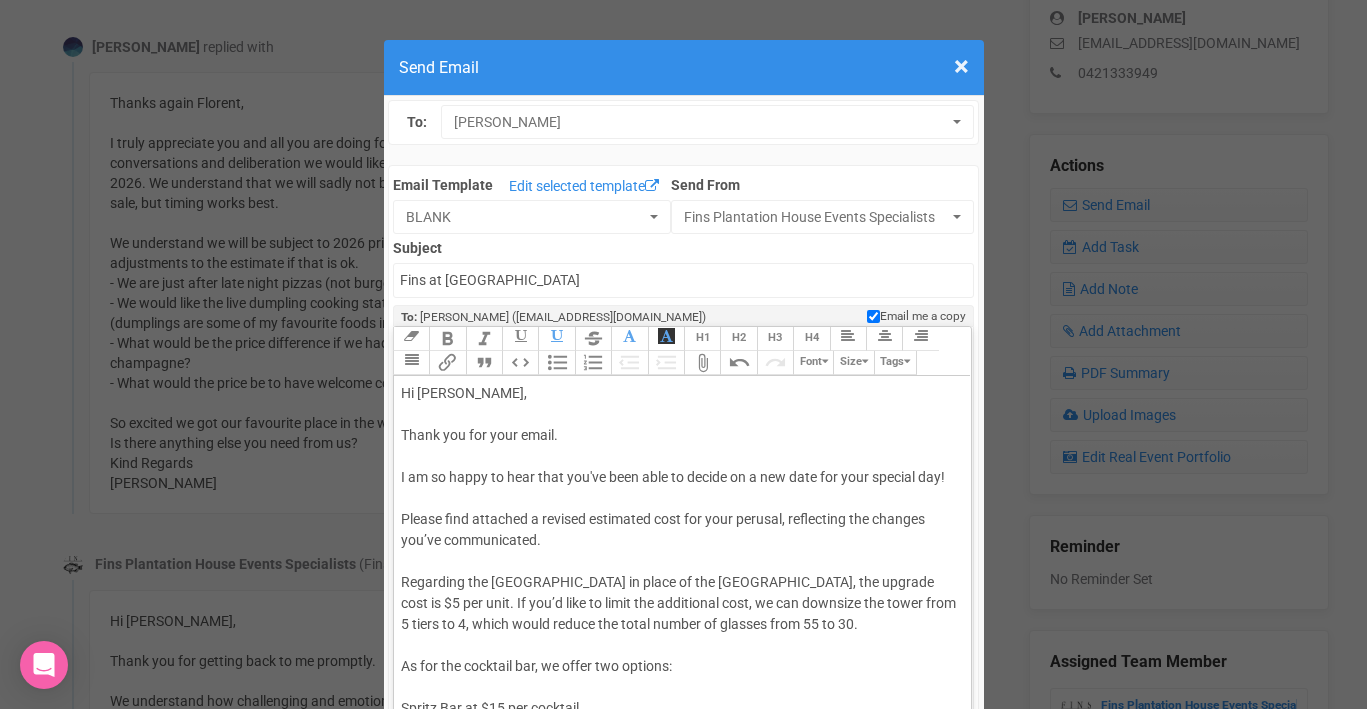 click on "Hi Sarah, Thank you for your email. I am so happy to hear that you've been able to decide on a new date for your special day! Please find attached a revised estimated cost for your perusal, reflecting the changes you’ve communicated. Regarding the Espresso Martini tower in place of the champagne tower, the upgrade cost is $5 per unit. If you’d like to limit the additional cost, we can downsize the tower from 5 tiers to 4, which would reduce the total number of glasses from 55 to 30. As for the cocktail bar, we offer two options: Spritz Bar at $15 per cocktail Cocktail Bar at $20 per cocktail You're welcome to choose one or offer both. For example: 50 Spritz at $15 + 50 Margaritas at $20. To finalise the date transfer from September 2025 to Sunday, 26th April 2026, please see the attached Adjustment Note. We require payment to secure the new date with our landlord. Once payment is received, you can consider your wedding date officially confirmed. Looking forward to hearing from you. Warm regards," 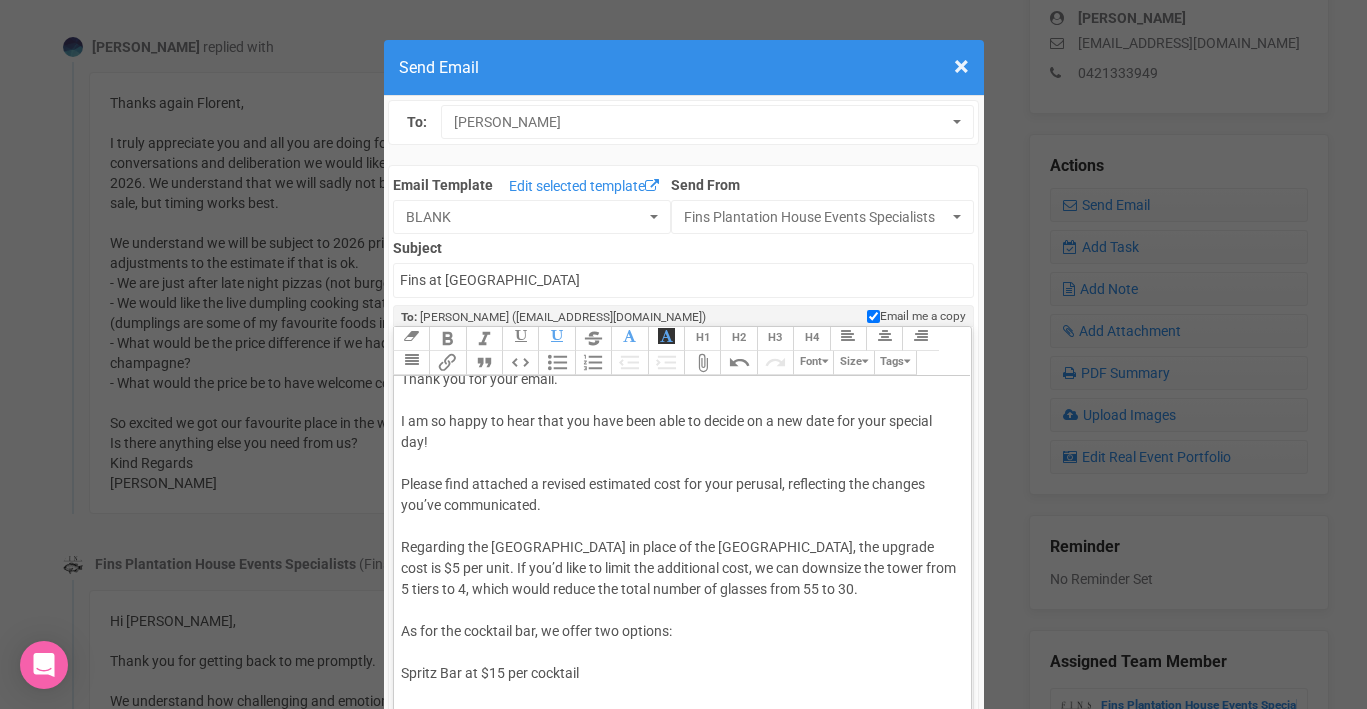 scroll, scrollTop: 59, scrollLeft: 0, axis: vertical 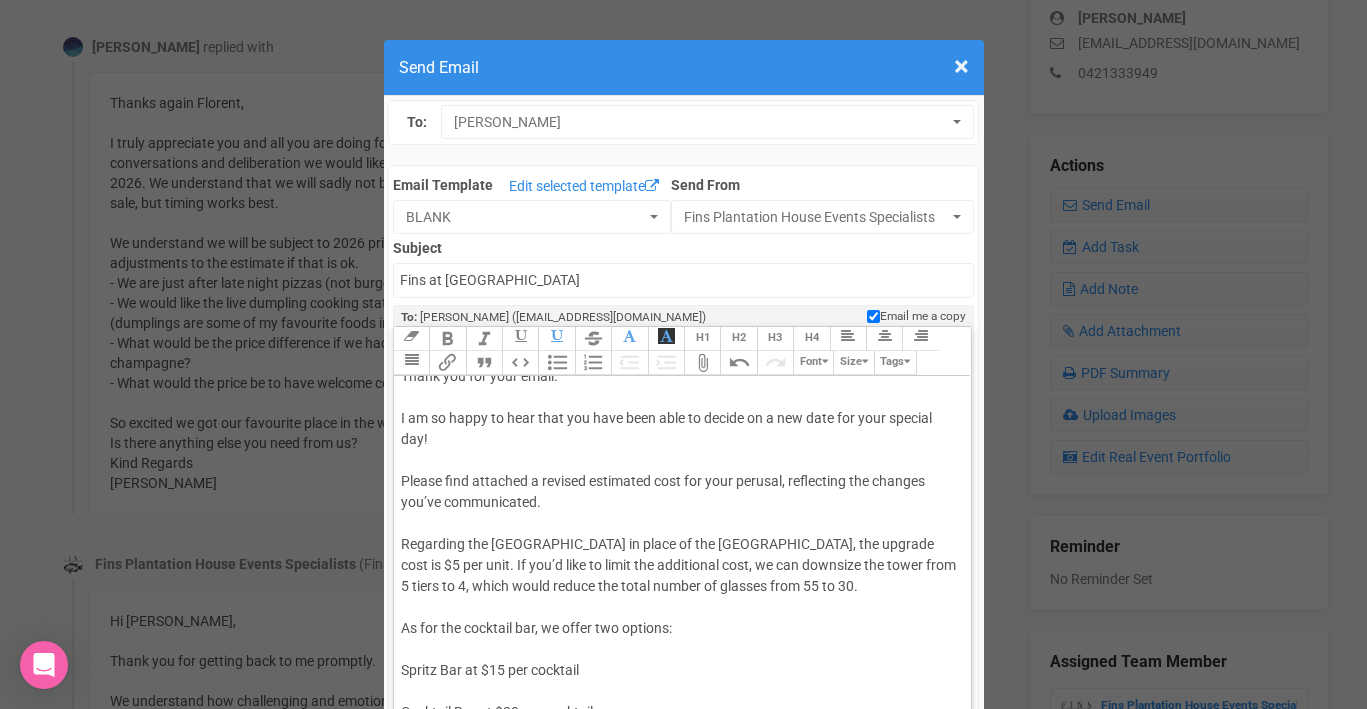 click on "Hi Sarah, Thank you for your email. I am so happy to hear that you have been able to decide on a new date for your special day! Please find attached a revised estimated cost for your perusal, reflecting the changes you’ve communicated. Regarding the Espresso Martini tower in place of the champagne tower, the upgrade cost is $5 per unit. If you’d like to limit the additional cost, we can downsize the tower from 5 tiers to 4, which would reduce the total number of glasses from 55 to 30. As for the cocktail bar, we offer two options: Spritz Bar at $15 per cocktail Cocktail Bar at $20 per cocktail You're welcome to choose one or offer both. For example: 50 Spritz at $15 + 50 Margaritas at $20. To finalise the date transfer from September 2025 to Sunday, 26th April 2026, please see the attached Adjustment Note. We require payment to secure the new date with our landlord. Once payment is received, you can consider your wedding date officially confirmed. Looking forward to hearing from you. Warm regards," 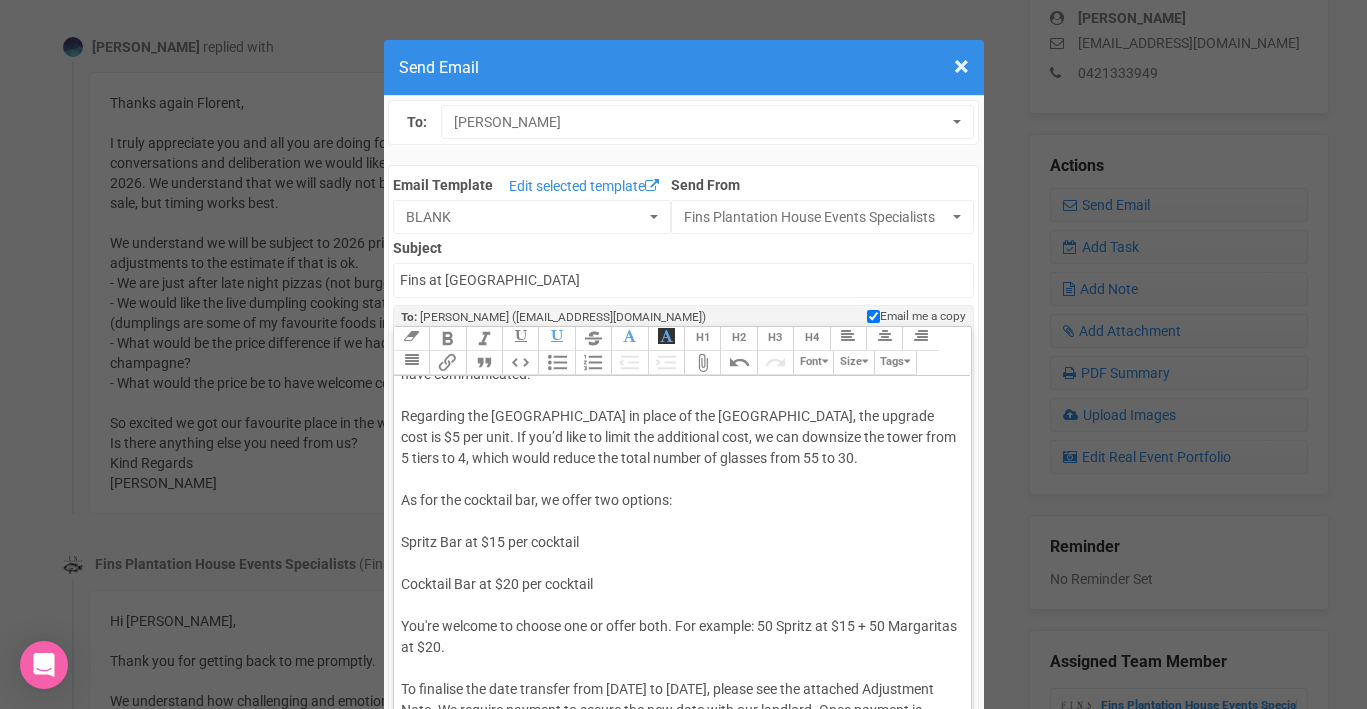 scroll, scrollTop: 192, scrollLeft: 0, axis: vertical 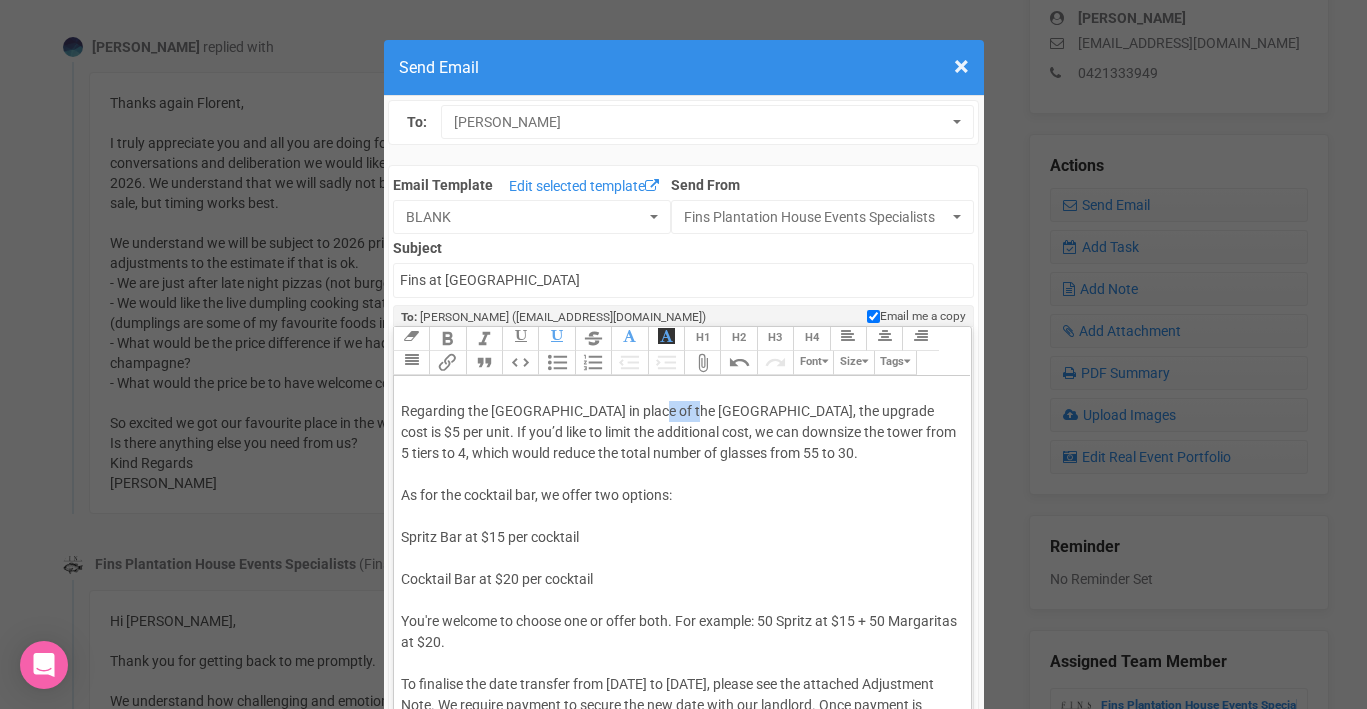 drag, startPoint x: 686, startPoint y: 411, endPoint x: 649, endPoint y: 413, distance: 37.054016 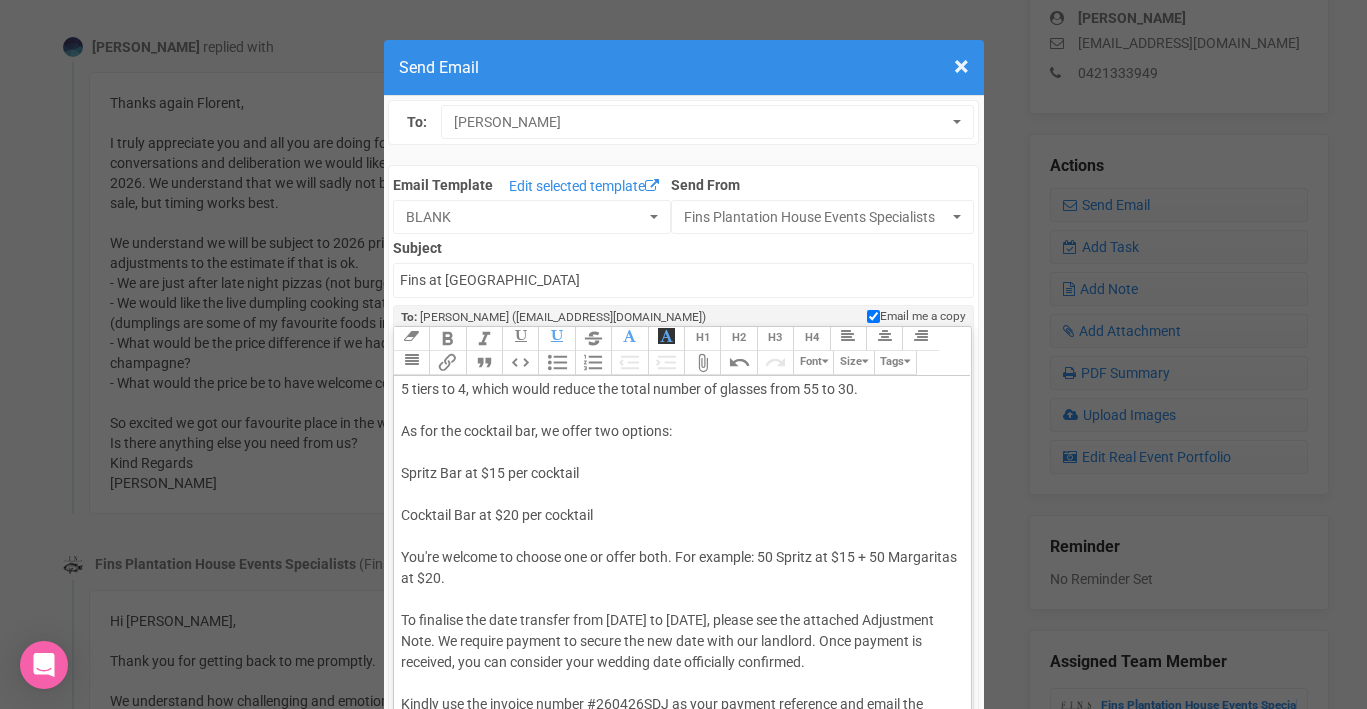 scroll, scrollTop: 271, scrollLeft: 0, axis: vertical 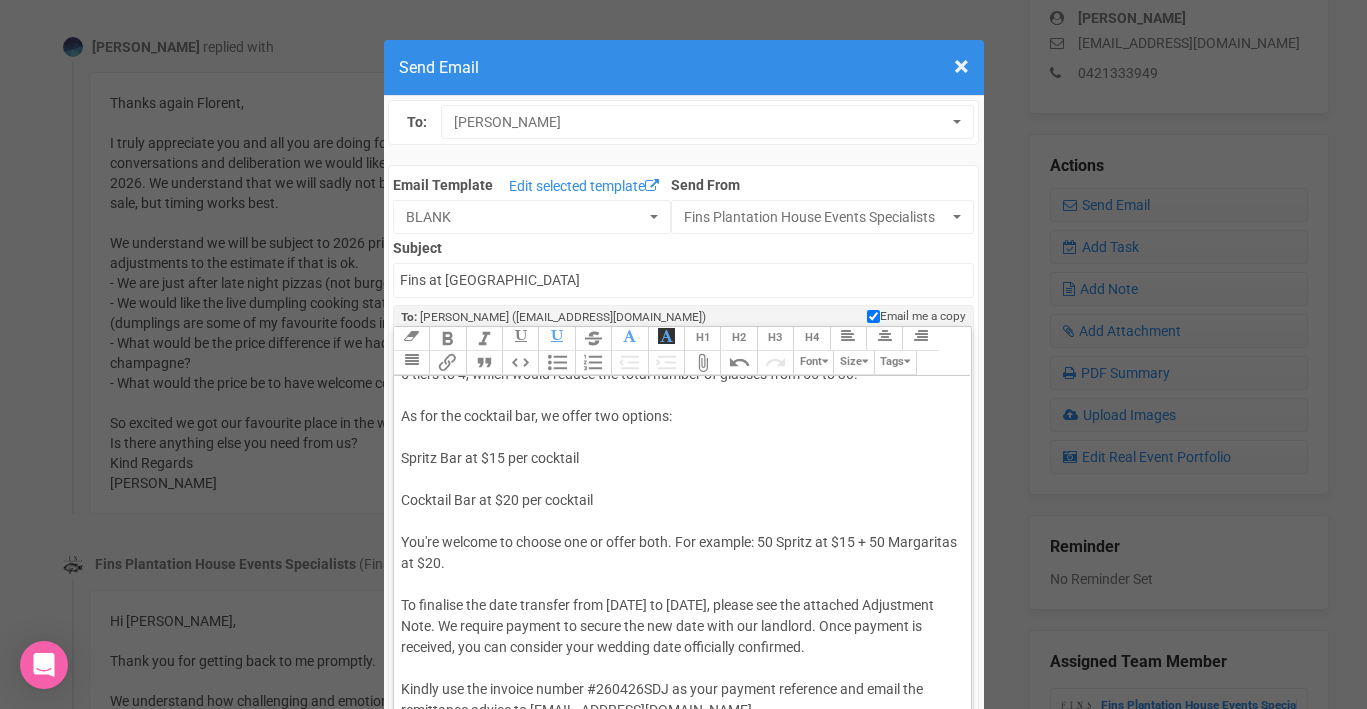 click on "Hi Sarah, Thank you for your email. I am so happy to hear that you have been able to decide on a new date for your special day! Please find attached a revised estimated cost for your perusal, reflecting the changes you have communicated. Regarding the Espresso Martini tower instead of the champagne tower, the upgrade cost is $5 per unit. If you’d like to limit the additional cost, we can downsize the tower from 5 tiers to 4, which would reduce the total number of glasses from 55 to 30. As for the cocktail bar, we offer two options: Spritz Bar at $15 per cocktail Cocktail Bar at $20 per cocktail You're welcome to choose one or offer both. For example: 50 Spritz at $15 + 50 Margaritas at $20. To finalise the date transfer from September 2025 to Sunday, 26th April 2026, please see the attached Adjustment Note. We require payment to secure the new date with our landlord. Once payment is received, you can consider your wedding date officially confirmed. Looking forward to hearing from you. Warm regards," 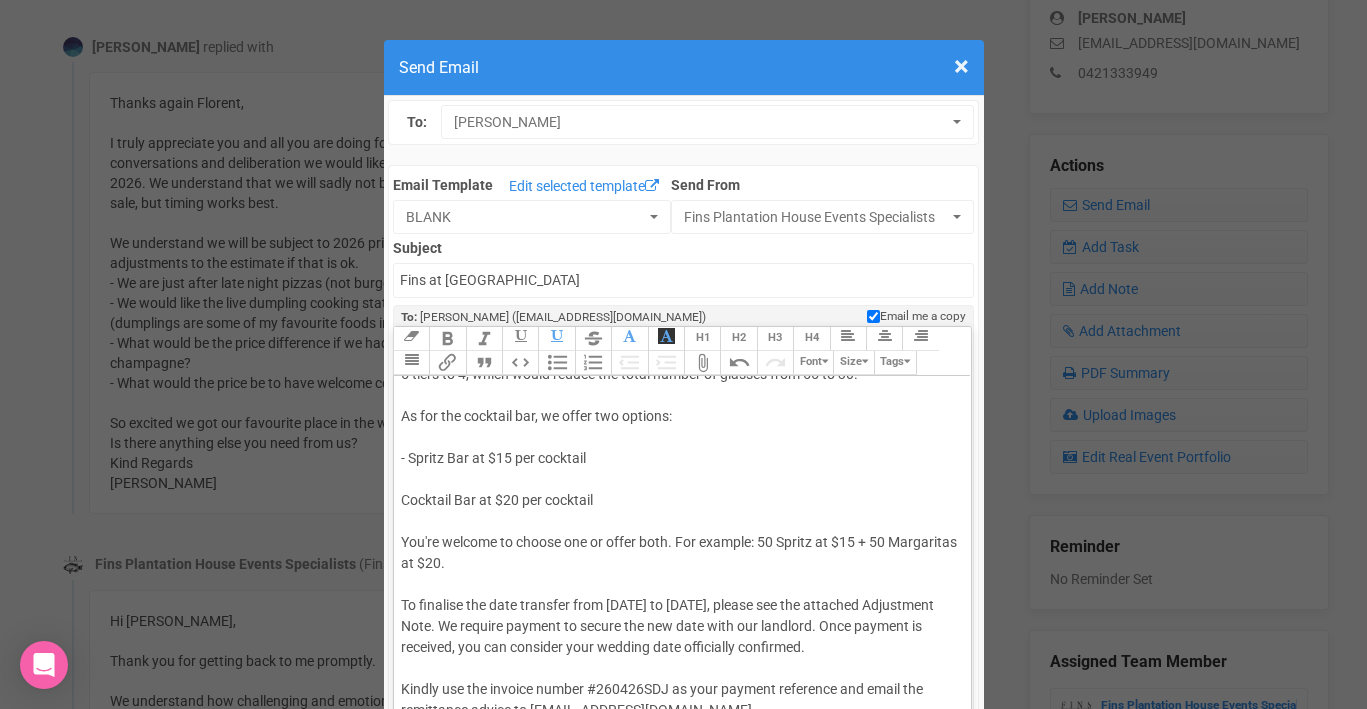 click on "Hi Sarah, Thank you for your email. I am so happy to hear that you have been able to decide on a new date for your special day! Please find attached a revised estimated cost for your perusal, reflecting the changes you have communicated. Regarding the Espresso Martini tower instead of the champagne tower, the upgrade cost is $5 per unit. If you’d like to limit the additional cost, we can downsize the tower from 5 tiers to 4, which would reduce the total number of glasses from 55 to 30. As for the cocktail bar, we offer two options: - Spritz Bar at $15 per cocktail Cocktail Bar at $20 per cocktail You're welcome to choose one or offer both. For example: 50 Spritz at $15 + 50 Margaritas at $20. To finalise the date transfer from September 2025 to Sunday, 26th April 2026, please see the attached Adjustment Note. We require payment to secure the new date with our landlord. Once payment is received, you can consider your wedding date officially confirmed. Looking forward to hearing from you. Warm regards," 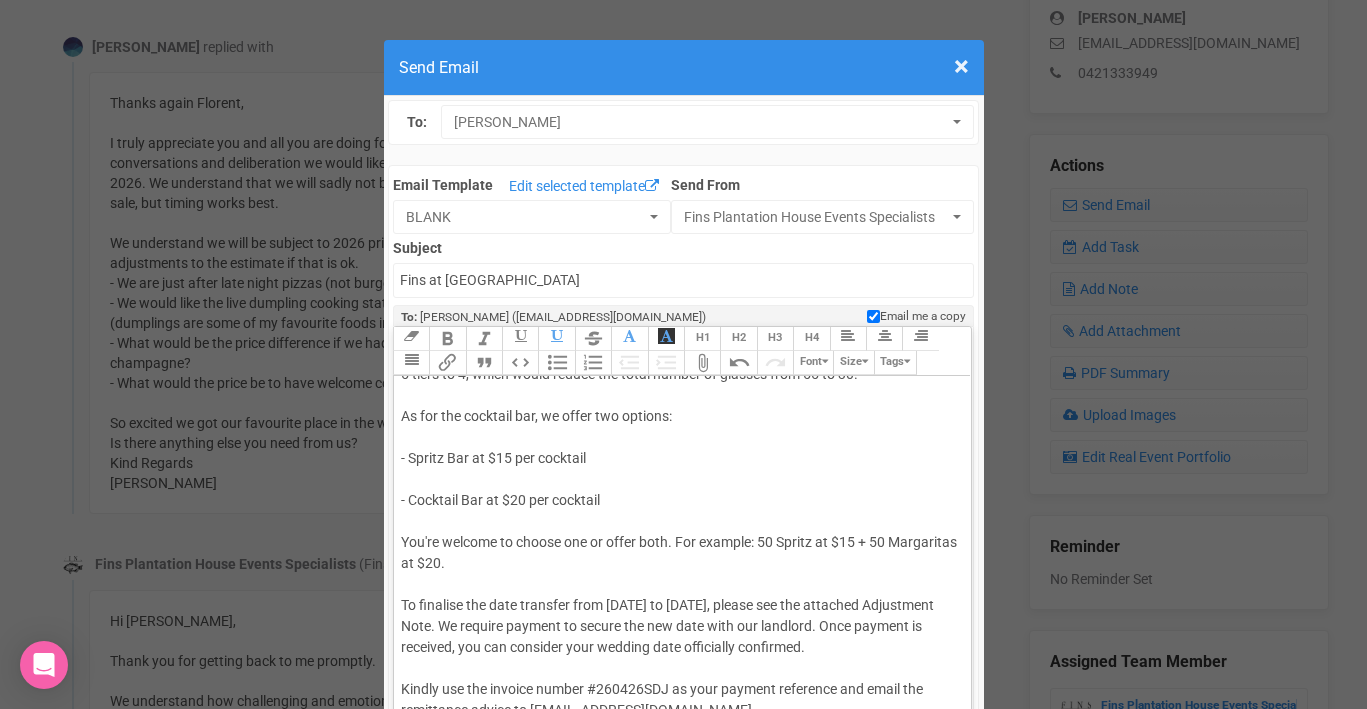 click on "Hi Sarah, Thank you for your email. I am so happy to hear that you have been able to decide on a new date for your special day! Please find attached a revised estimated cost for your perusal, reflecting the changes you have communicated. Regarding the Espresso Martini tower instead of the champagne tower, the upgrade cost is $5 per unit. If you’d like to limit the additional cost, we can downsize the tower from 5 tiers to 4, which would reduce the total number of glasses from 55 to 30. As for the cocktail bar, we offer two options: - Spritz Bar at $15 per cocktail - Cocktail Bar at $20 per cocktail You're welcome to choose one or offer both. For example: 50 Spritz at $15 + 50 Margaritas at $20. To finalise the date transfer from September 2025 to Sunday, 26th April 2026, please see the attached Adjustment Note. We require payment to secure the new date with our landlord. Once payment is received, you can consider your wedding date officially confirmed. Looking forward to hearing from you. Warm regards," 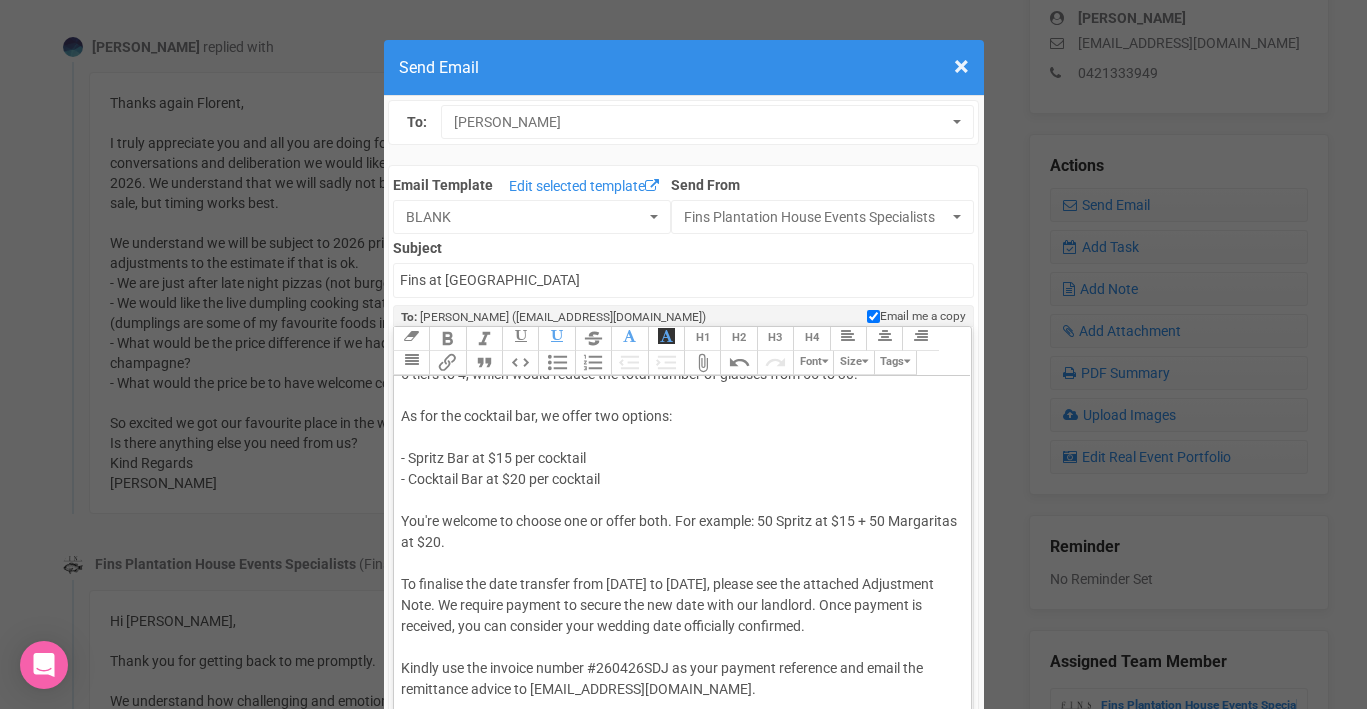 click on "Hi Sarah, Thank you for your email. I am so happy to hear that you have been able to decide on a new date for your special day! Please find attached a revised estimated cost for your perusal, reflecting the changes you have communicated. Regarding the Espresso Martini tower instead of the champagne tower, the upgrade cost is $5 per unit. If you’d like to limit the additional cost, we can downsize the tower from 5 tiers to 4, which would reduce the total number of glasses from 55 to 30. As for the cocktail bar, we offer two options: - Spritz Bar at $15 per cocktail - Cocktail Bar at $20 per cocktail You're welcome to choose one or offer both. For example: 50 Spritz at $15 + 50 Margaritas at $20. To finalise the date transfer from September 2025 to Sunday, 26th April 2026, please see the attached Adjustment Note. We require payment to secure the new date with our landlord. Once payment is received, you can consider your wedding date officially confirmed. Looking forward to hearing from you. Warm regards," 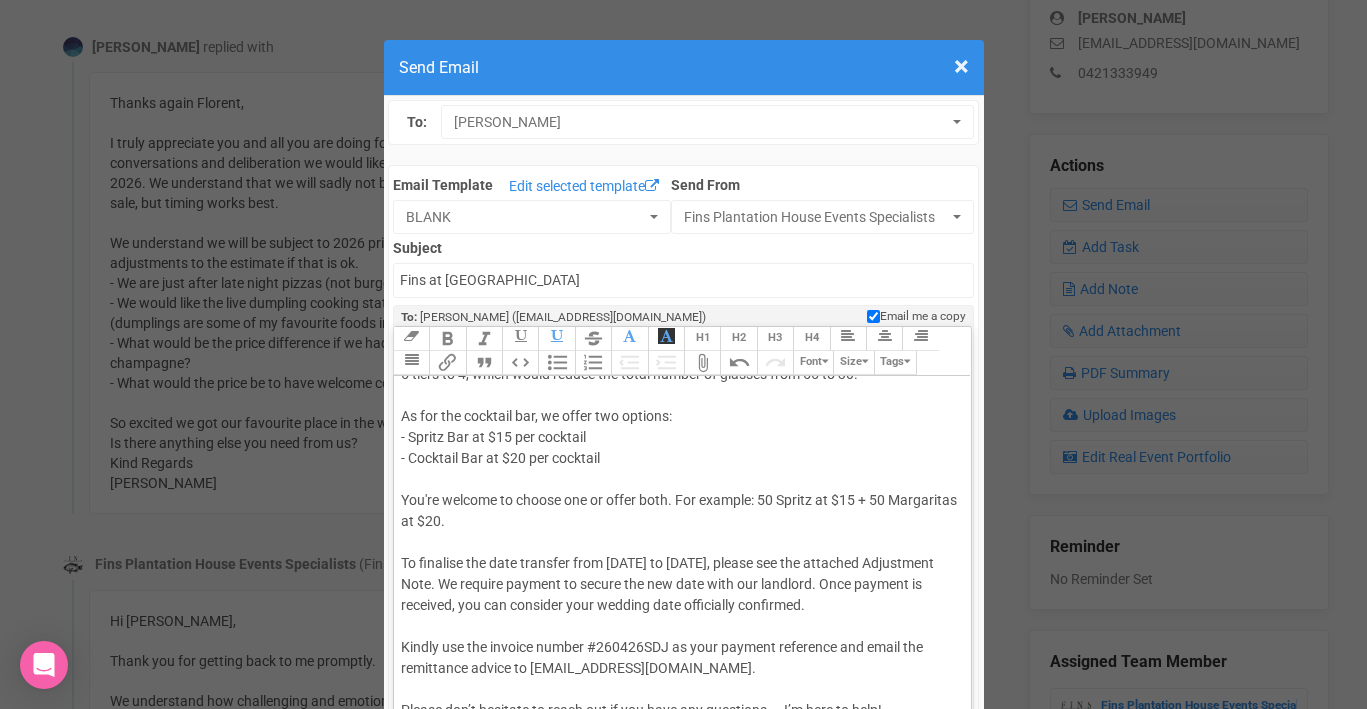 click on "Hi Sarah, Thank you for your email. I am so happy to hear that you have been able to decide on a new date for your special day! Please find attached a revised estimated cost for your perusal, reflecting the changes you have communicated. Regarding the Espresso Martini tower instead of the champagne tower, the upgrade cost is $5 per unit. If you’d like to limit the additional cost, we can downsize the tower from 5 tiers to 4, which would reduce the total number of glasses from 55 to 30. As for the cocktail bar, we offer two options: - Spritz Bar at $15 per cocktail - Cocktail Bar at $20 per cocktail You're welcome to choose one or offer both. For example: 50 Spritz at $15 + 50 Margaritas at $20. To finalise the date transfer from September 2025 to Sunday, 26th April 2026, please see the attached Adjustment Note. We require payment to secure the new date with our landlord. Once payment is received, you can consider your wedding date officially confirmed. Looking forward to hearing from you. Warm regards," 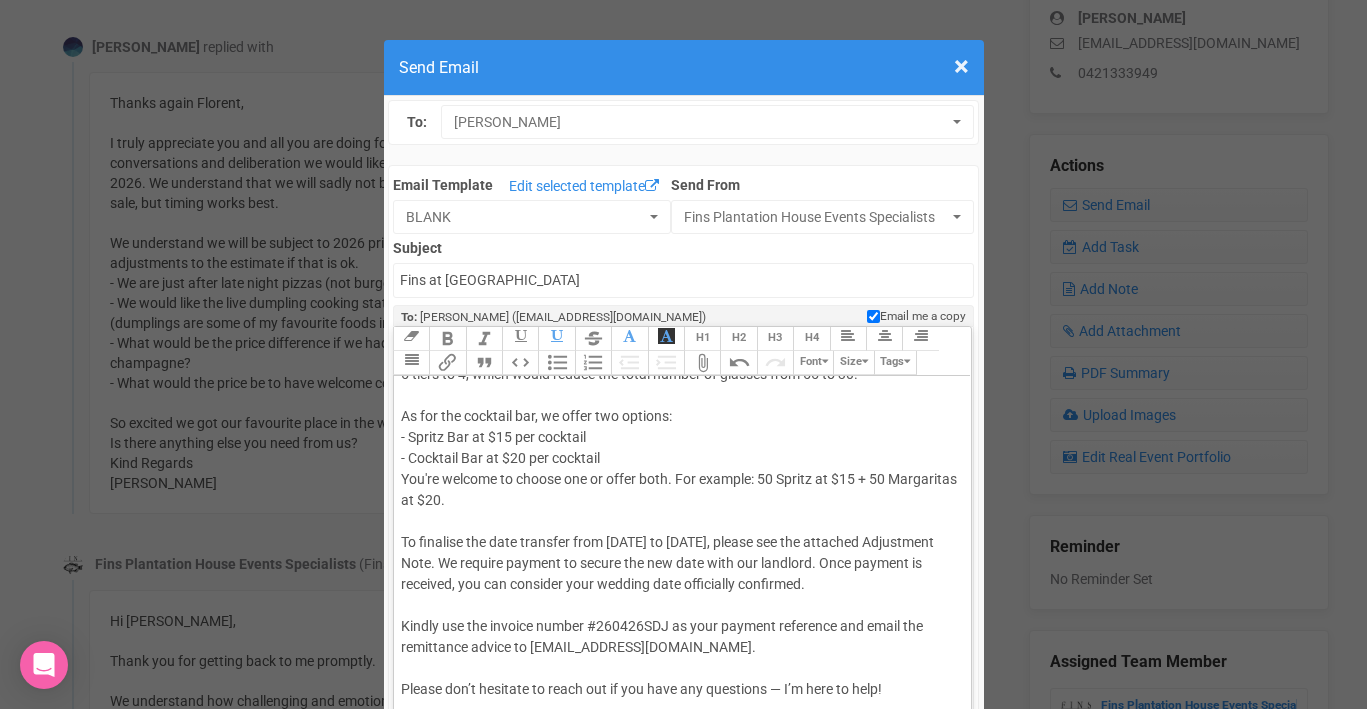 click on "Hi Sarah, Thank you for your email. I am so happy to hear that you have been able to decide on a new date for your special day! Please find attached a revised estimated cost for your perusal, reflecting the changes you have communicated. Regarding the Espresso Martini tower instead of the champagne tower, the upgrade cost is $5 per unit. If you’d like to limit the additional cost, we can downsize the tower from 5 tiers to 4, which would reduce the total number of glasses from 55 to 30. As for the cocktail bar, we offer two options: - Spritz Bar at $15 per cocktail - Cocktail Bar at $20 per cocktail You're welcome to choose one or offer both. For example: 50 Spritz at $15 + 50 Margaritas at $20. To finalise the date transfer from September 2025 to Sunday, 26th April 2026, please see the attached Adjustment Note. We require payment to secure the new date with our landlord. Once payment is received, you can consider your wedding date officially confirmed. Looking forward to hearing from you. Warm regards," 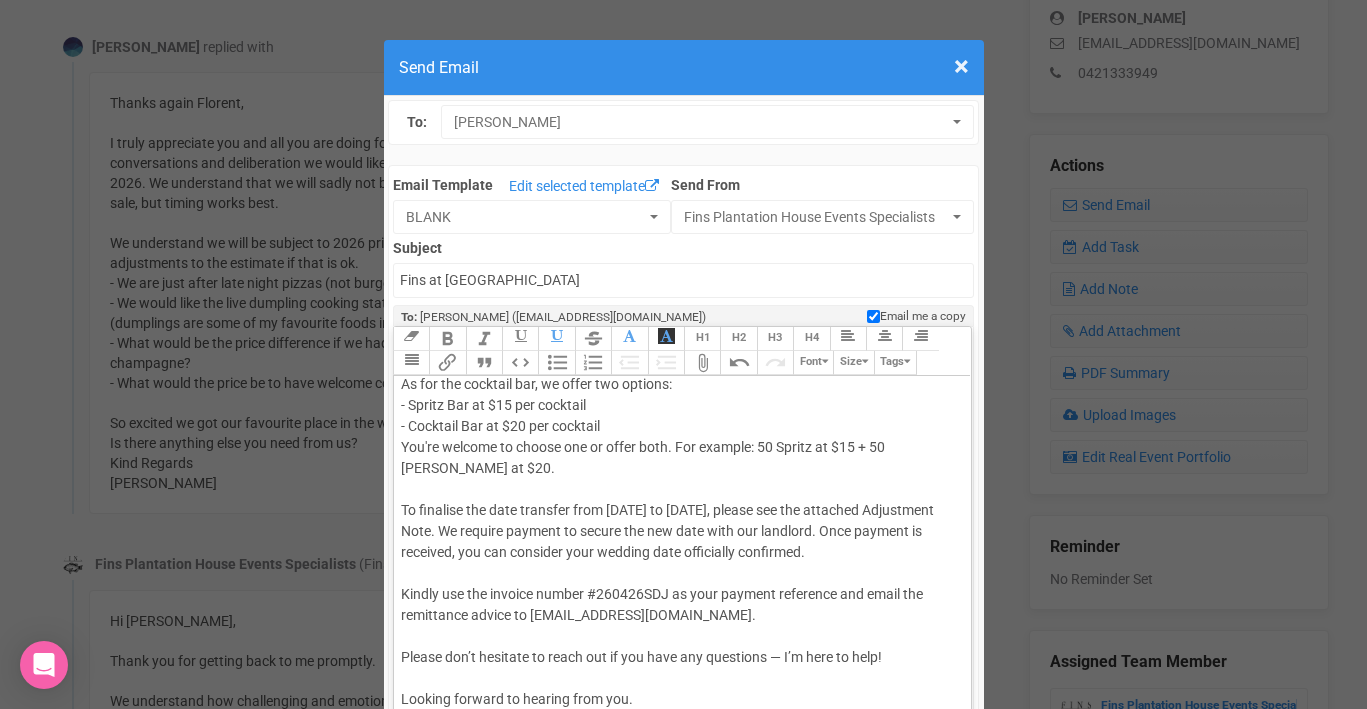 scroll, scrollTop: 323, scrollLeft: 0, axis: vertical 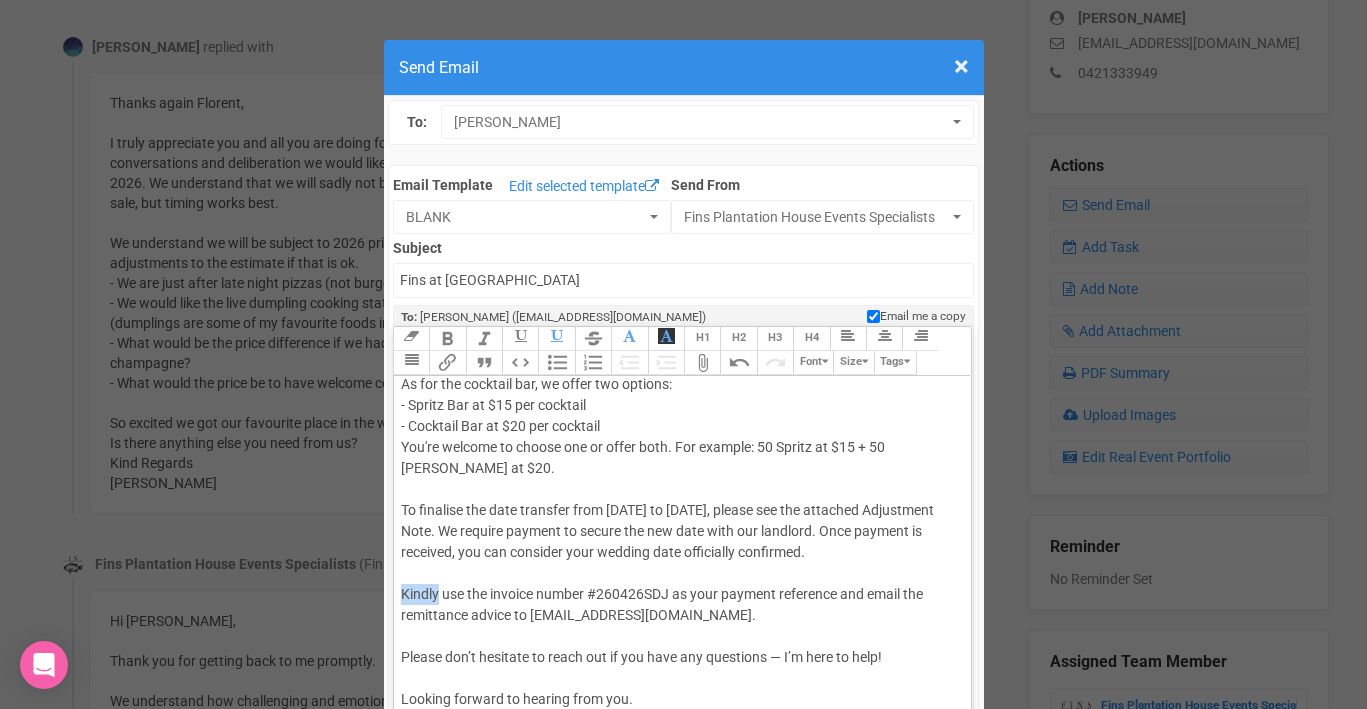 drag, startPoint x: 400, startPoint y: 596, endPoint x: 437, endPoint y: 595, distance: 37.01351 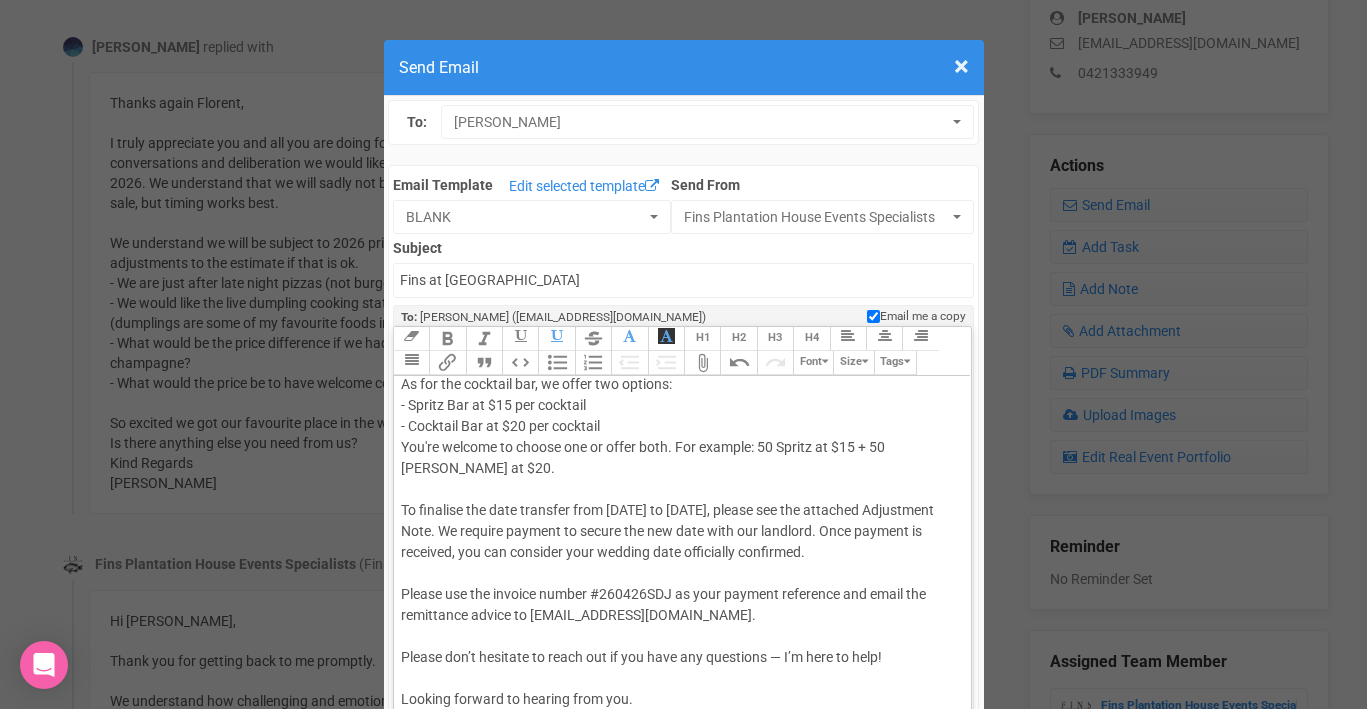 click on "Hi Sarah, Thank you for your email. I am so happy to hear that you have been able to decide on a new date for your special day! Please find attached a revised estimated cost for your perusal, reflecting the changes you have communicated. Regarding the Espresso Martini tower instead of the champagne tower, the upgrade cost is $5 per unit. If you’d like to limit the additional cost, we can downsize the tower from 5 tiers to 4, which would reduce the total number of glasses from 55 to 30. As for the cocktail bar, we offer two options: - Spritz Bar at $15 per cocktail - Cocktail Bar at $20 per cocktail You're welcome to choose one or offer both. For example: 50 Spritz at $15 + 50 Margarita at $20. To finalise the date transfer from September 2025 to Sunday, 26th April 2026, please see the attached Adjustment Note. We require payment to secure the new date with our landlord. Once payment is received, you can consider your wedding date officially confirmed. Looking forward to hearing from you. Warm regards," 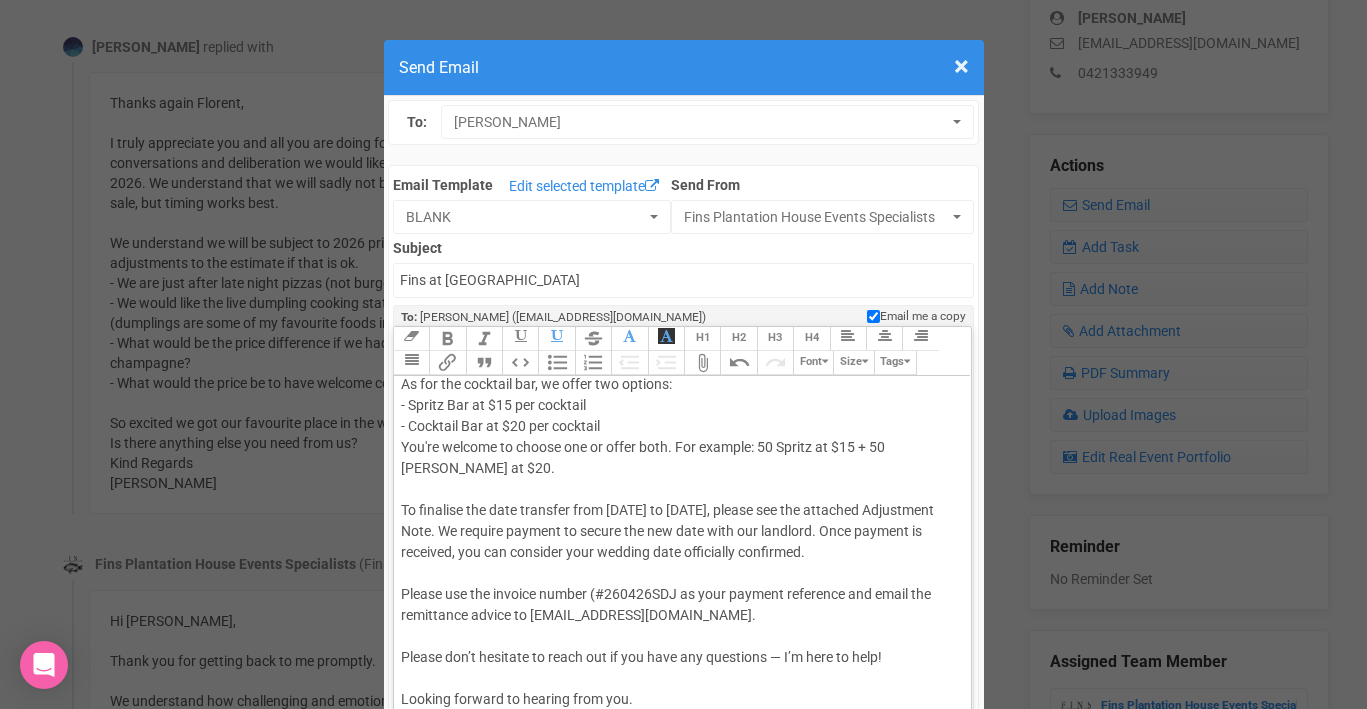 click on "Hi Sarah, Thank you for your email. I am so happy to hear that you have been able to decide on a new date for your special day! Please find attached a revised estimated cost for your perusal, reflecting the changes you have communicated. Regarding the Espresso Martini tower instead of the champagne tower, the upgrade cost is $5 per unit. If you’d like to limit the additional cost, we can downsize the tower from 5 tiers to 4, which would reduce the total number of glasses from 55 to 30. As for the cocktail bar, we offer two options: - Spritz Bar at $15 per cocktail - Cocktail Bar at $20 per cocktail You're welcome to choose one or offer both. For example: 50 Spritz at $15 + 50 Margarita at $20. To finalise the date transfer from September 2025 to Sunday, 26th April 2026, please see the attached Adjustment Note. We require payment to secure the new date with our landlord. Once payment is received, you can consider your wedding date officially confirmed. Looking forward to hearing from you. Warm regards," 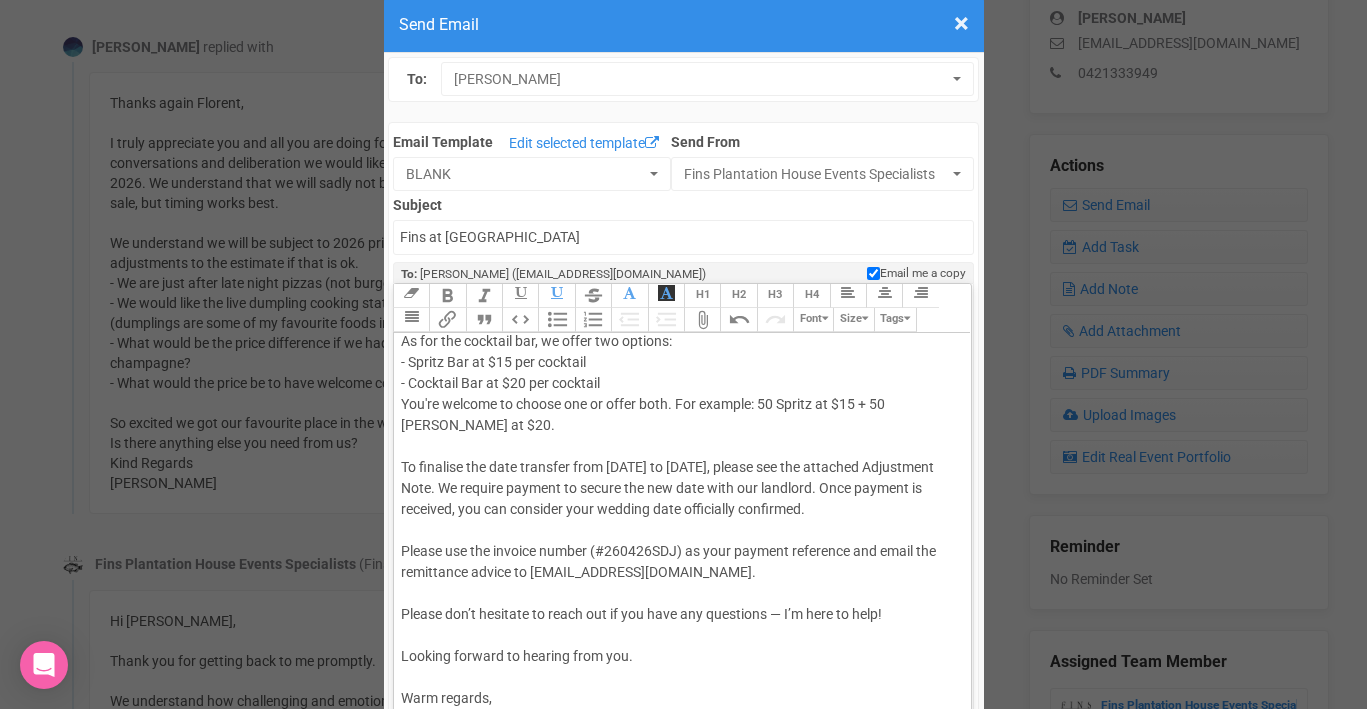 scroll, scrollTop: 66, scrollLeft: 0, axis: vertical 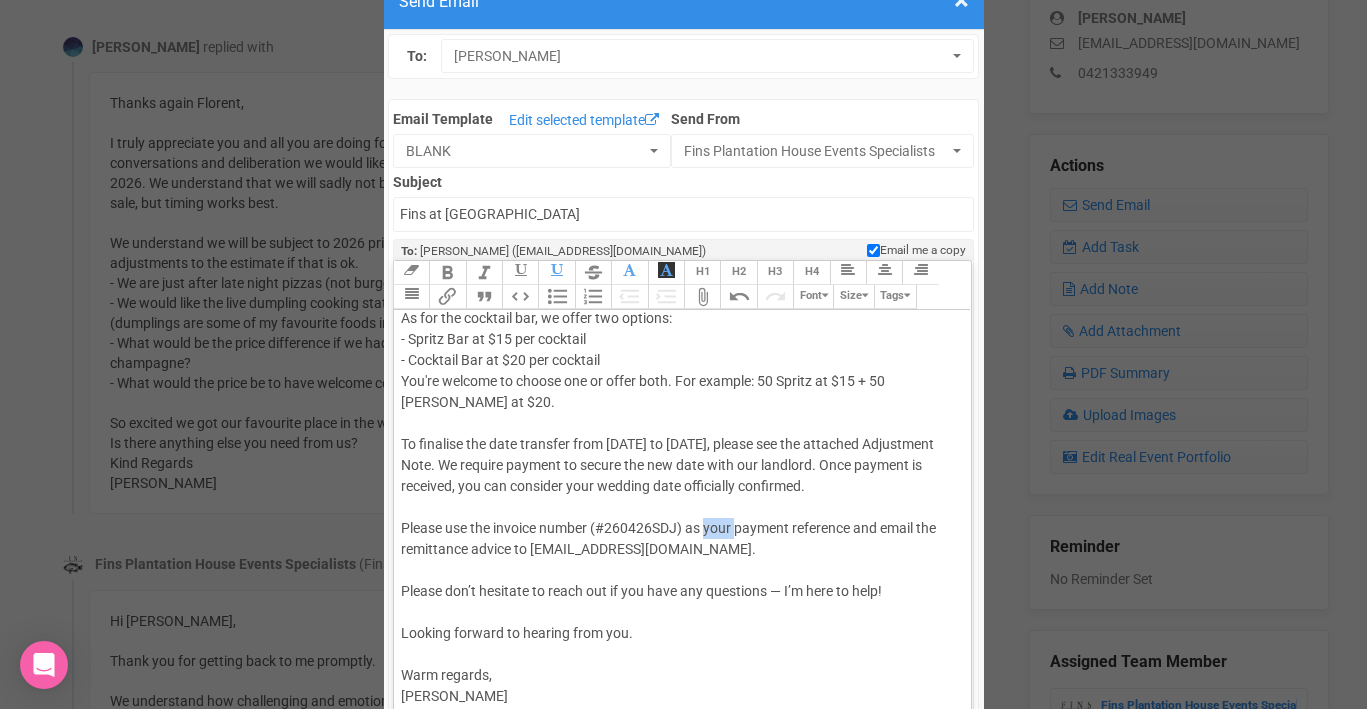 drag, startPoint x: 707, startPoint y: 530, endPoint x: 736, endPoint y: 529, distance: 29.017237 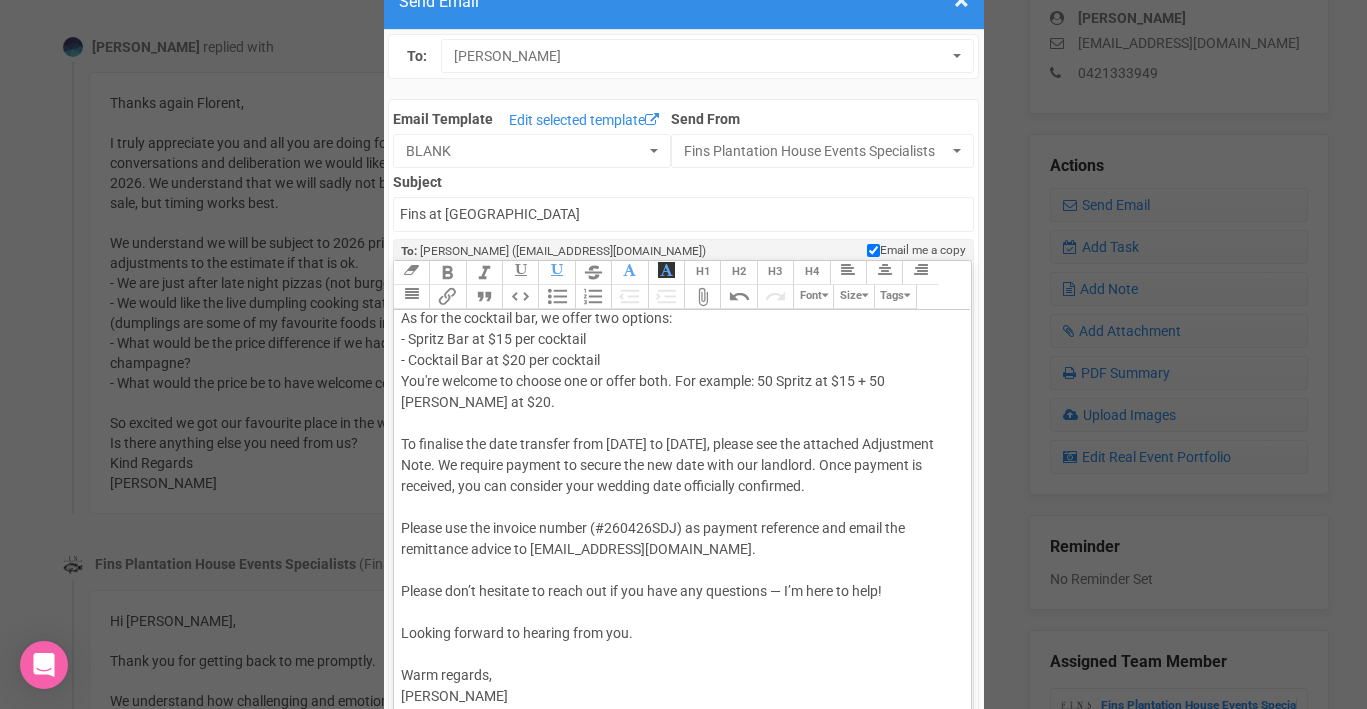 click on "Hi Sarah, Thank you for your email. I am so happy to hear that you have been able to decide on a new date for your special day! Please find attached a revised estimated cost for your perusal, reflecting the changes you have communicated. Regarding the Espresso Martini tower instead of the champagne tower, the upgrade cost is $5 per unit. If you’d like to limit the additional cost, we can downsize the tower from 5 tiers to 4, which would reduce the total number of glasses from 55 to 30. As for the cocktail bar, we offer two options: - Spritz Bar at $15 per cocktail - Cocktail Bar at $20 per cocktail You're welcome to choose one or offer both. For example: 50 Spritz at $15 + 50 Margarita at $20. To finalise the date transfer from September 2025 to Sunday, 26th April 2026, please see the attached Adjustment Note. We require payment to secure the new date with our landlord. Once payment is received, you can consider your wedding date officially confirmed. Looking forward to hearing from you. Warm regards," 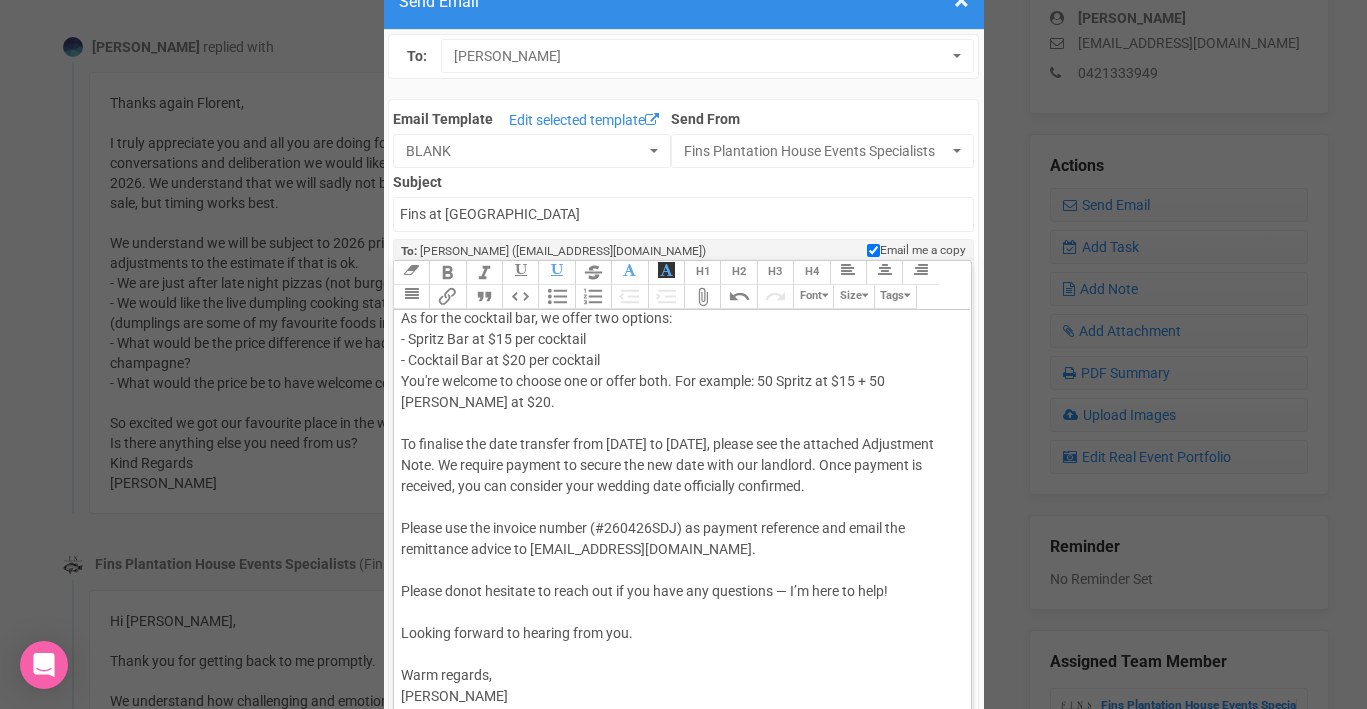 click on "Hi Sarah, Thank you for your email. I am so happy to hear that you have been able to decide on a new date for your special day! Please find attached a revised estimated cost for your perusal, reflecting the changes you have communicated. Regarding the Espresso Martini tower instead of the champagne tower, the upgrade cost is $5 per unit. If you’d like to limit the additional cost, we can downsize the tower from 5 tiers to 4, which would reduce the total number of glasses from 55 to 30. As for the cocktail bar, we offer two options: - Spritz Bar at $15 per cocktail - Cocktail Bar at $20 per cocktail You're welcome to choose one or offer both. For example: 50 Spritz at $15 + 50 Margarita at $20. To finalise the date transfer from September 2025 to Sunday, 26th April 2026, please see the attached Adjustment Note. We require payment to secure the new date with our landlord. Once payment is received, you can consider your wedding date officially confirmed. Looking forward to hearing from you. Warm regards," 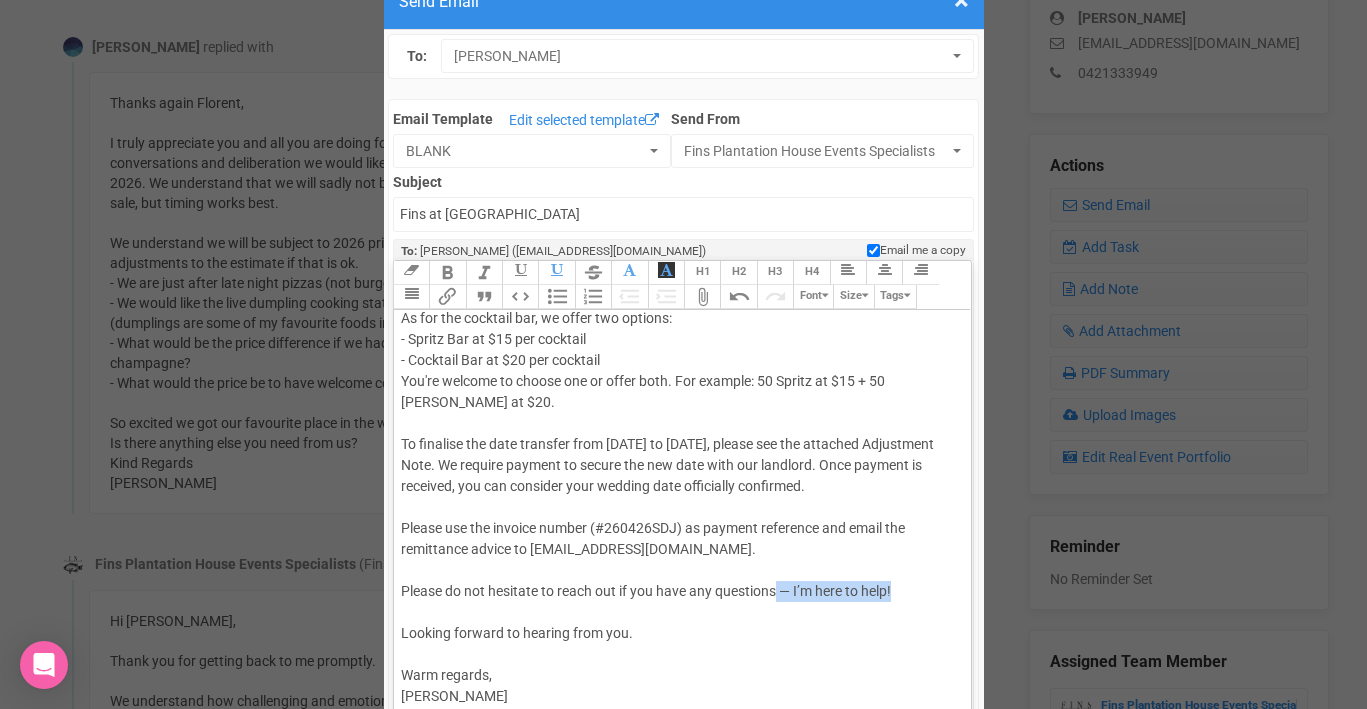 drag, startPoint x: 904, startPoint y: 593, endPoint x: 779, endPoint y: 592, distance: 125.004 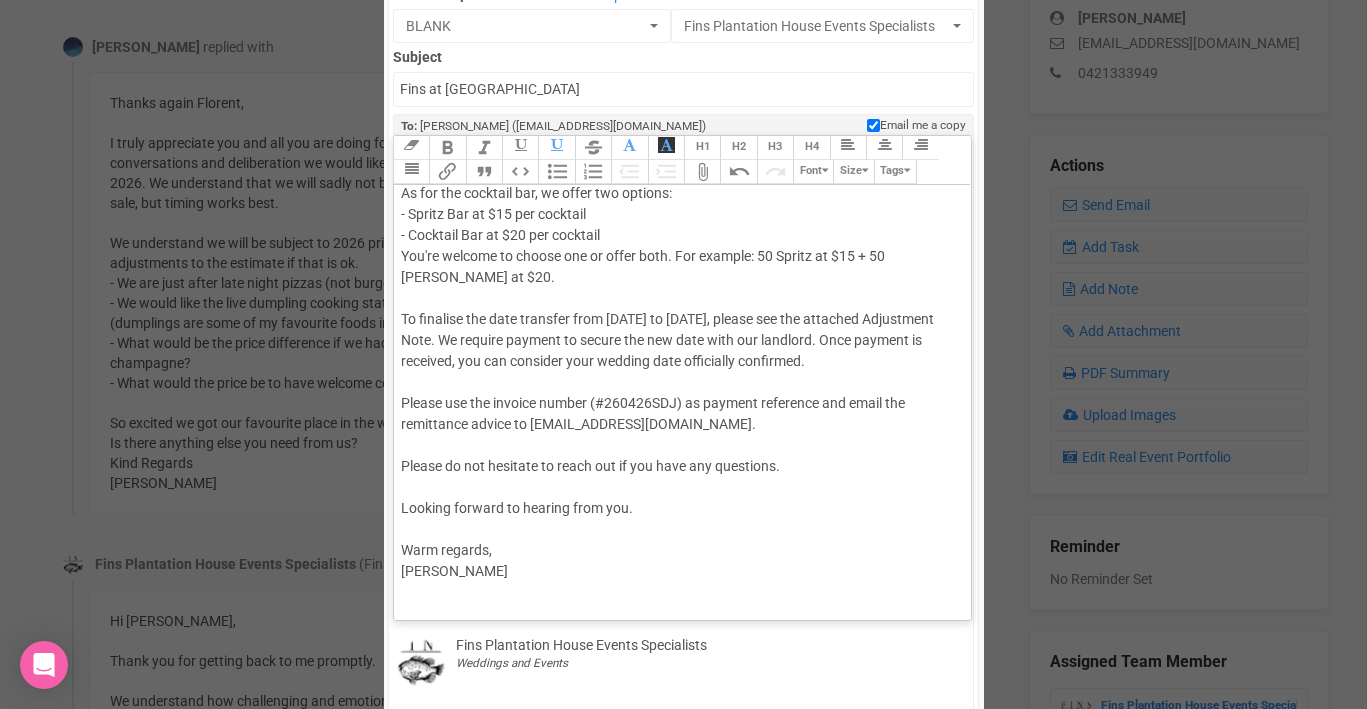 scroll, scrollTop: 198, scrollLeft: 0, axis: vertical 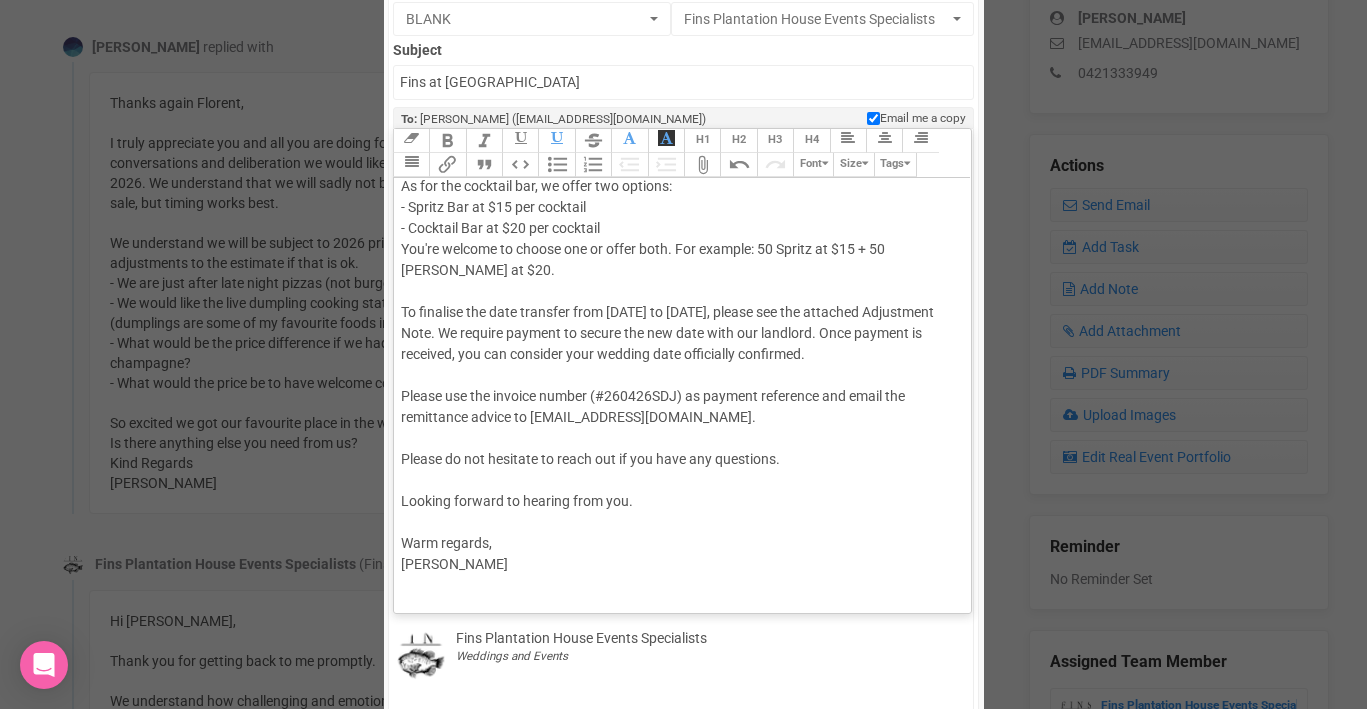 click on "Hi Sarah, Thank you for your email. I am so happy to hear that you have been able to decide on a new date for your special day! Please find attached a revised estimated cost for your perusal, reflecting the changes you have communicated. Regarding the Espresso Martini tower instead of the champagne tower, the upgrade cost is $5 per unit. If you’d like to limit the additional cost, we can downsize the tower from 5 tiers to 4, which would reduce the total number of glasses from 55 to 30. As for the cocktail bar, we offer two options: - Spritz Bar at $15 per cocktail - Cocktail Bar at $20 per cocktail You're welcome to choose one or offer both. For example: 50 Spritz at $15 + 50 Margarita at $20. To finalise the date transfer from September 2025 to Sunday, 26th April 2026, please see the attached Adjustment Note. We require payment to secure the new date with our landlord. Once payment is received, you can consider your wedding date officially confirmed. Looking forward to hearing from you. Warm regards," 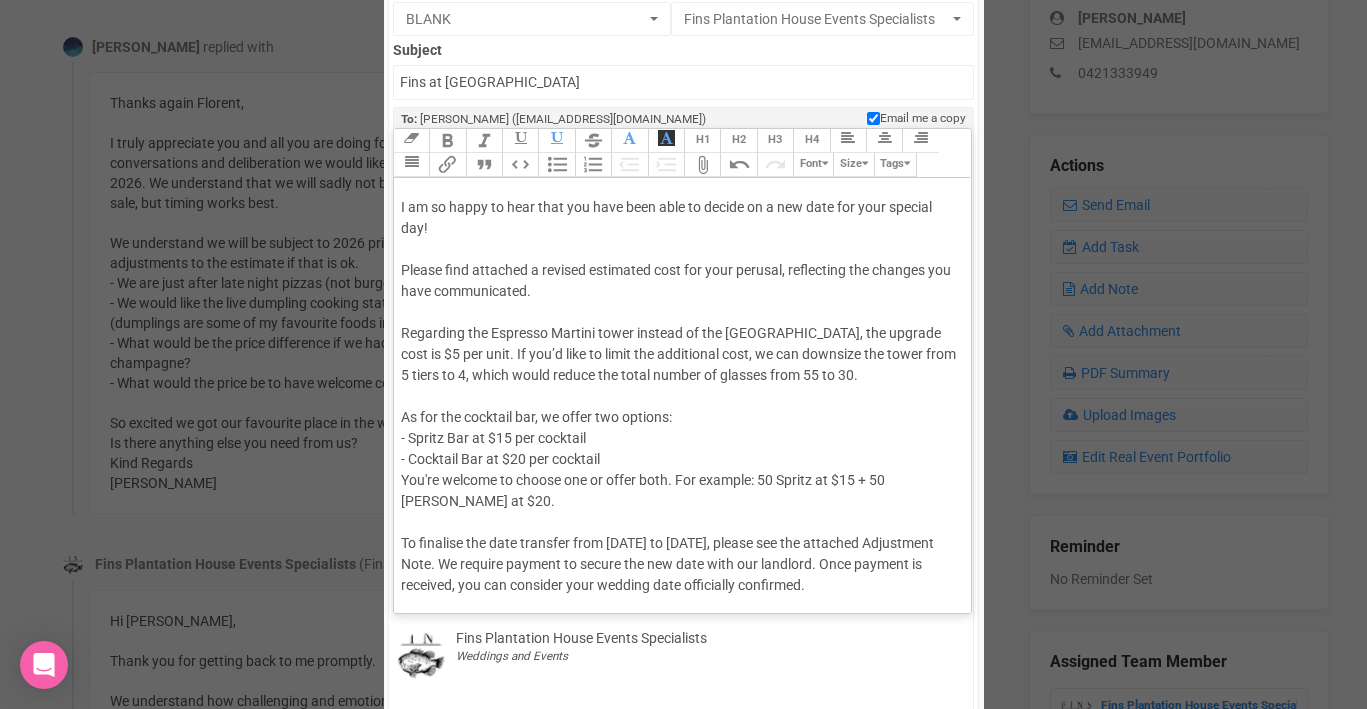 scroll, scrollTop: 73, scrollLeft: 0, axis: vertical 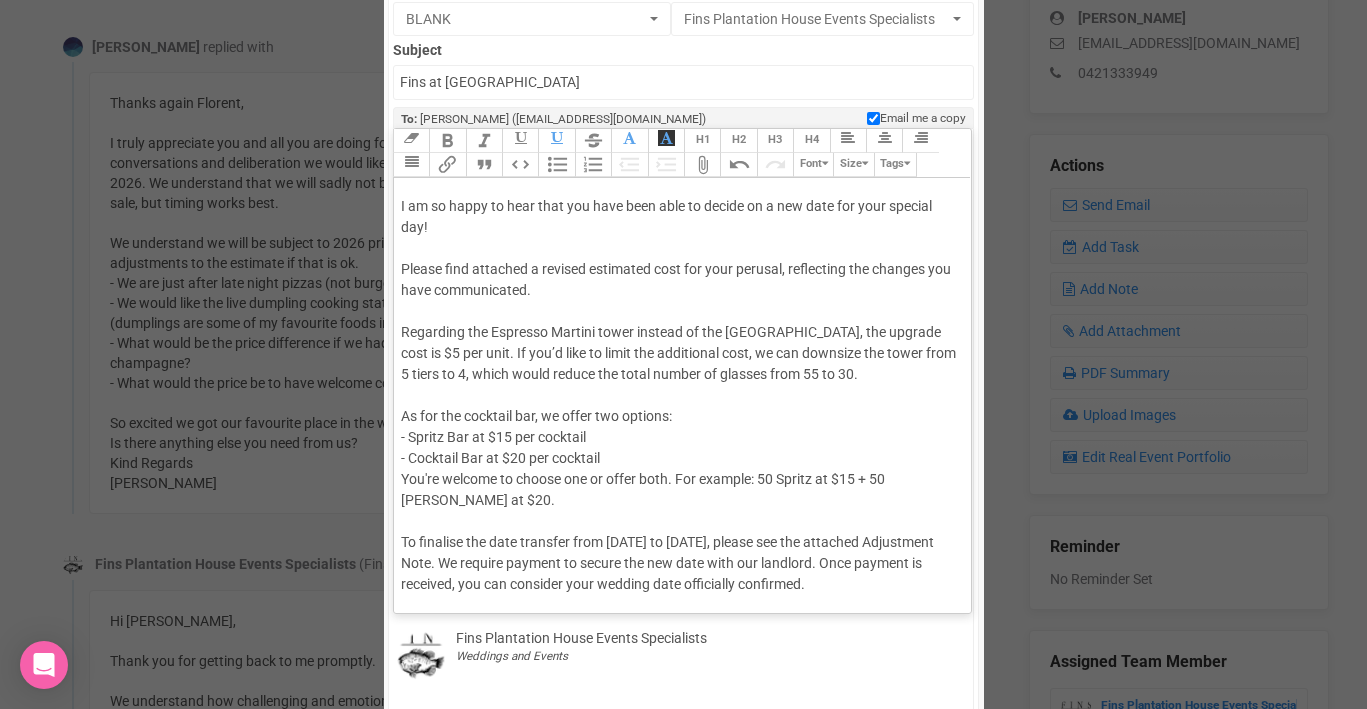 click on "Hi Sarah, Thank you for your email. I am so happy to hear that you have been able to decide on a new date for your special day! Please find attached a revised estimated cost for your perusal, reflecting the changes you have communicated. Regarding the Espresso Martini tower instead of the champagne tower, the upgrade cost is $5 per unit. If you’d like to limit the additional cost, we can downsize the tower from 5 tiers to 4, which would reduce the total number of glasses from 55 to 30. As for the cocktail bar, we offer two options: - Spritz Bar at $15 per cocktail - Cocktail Bar at $20 per cocktail You're welcome to choose one or offer both. For example: 50 Spritz at $15 + 50 Margarita at $20. To finalise the date transfer from September 2025 to Sunday, 26th April 2026, please see the attached Adjustment Note. We require payment to secure the new date with our landlord. Once payment is received, you can consider your wedding date officially confirmed. ﻿   225.11 KB ﻿ Looking forward to hearing from you." 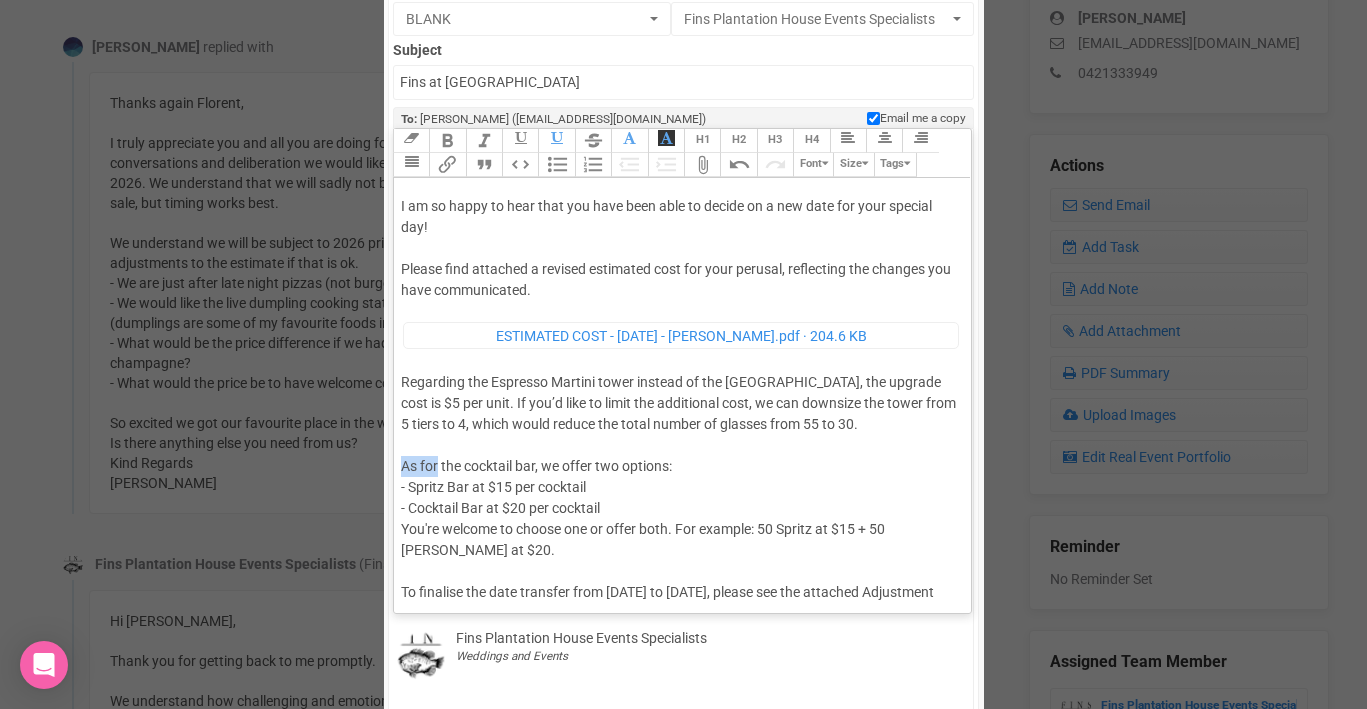 drag, startPoint x: 400, startPoint y: 468, endPoint x: 441, endPoint y: 467, distance: 41.01219 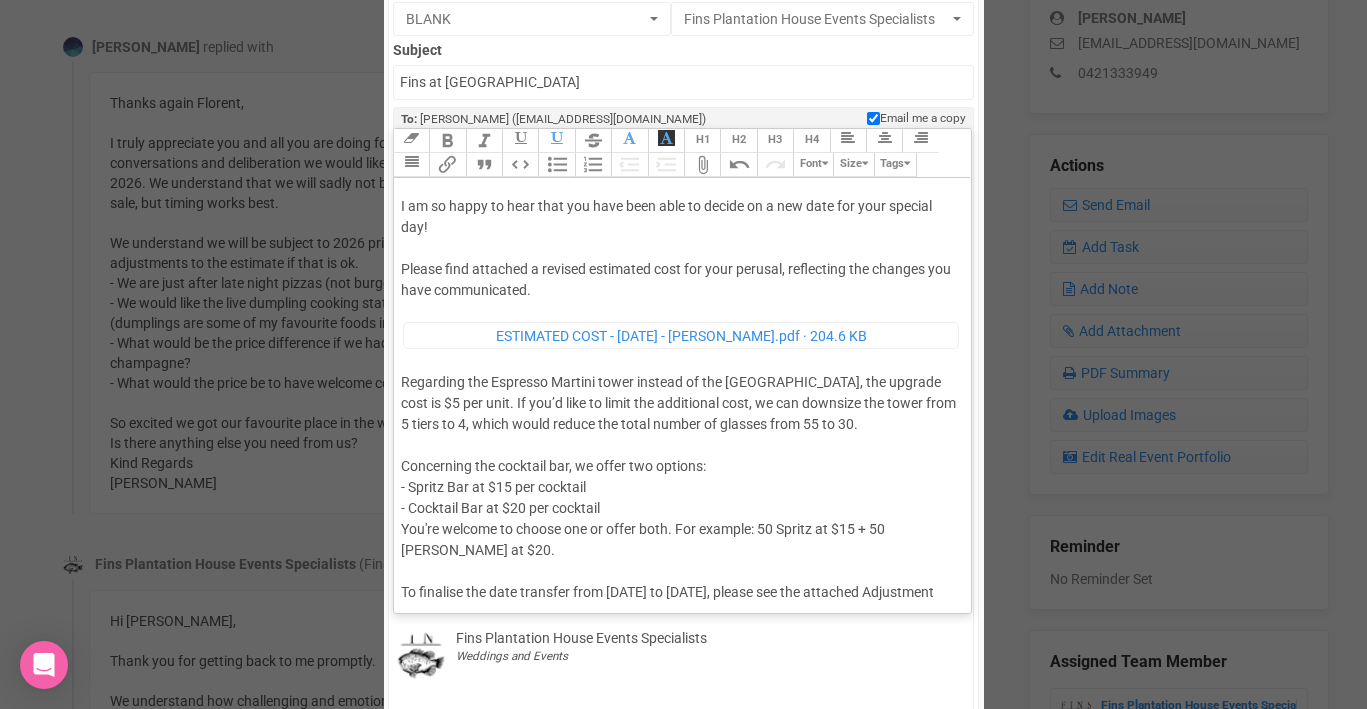click on "Hi Sarah, Thank you for your email. I am so happy to hear that you have been able to decide on a new date for your special day! Please find attached a revised estimated cost for your perusal, reflecting the changes you have communicated. ﻿ ESTIMATED COST - Sun 26th April 2026 - Sarah McRoberts.pdf   204.6 KB ﻿ Regarding the Espresso Martini tower instead of the champagne tower, the upgrade cost is $5 per unit. If you’d like to limit the additional cost, we can downsize the tower from 5 tiers to 4, which would reduce the total number of glasses from 55 to 30. Concerning the cocktail bar, we offer two options: - Spritz Bar at $15 per cocktail - Cocktail Bar at $20 per cocktail You're welcome to choose one or offer both. For example: 50 Spritz at $15 + 50 Margarita at $20. ﻿ Sarah McRoberts- inv#260426ADJ - Venue Hiring Fee Adjustment.pdf   225.11 KB ﻿ Please use the invoice number (#260426SDJ) as payment reference and email the remittance advice to events@fins.com.au. Warm regards, Florent Elineau" 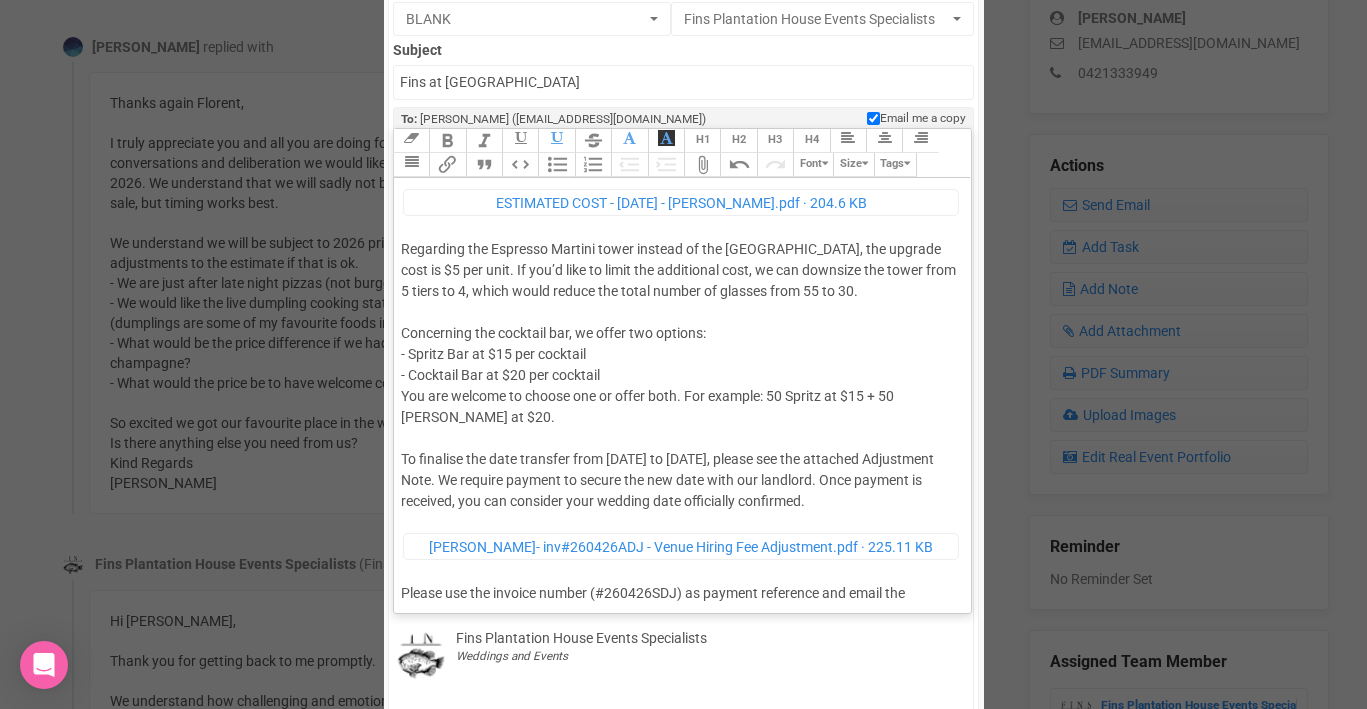 scroll, scrollTop: 207, scrollLeft: 0, axis: vertical 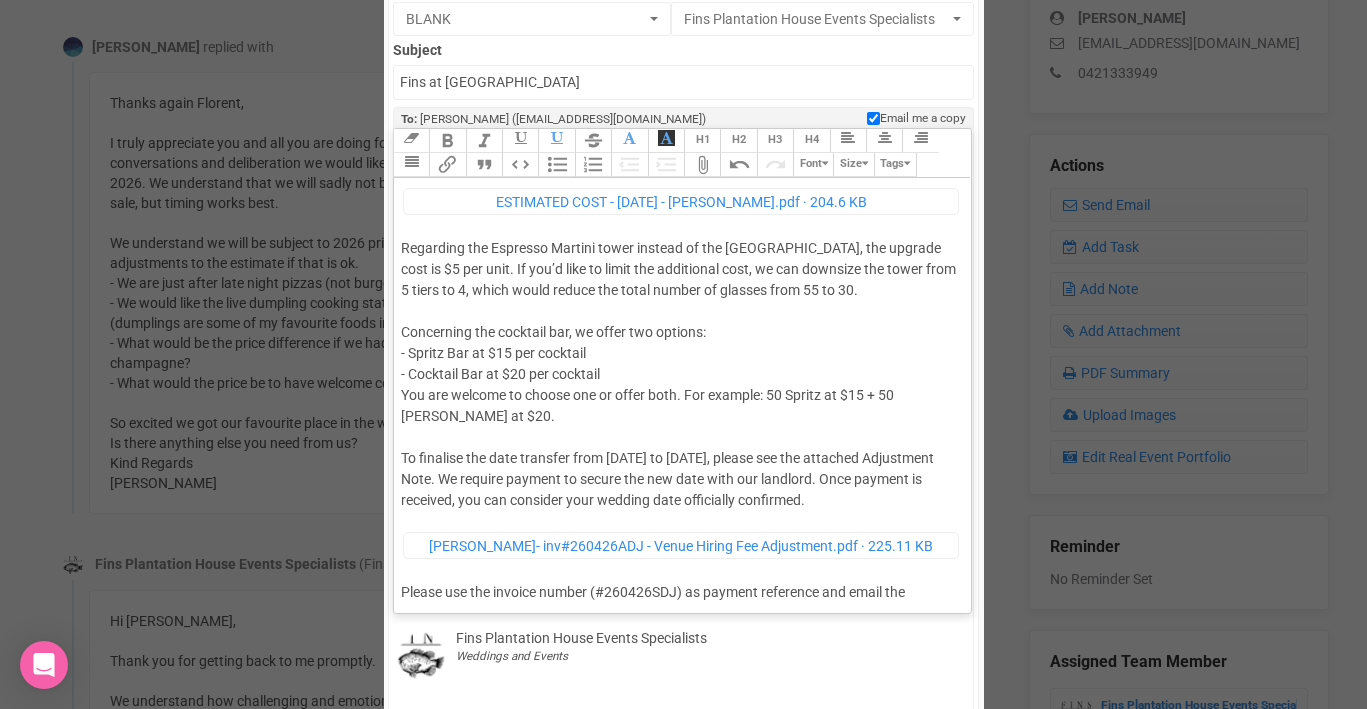 click on "Hi Sarah, Thank you for your email. I am so happy to hear that you have been able to decide on a new date for your special day! Please find attached a revised estimated cost for your perusal, reflecting the changes you have communicated. ﻿ ESTIMATED COST - Sun 26th April 2026 - Sarah McRoberts.pdf   204.6 KB ﻿ Regarding the Espresso Martini tower instead of the champagne tower, the upgrade cost is $5 per unit. If you’d like to limit the additional cost, we can downsize the tower from 5 tiers to 4, which would reduce the total number of glasses from 55 to 30. Concerning the cocktail bar, we offer two options: - Spritz Bar at $15 per cocktail - Cocktail Bar at $20 per cocktail You are welcome to choose one or offer both. For example: 50 Spritz at $15 + 50 Margarita at $20. ﻿ Sarah McRoberts- inv#260426ADJ - Venue Hiring Fee Adjustment.pdf   225.11 KB ﻿ Please use the invoice number (#260426SDJ) as payment reference and email the remittance advice to events@fins.com.au. Warm regards, Florent Elineau" 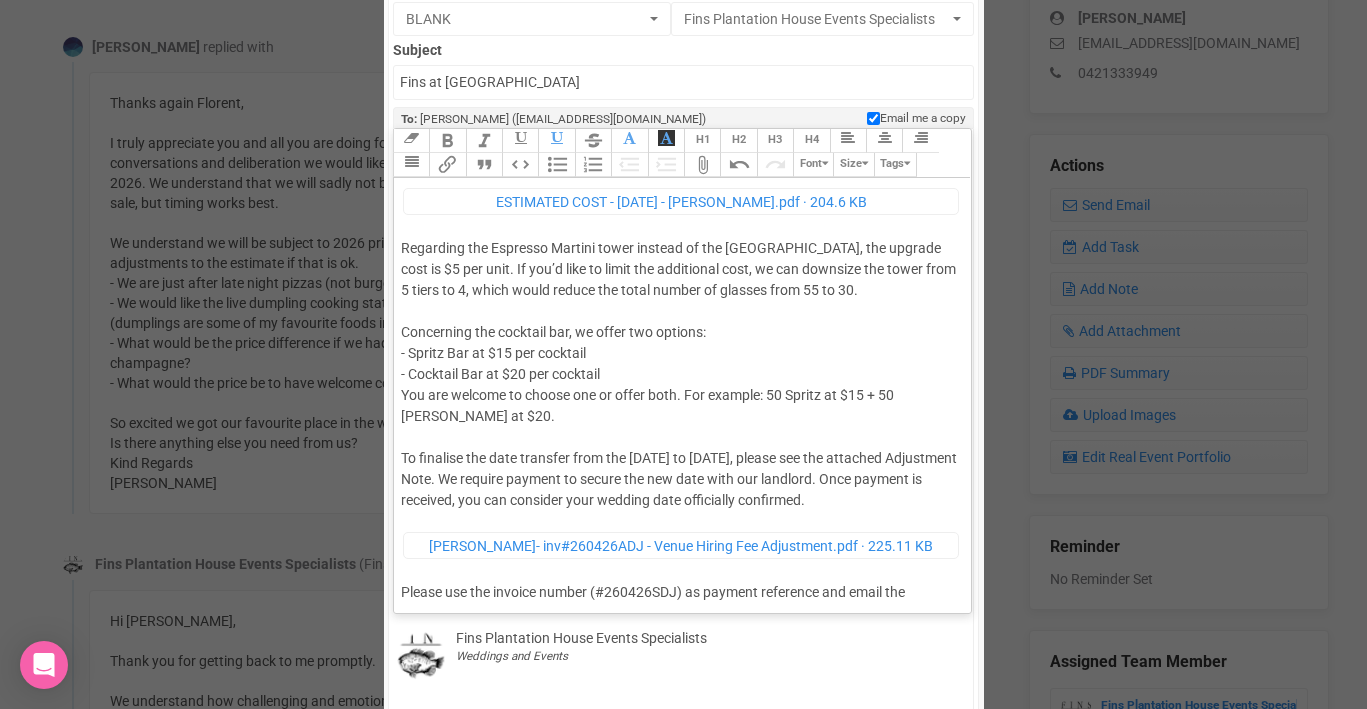 click on "Hi Sarah, Thank you for your email. I am so happy to hear that you have been able to decide on a new date for your special day! Please find attached a revised estimated cost for your perusal, reflecting the changes you have communicated. ﻿ ESTIMATED COST - Sun 26th April 2026 - Sarah McRoberts.pdf   204.6 KB ﻿ Regarding the Espresso Martini tower instead of the champagne tower, the upgrade cost is $5 per unit. If you’d like to limit the additional cost, we can downsize the tower from 5 tiers to 4, which would reduce the total number of glasses from 55 to 30. Concerning the cocktail bar, we offer two options: - Spritz Bar at $15 per cocktail - Cocktail Bar at $20 per cocktail You are welcome to choose one or offer both. For example: 50 Spritz at $15 + 50 Margarita at $20. ﻿ Sarah McRoberts- inv#260426ADJ - Venue Hiring Fee Adjustment.pdf   225.11 KB ﻿ Please use the invoice number (#260426SDJ) as payment reference and email the remittance advice to events@fins.com.au. Warm regards, Florent Elineau" 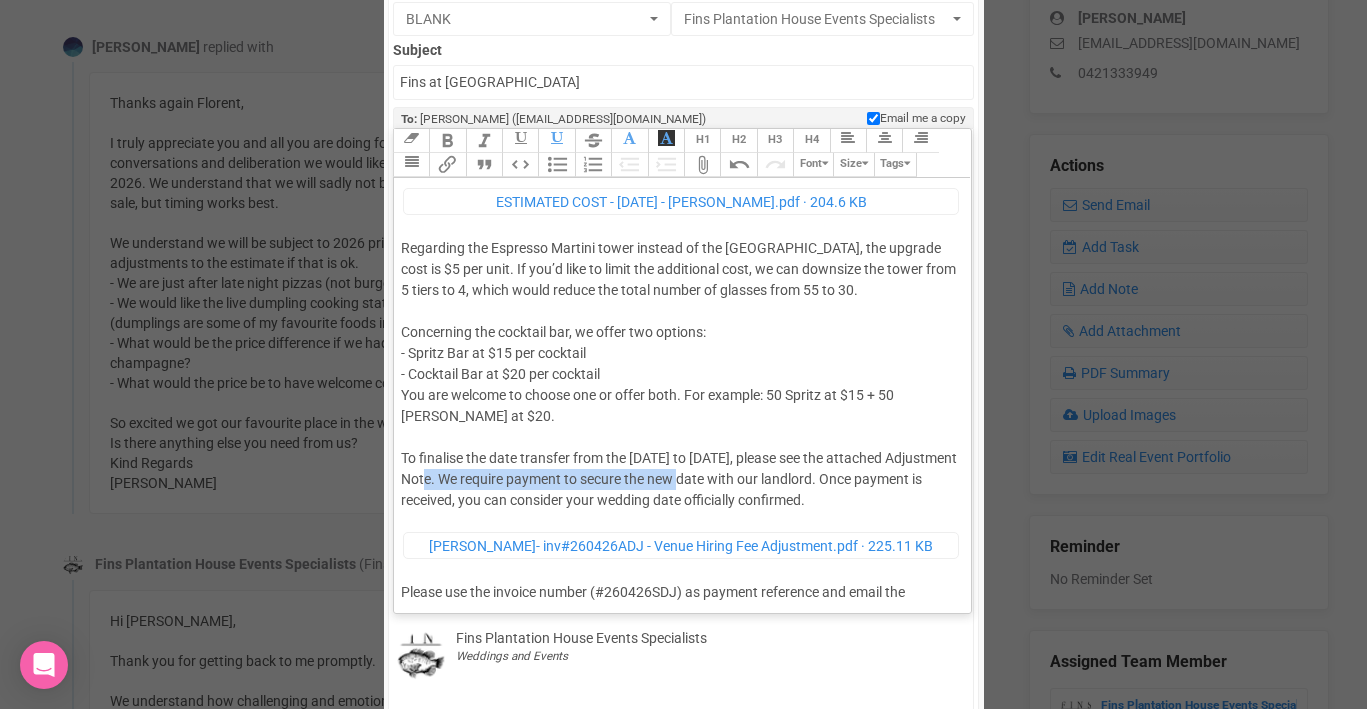 drag, startPoint x: 439, startPoint y: 480, endPoint x: 698, endPoint y: 473, distance: 259.09457 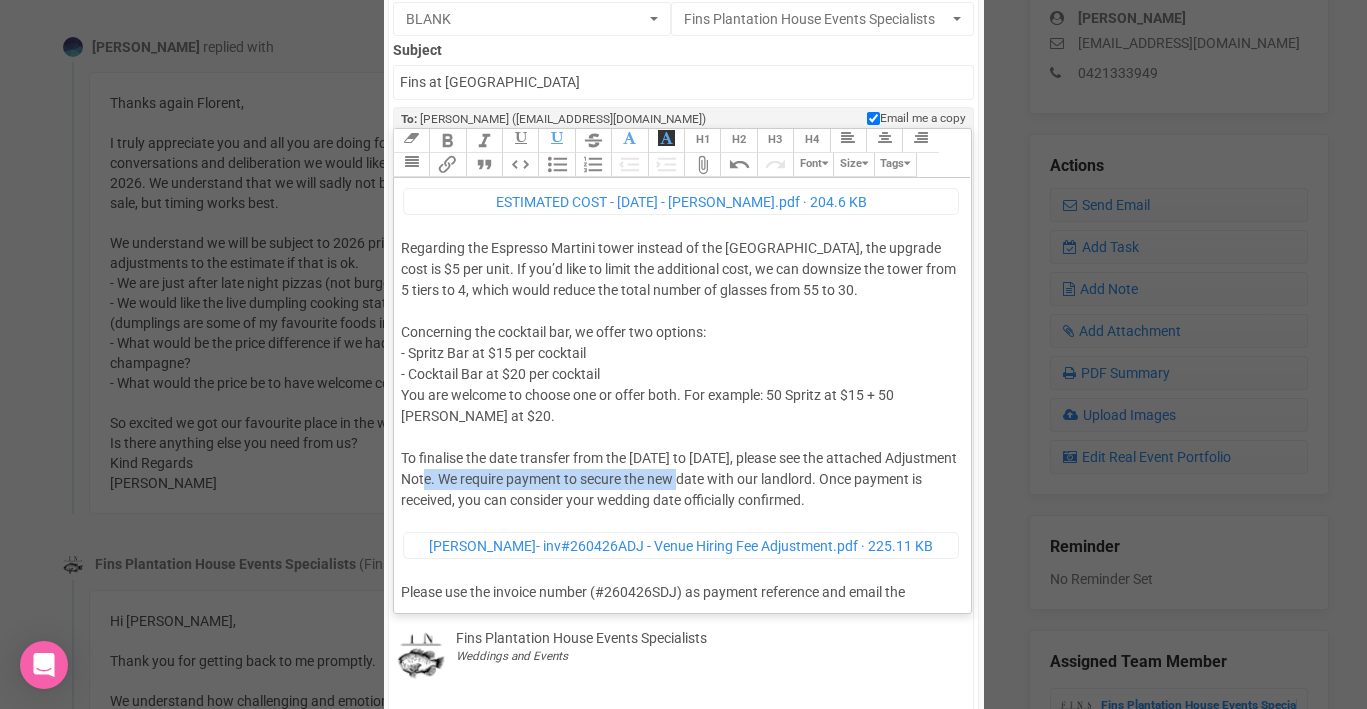 click on "Hi Sarah, Thank you for your email. I am so happy to hear that you have been able to decide on a new date for your special day! Please find attached a revised estimated cost for your perusal, reflecting the changes you have communicated. ﻿ ESTIMATED COST - Sun 26th April 2026 - Sarah McRoberts.pdf   204.6 KB ﻿ Regarding the Espresso Martini tower instead of the champagne tower, the upgrade cost is $5 per unit. If you’d like to limit the additional cost, we can downsize the tower from 5 tiers to 4, which would reduce the total number of glasses from 55 to 30. Concerning the cocktail bar, we offer two options: - Spritz Bar at $15 per cocktail - Cocktail Bar at $20 per cocktail You are welcome to choose one or offer both. For example: 50 Spritz at $15 + 50 Margarita at $20. ﻿ Sarah McRoberts- inv#260426ADJ - Venue Hiring Fee Adjustment.pdf   225.11 KB ﻿ Please use the invoice number (#260426SDJ) as payment reference and email the remittance advice to events@fins.com.au. Warm regards, Florent Elineau" 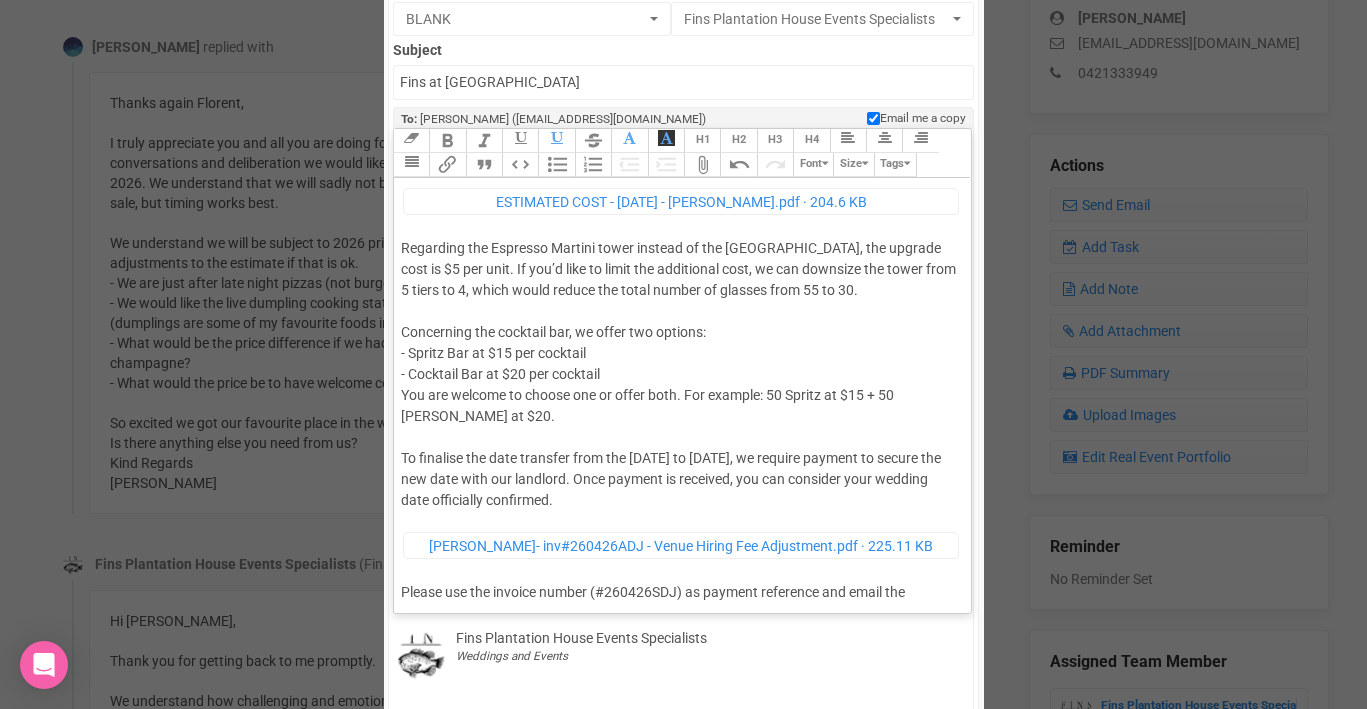 click on "Hi Sarah, Thank you for your email. I am so happy to hear that you have been able to decide on a new date for your special day! Please find attached a revised estimated cost for your perusal, reflecting the changes you have communicated. ﻿ ESTIMATED COST - Sun 26th April 2026 - Sarah McRoberts.pdf   204.6 KB ﻿ Regarding the Espresso Martini tower instead of the champagne tower, the upgrade cost is $5 per unit. If you’d like to limit the additional cost, we can downsize the tower from 5 tiers to 4, which would reduce the total number of glasses from 55 to 30. Concerning the cocktail bar, we offer two options: - Spritz Bar at $15 per cocktail - Cocktail Bar at $20 per cocktail You are welcome to choose one or offer both. For example: 50 Spritz at $15 + 50 Margarita at $20. ﻿ Sarah McRoberts- inv#260426ADJ - Venue Hiring Fee Adjustment.pdf   225.11 KB ﻿ Please use the invoice number (#260426SDJ) as payment reference and email the remittance advice to events@fins.com.au. Warm regards, Florent Elineau" 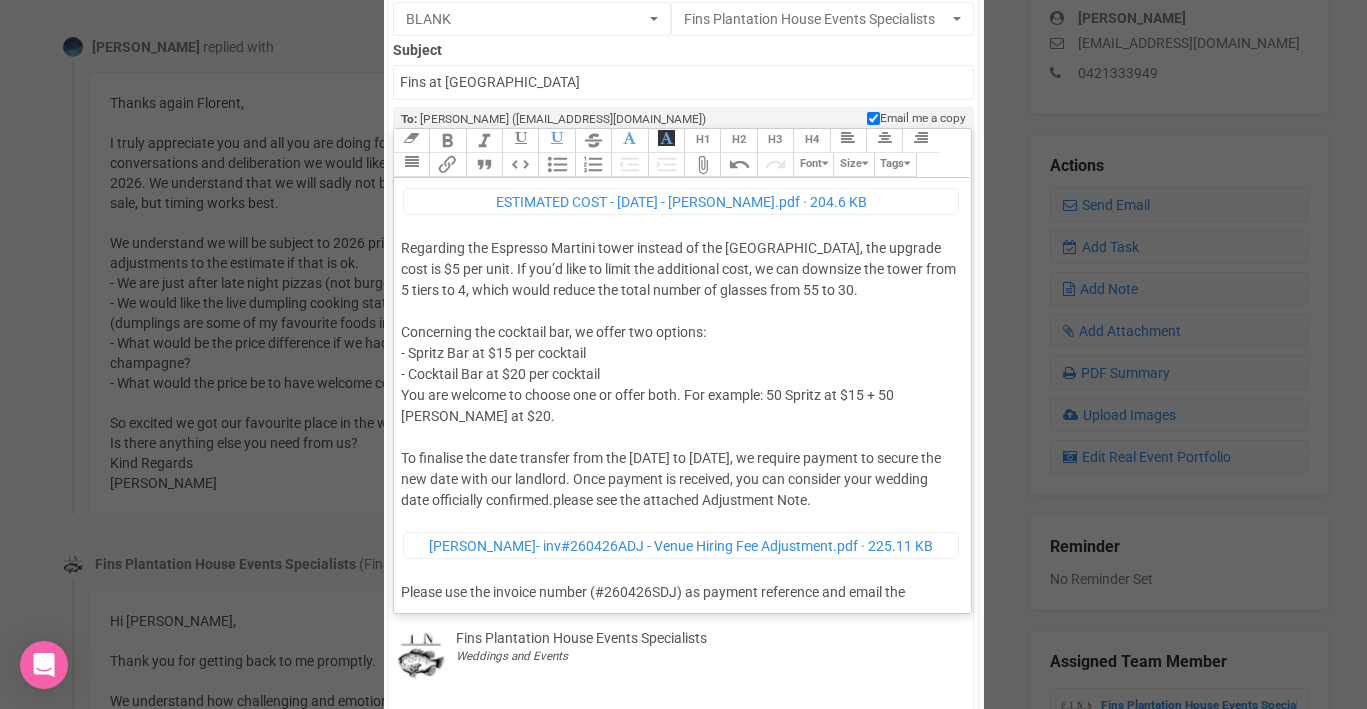 click on "Hi Sarah, Thank you for your email. I am so happy to hear that you have been able to decide on a new date for your special day! Please find attached a revised estimated cost for your perusal, reflecting the changes you have communicated. ﻿ ESTIMATED COST - Sun 26th April 2026 - Sarah McRoberts.pdf   204.6 KB ﻿ Regarding the Espresso Martini tower instead of the champagne tower, the upgrade cost is $5 per unit. If you’d like to limit the additional cost, we can downsize the tower from 5 tiers to 4, which would reduce the total number of glasses from 55 to 30. Concerning the cocktail bar, we offer two options: - Spritz Bar at $15 per cocktail - Cocktail Bar at $20 per cocktail You are welcome to choose one or offer both. For example: 50 Spritz at $15 + 50 Margarita at $20. please see the attached Adjustment Note.   ﻿ Sarah McRoberts- inv#260426ADJ - Venue Hiring Fee Adjustment.pdf   225.11 KB ﻿ Please do not hesitate to reach out if you have any questions. Looking forward to hearing from you." 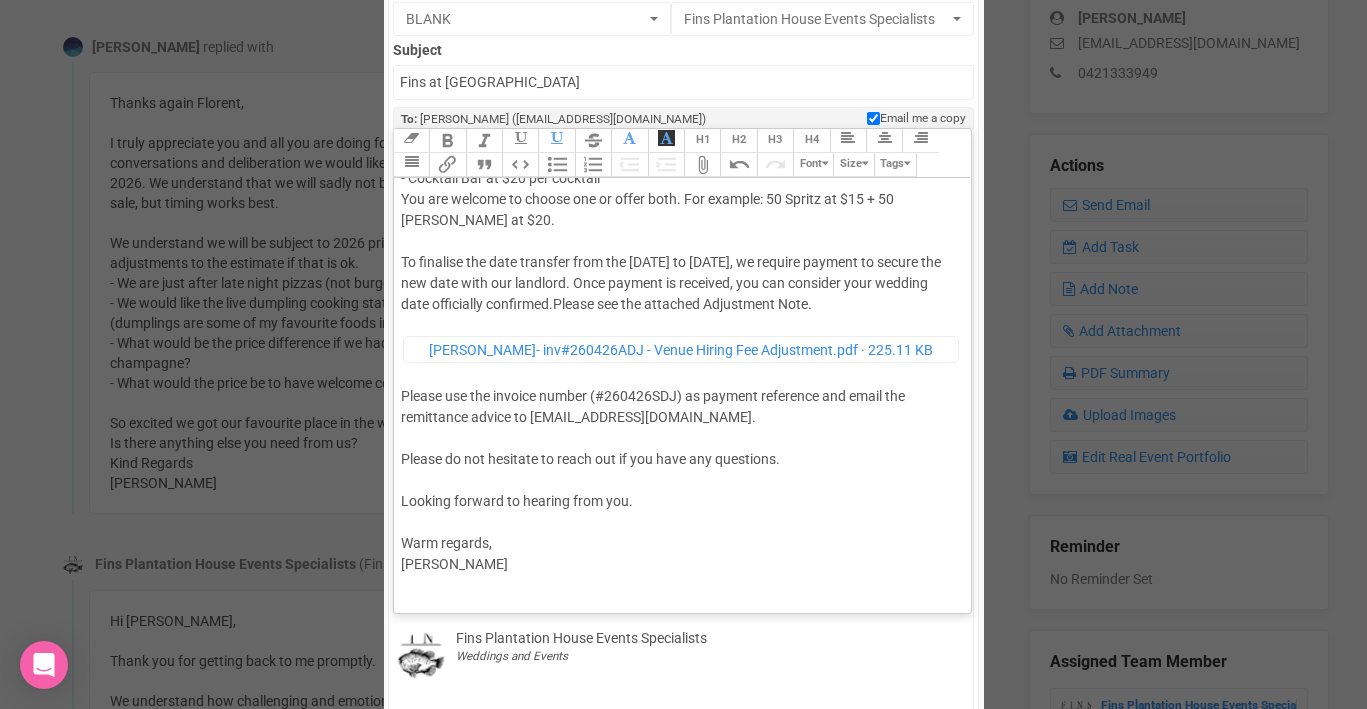 scroll, scrollTop: 424, scrollLeft: 0, axis: vertical 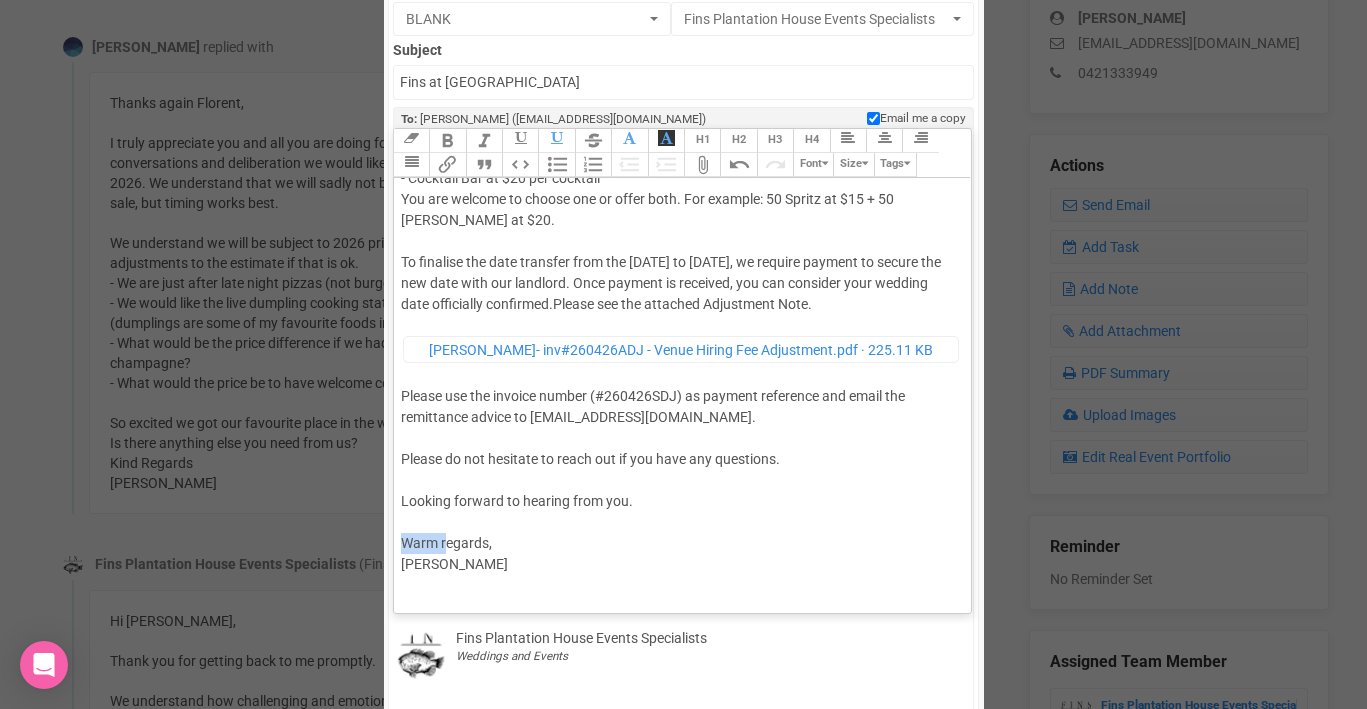 drag, startPoint x: 447, startPoint y: 542, endPoint x: 394, endPoint y: 543, distance: 53.009434 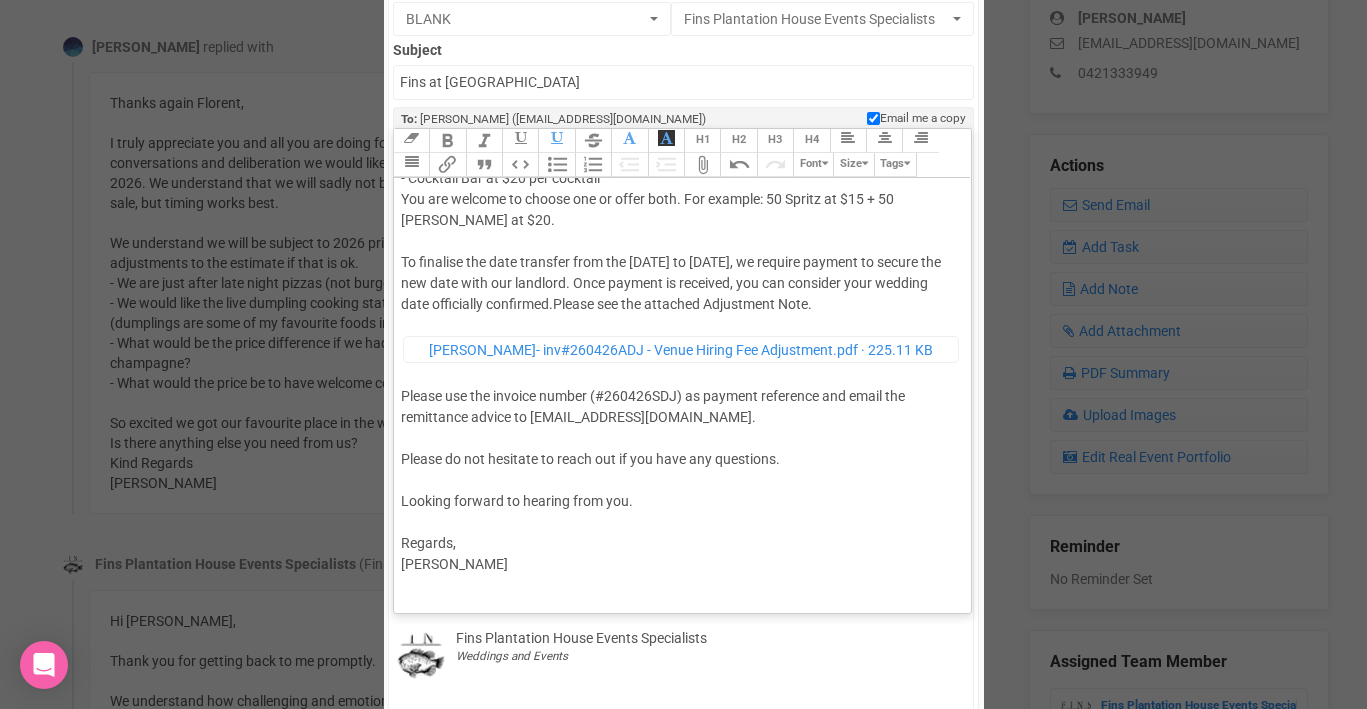 type on "<div>Hi Sarah,<br><br>Thank you for your email.<br><br>I am so happy to hear that you have been able to decide on a new date for your special day!<br><br>Please find attached a revised estimated cost for your perusal, reflecting the changes you have communicated.<br><br>Regarding the Espresso Martini tower instead of the champagne tower, the upgrade cost is $5 per unit. If you’d like to limit the additional cost, we can downsize the tower from 5 tiers to 4, which would reduce the total number of glasses from 55 to 30.<br><br>Concerning the cocktail bar, we offer two options:<br>- Spritz Bar at $15 per cocktail<br>- Cocktail Bar at $20 per cocktail<br>You are welcome to choose one or offer both. For example: 50 Spritz at $15 + 50 Margarita at $20.<br><br>To finalise the date transfer from the 5th of September 2025 to Sunday the 26th of April 2026, we require payment to secure the new date with our landlord. Once payment is received, you can consider your wedding date officially confirmed. <span style="backg..." 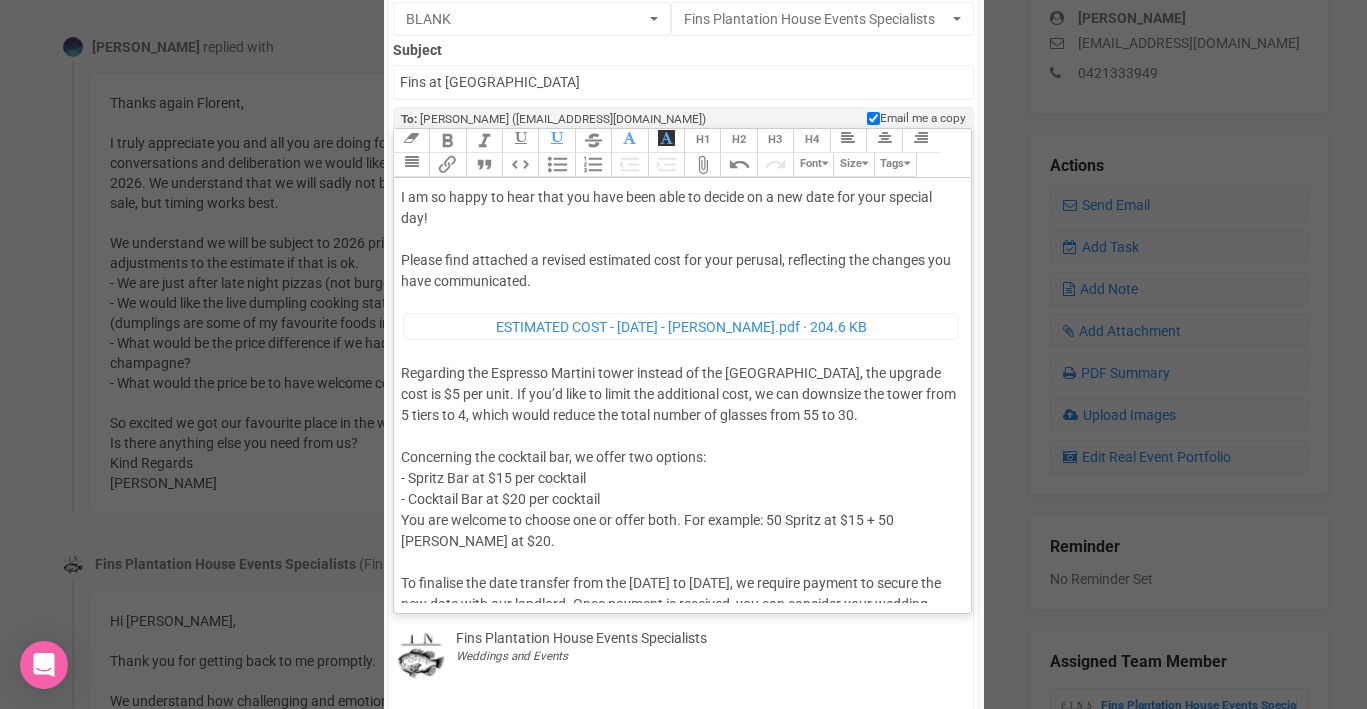 scroll, scrollTop: 71, scrollLeft: 0, axis: vertical 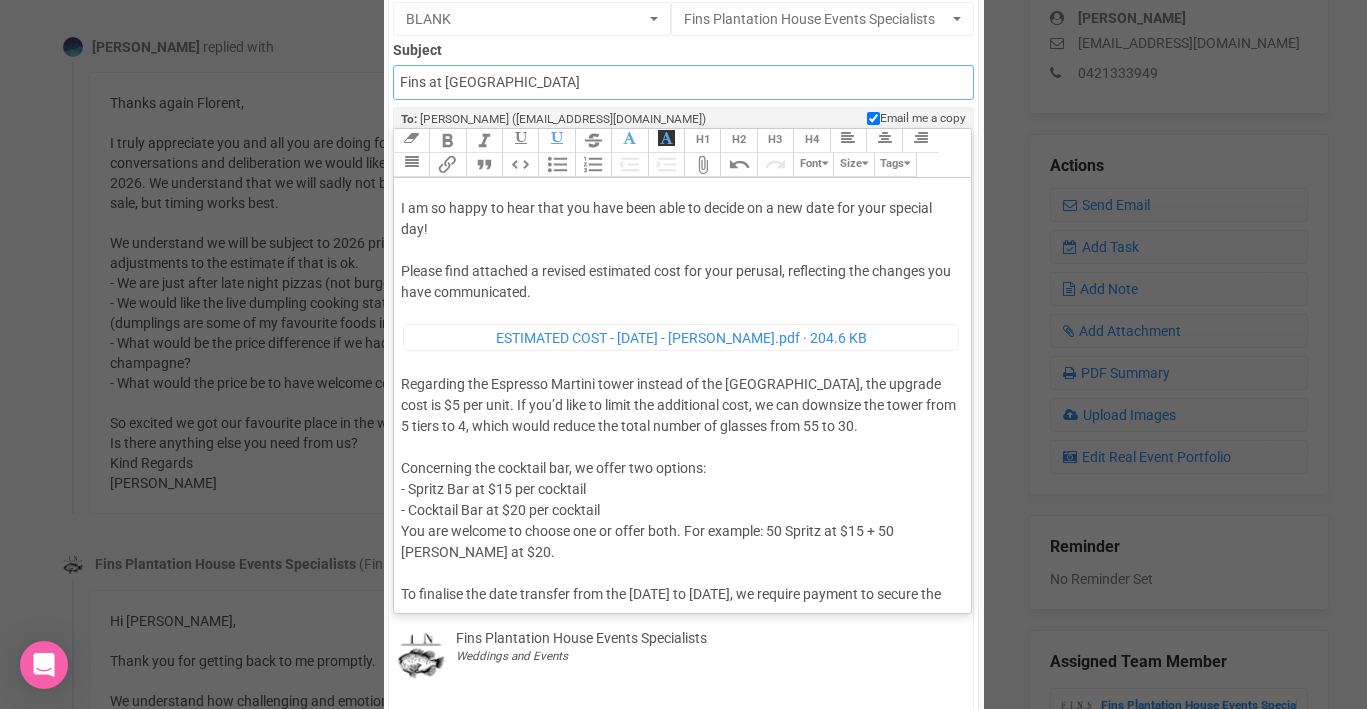 click on "Fins at [GEOGRAPHIC_DATA]" at bounding box center (683, 82) 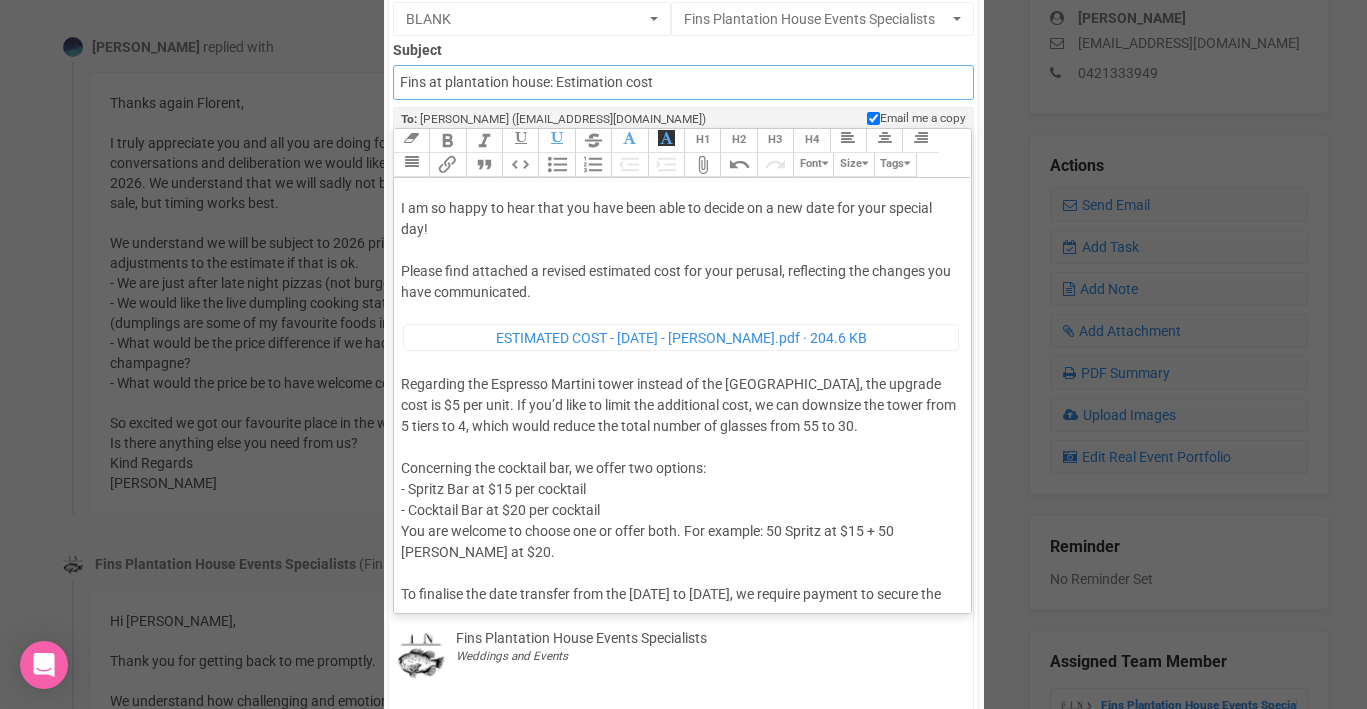 drag, startPoint x: 682, startPoint y: 83, endPoint x: 547, endPoint y: 87, distance: 135.05925 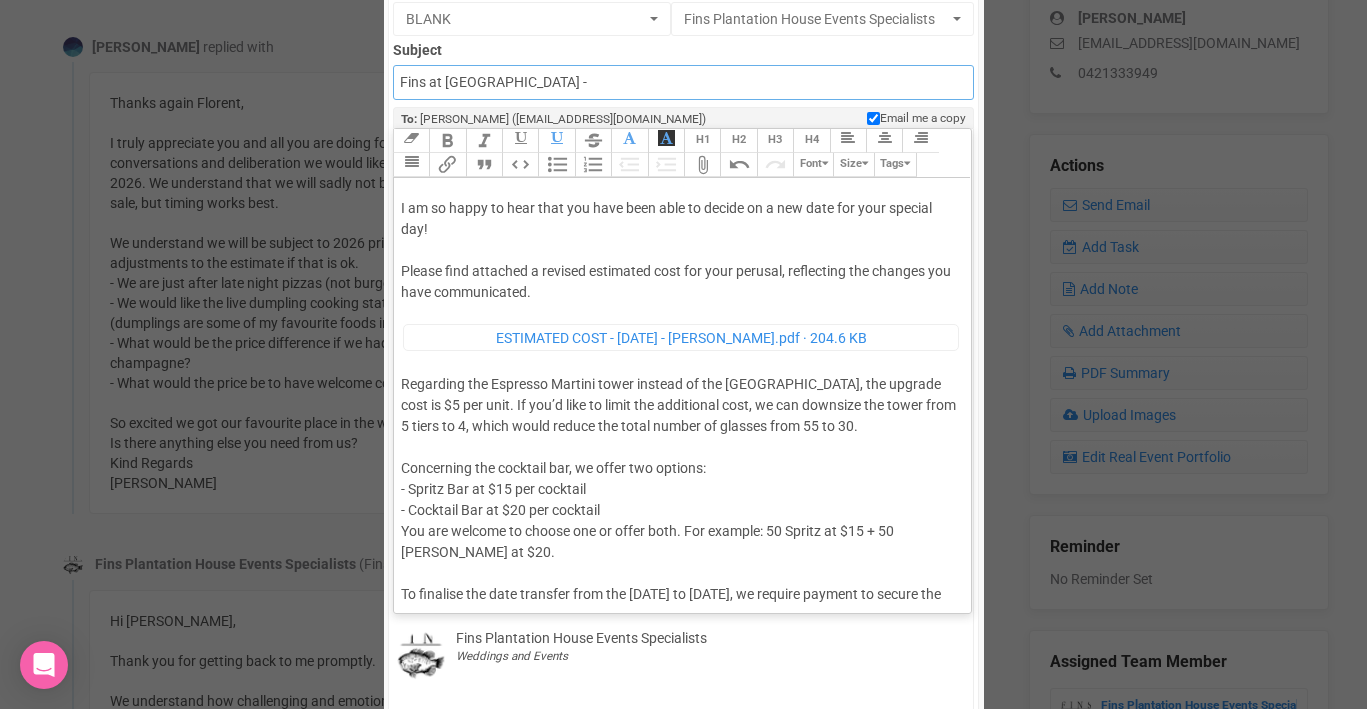 paste on "Revised Estimate & Date Adjustment for Your Wedding" 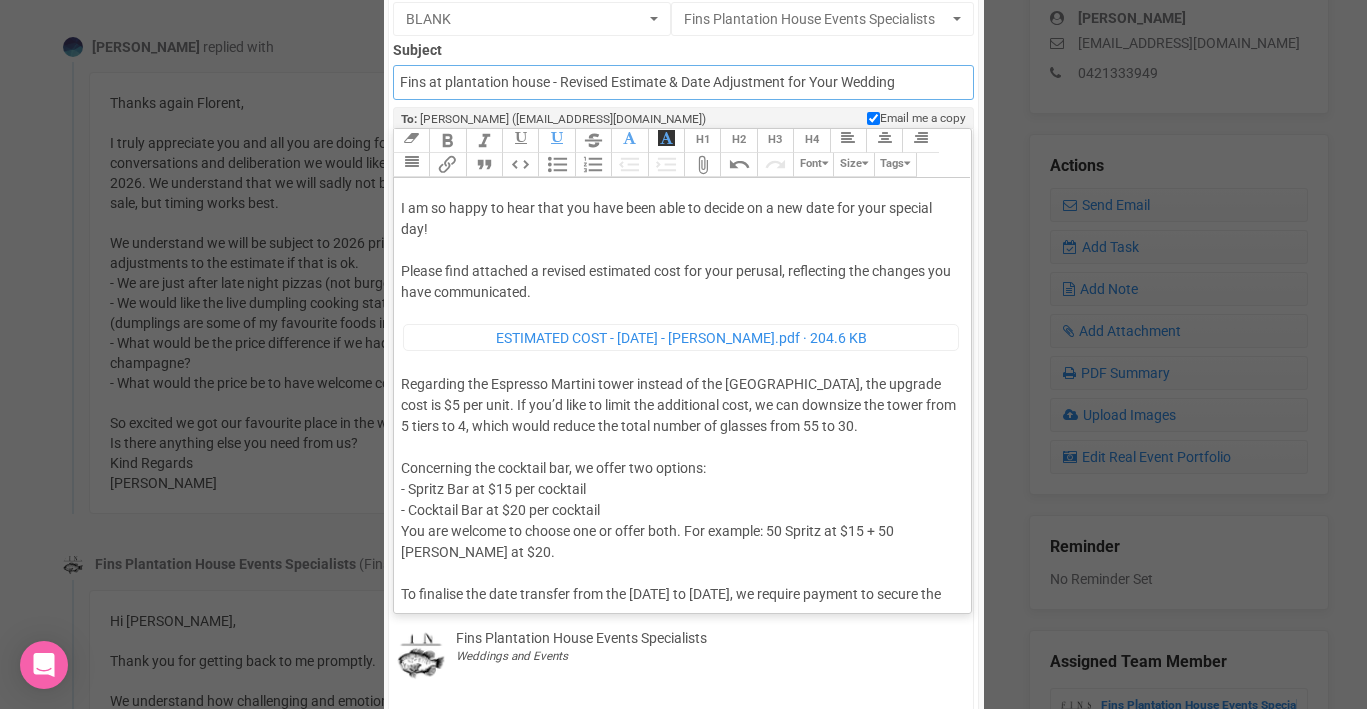 click on "Fins at plantation house - Revised Estimate & Date Adjustment for Your Wedding" at bounding box center [683, 82] 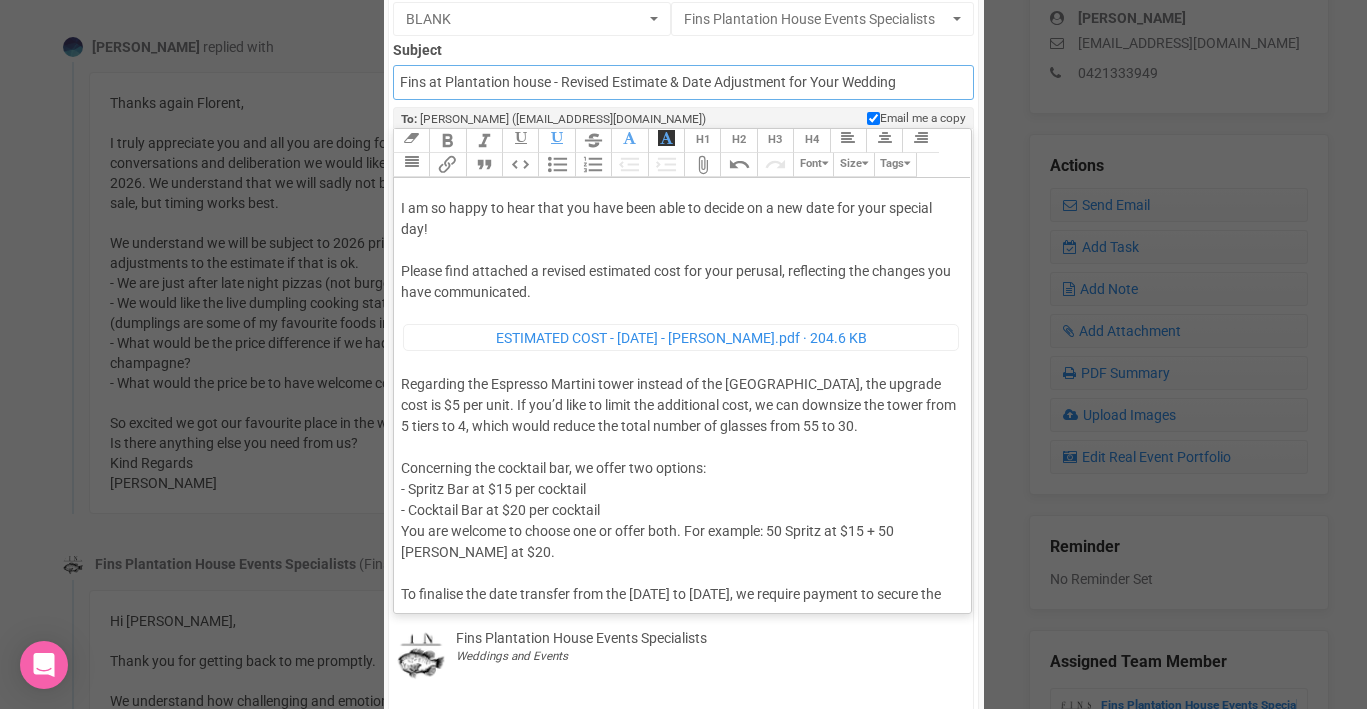 click on "Fins at Plantation house - Revised Estimate & Date Adjustment for Your Wedding" at bounding box center (683, 82) 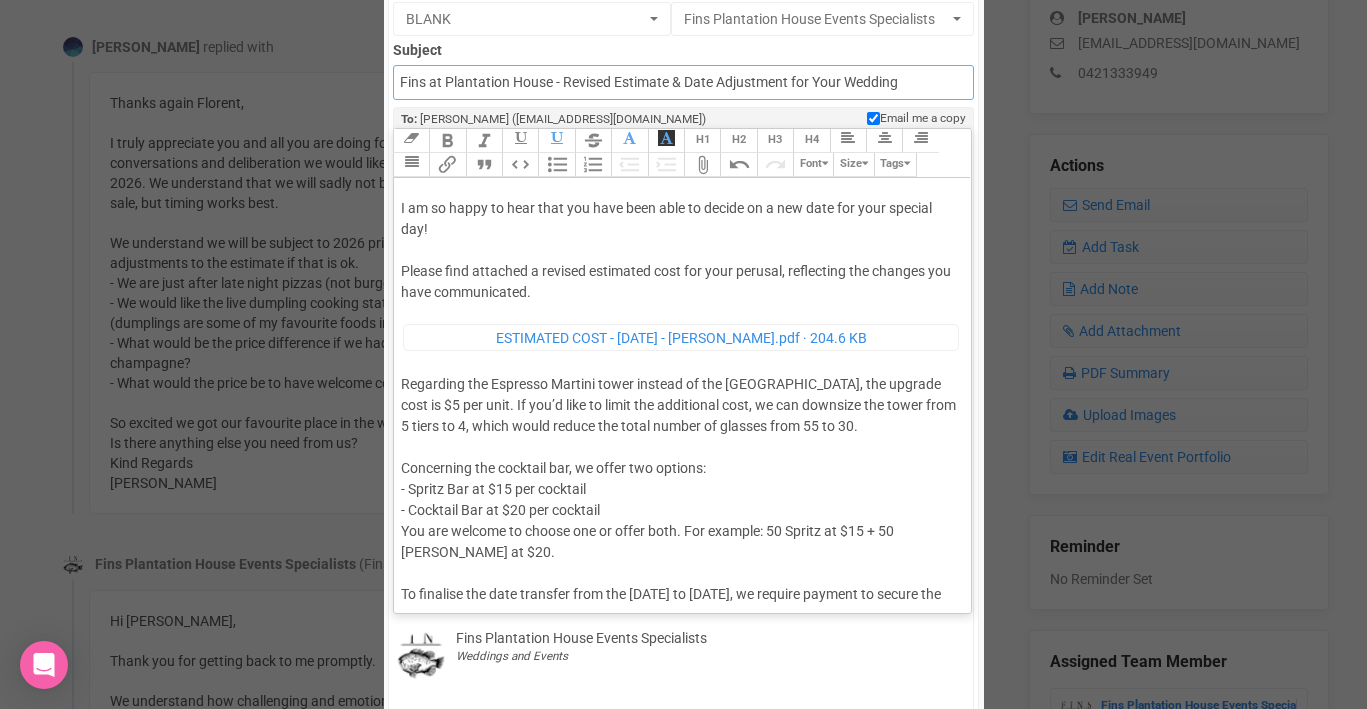 drag, startPoint x: 916, startPoint y: 89, endPoint x: 792, endPoint y: 85, distance: 124.0645 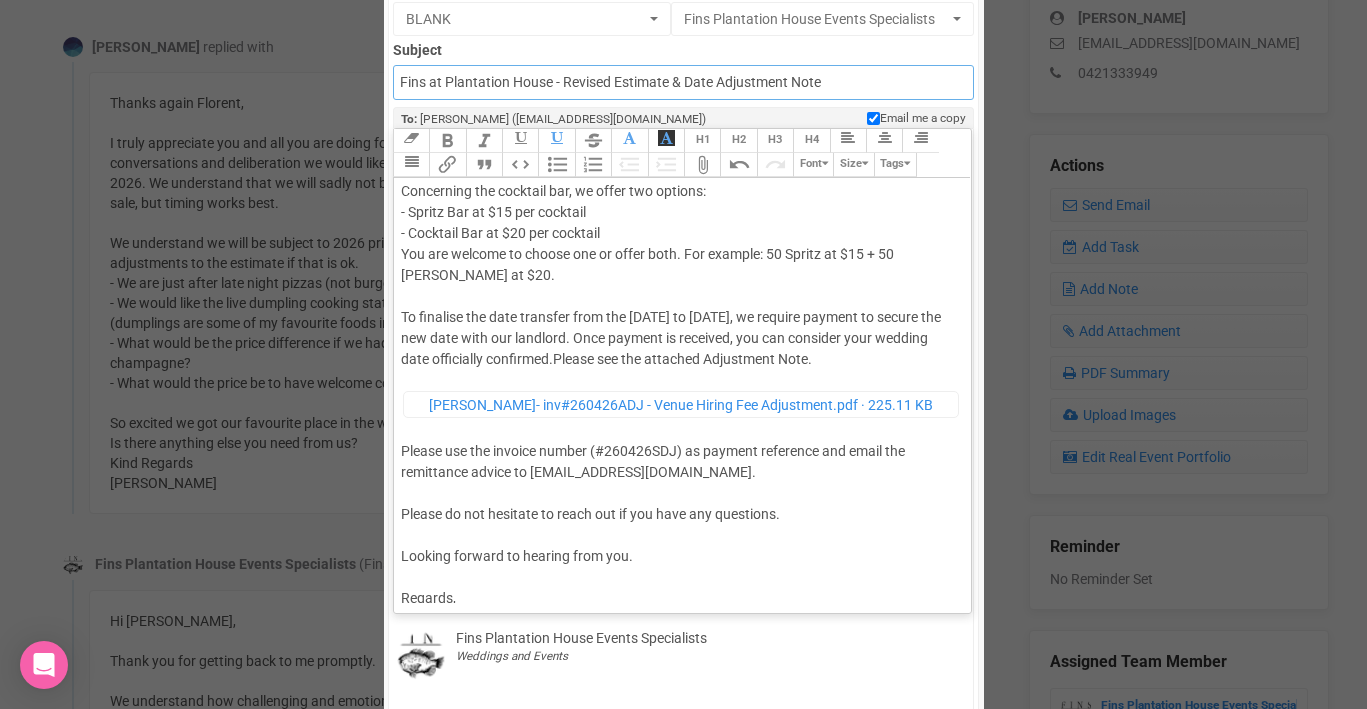 scroll, scrollTop: 349, scrollLeft: 0, axis: vertical 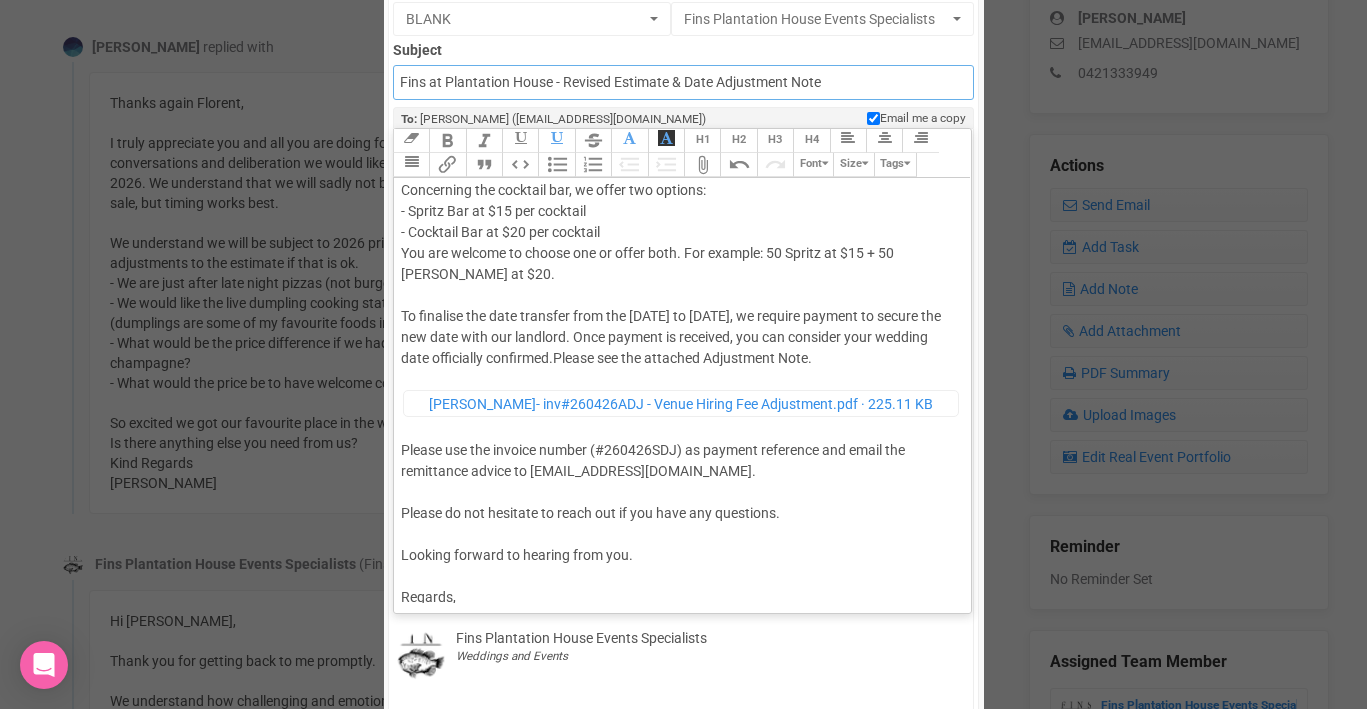 type on "Fins at Plantation House - Revised Estimate & Date Adjustment Note" 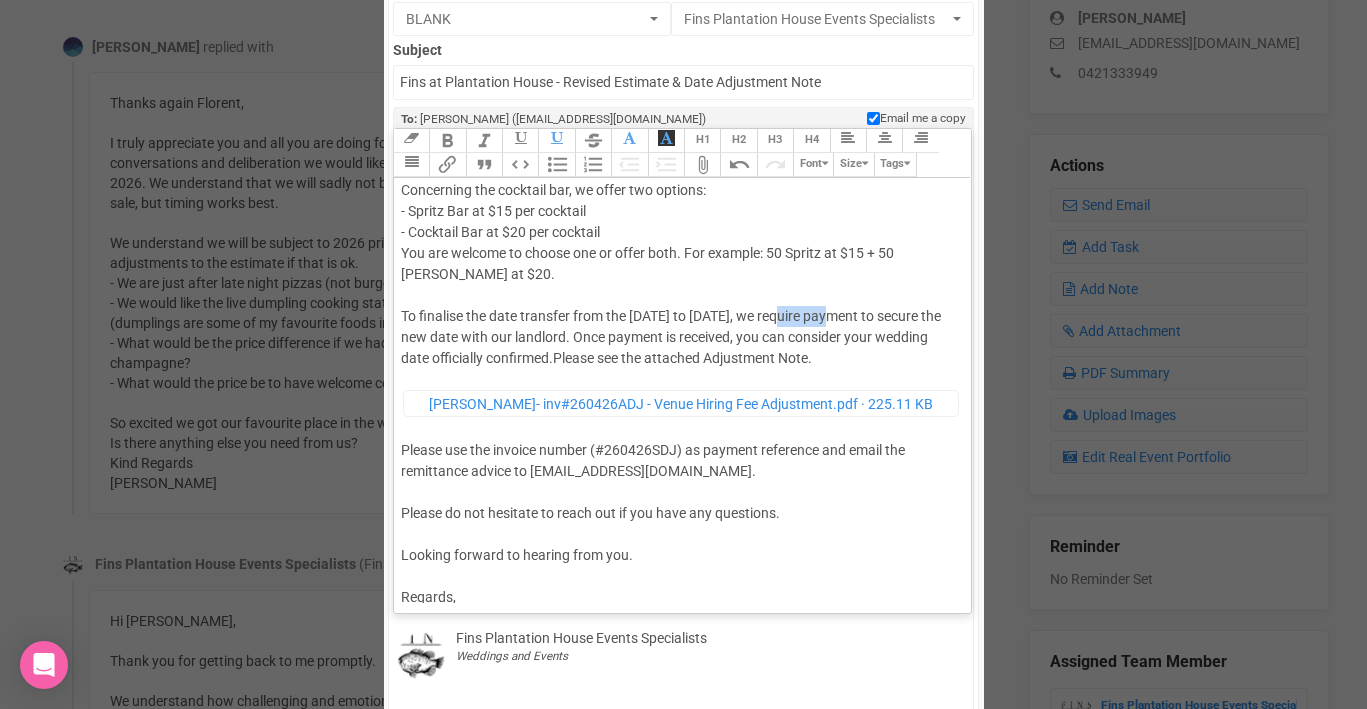 drag, startPoint x: 841, startPoint y: 318, endPoint x: 791, endPoint y: 318, distance: 50 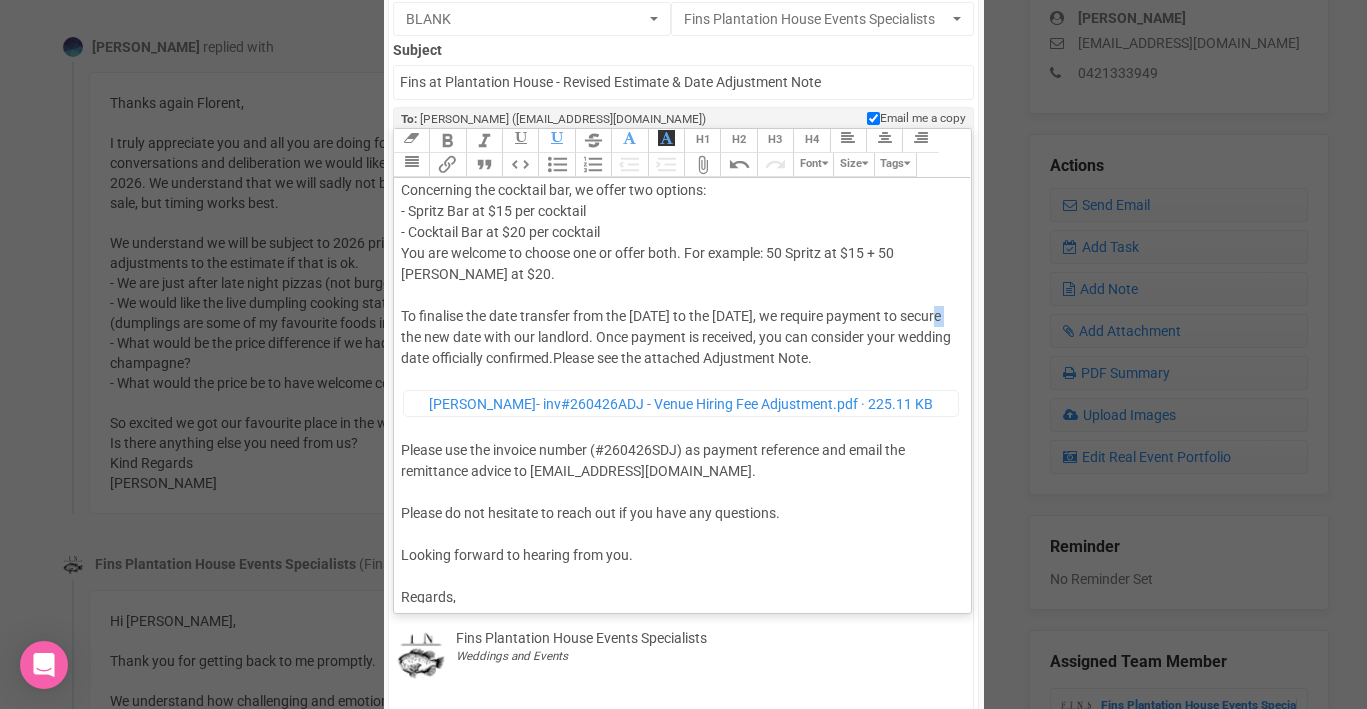 drag, startPoint x: 934, startPoint y: 317, endPoint x: 949, endPoint y: 314, distance: 15.297058 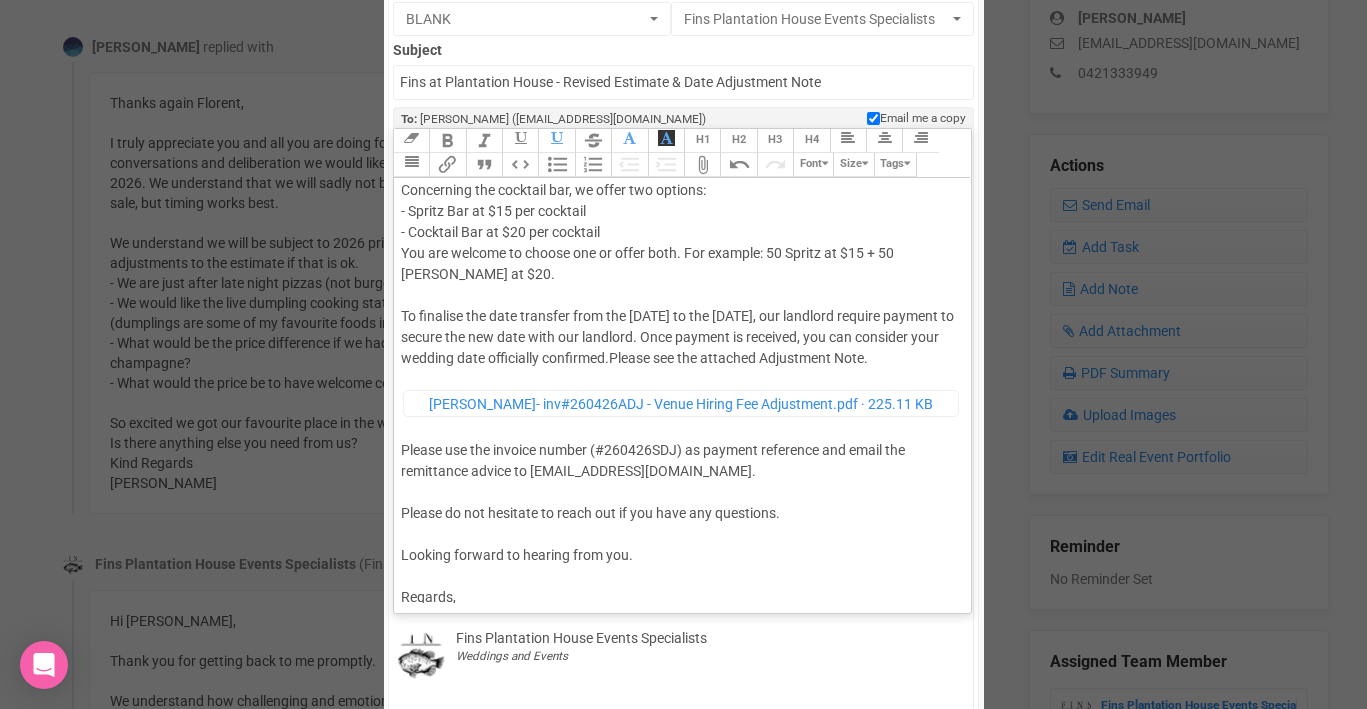 click on "Hi Sarah, Thank you for your email. I am so happy to hear that you have been able to decide on a new date for your special day! Please find attached a revised estimated cost for your perusal, reflecting the changes you have communicated. ﻿ ESTIMATED COST - Sun 26th April 2026 - Sarah McRoberts.pdf   204.6 KB ﻿ Regarding the Espresso Martini tower instead of the champagne tower, the upgrade cost is $5 per unit. If you’d like to limit the additional cost, we can downsize the tower from 5 tiers to 4, which would reduce the total number of glasses from 55 to 30. Concerning the cocktail bar, we offer two options: - Spritz Bar at $15 per cocktail - Cocktail Bar at $20 per cocktail You are welcome to choose one or offer both. For example: 50 Spritz at $15 + 50 Margarita at $20. Please see the attached Adjustment Note.   ﻿ Sarah McRoberts- inv#260426ADJ - Venue Hiring Fee Adjustment.pdf   225.11 KB ﻿ Please do not hesitate to reach out if you have any questions. Looking forward to hearing from you. Regards," 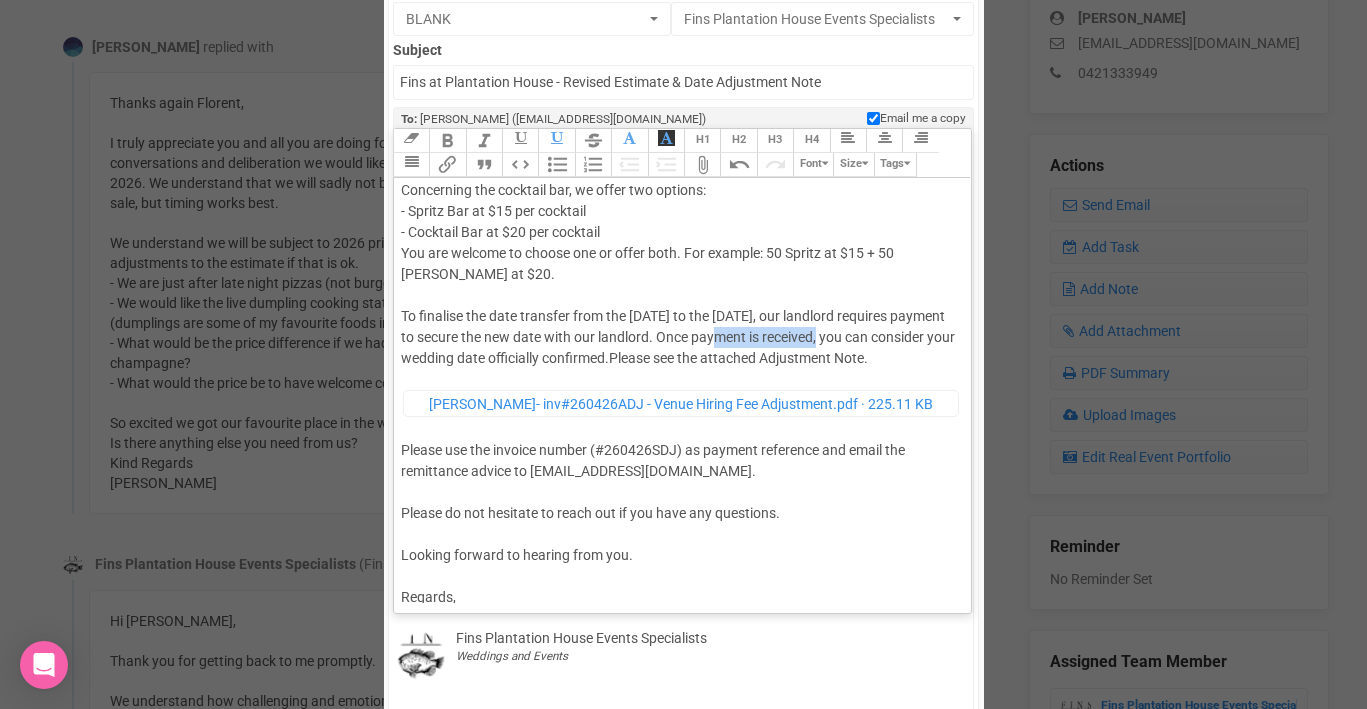 drag, startPoint x: 713, startPoint y: 337, endPoint x: 814, endPoint y: 337, distance: 101 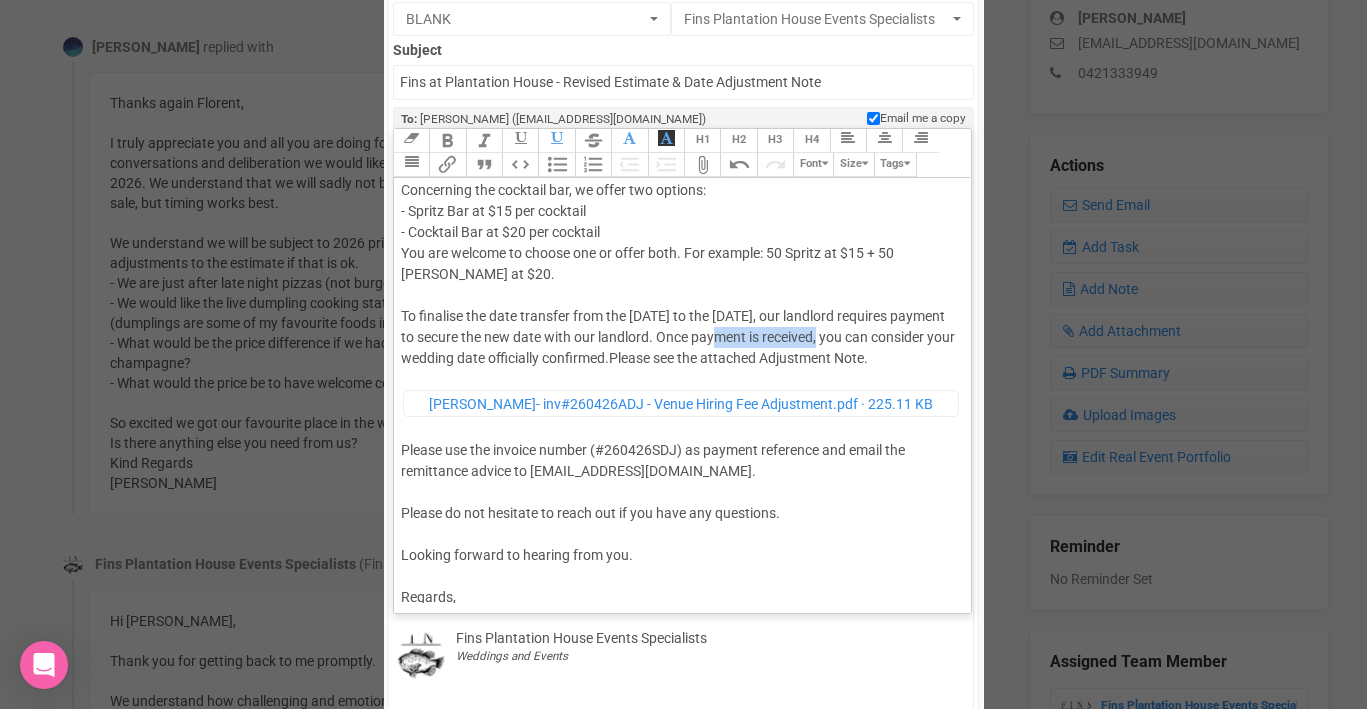 click on "Hi Sarah, Thank you for your email. I am so happy to hear that you have been able to decide on a new date for your special day! Please find attached a revised estimated cost for your perusal, reflecting the changes you have communicated. ﻿ ESTIMATED COST - Sun 26th April 2026 - Sarah McRoberts.pdf   204.6 KB ﻿ Regarding the Espresso Martini tower instead of the champagne tower, the upgrade cost is $5 per unit. If you’d like to limit the additional cost, we can downsize the tower from 5 tiers to 4, which would reduce the total number of glasses from 55 to 30. Concerning the cocktail bar, we offer two options: - Spritz Bar at $15 per cocktail - Cocktail Bar at $20 per cocktail You are welcome to choose one or offer both. For example: 50 Spritz at $15 + 50 Margarita at $20. Please see the attached Adjustment Note.   ﻿ Sarah McRoberts- inv#260426ADJ - Venue Hiring Fee Adjustment.pdf   225.11 KB ﻿ Please do not hesitate to reach out if you have any questions. Looking forward to hearing from you. Regards," 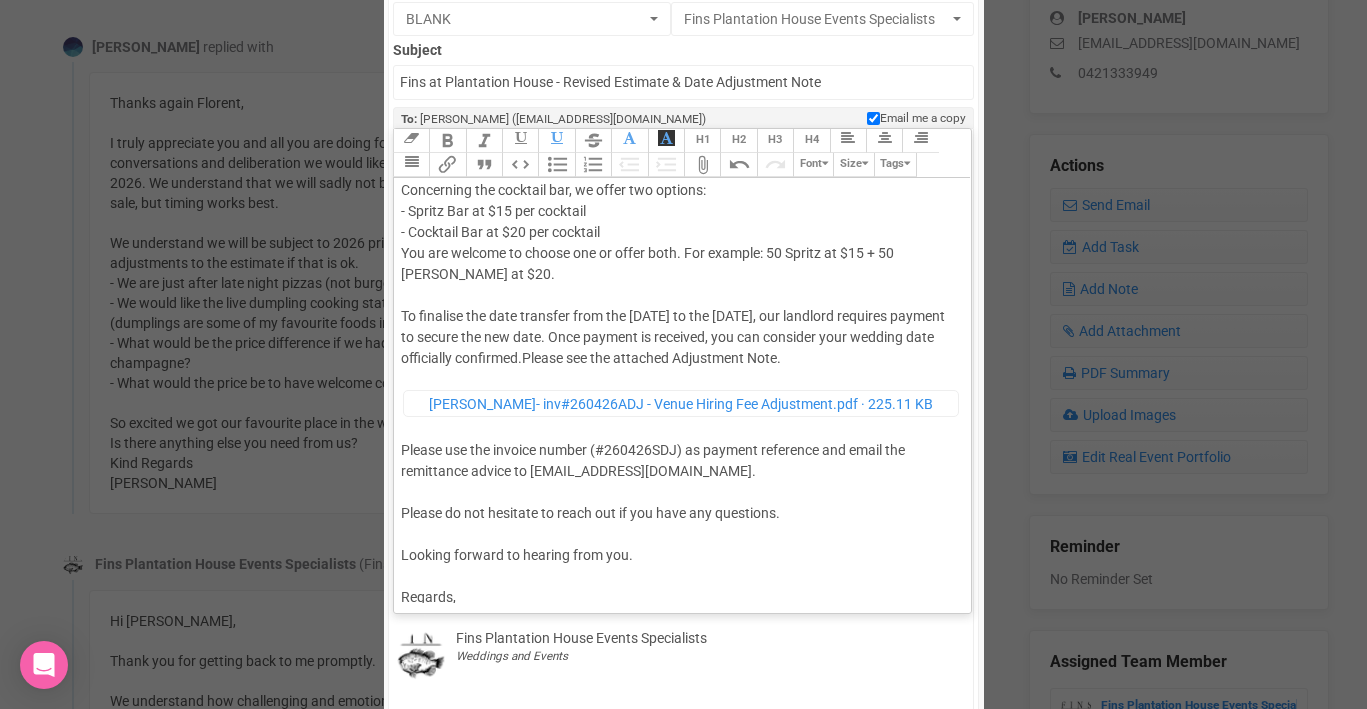 type on "<div>Hi Sarah,<br><br>Thank you for your email.<br><br>I am so happy to hear that you have been able to decide on a new date for your special day!<br><br>Please find attached a revised estimated cost for your perusal, reflecting the changes you have communicated.<br><br>Regarding the Espresso Martini tower instead of the champagne tower, the upgrade cost is $5 per unit. If you’d like to limit the additional cost, we can downsize the tower from 5 tiers to 4, which would reduce the total number of glasses from 55 to 30.<br><br>Concerning the cocktail bar, we offer two options:<br>- Spritz Bar at $15 per cocktail<br>- Cocktail Bar at $20 per cocktail<br>You are welcome to choose one or offer both. For example: 50 Spritz at $15 + 50 Margarita at $20.<br><br>To finalise the date transfer from the 5th of September 2025 to the 26th of April 2026, our landlord requires payment to secure the new date. Once payment is received, you can consider your wedding date officially confirmed. <span style="background-color: r..." 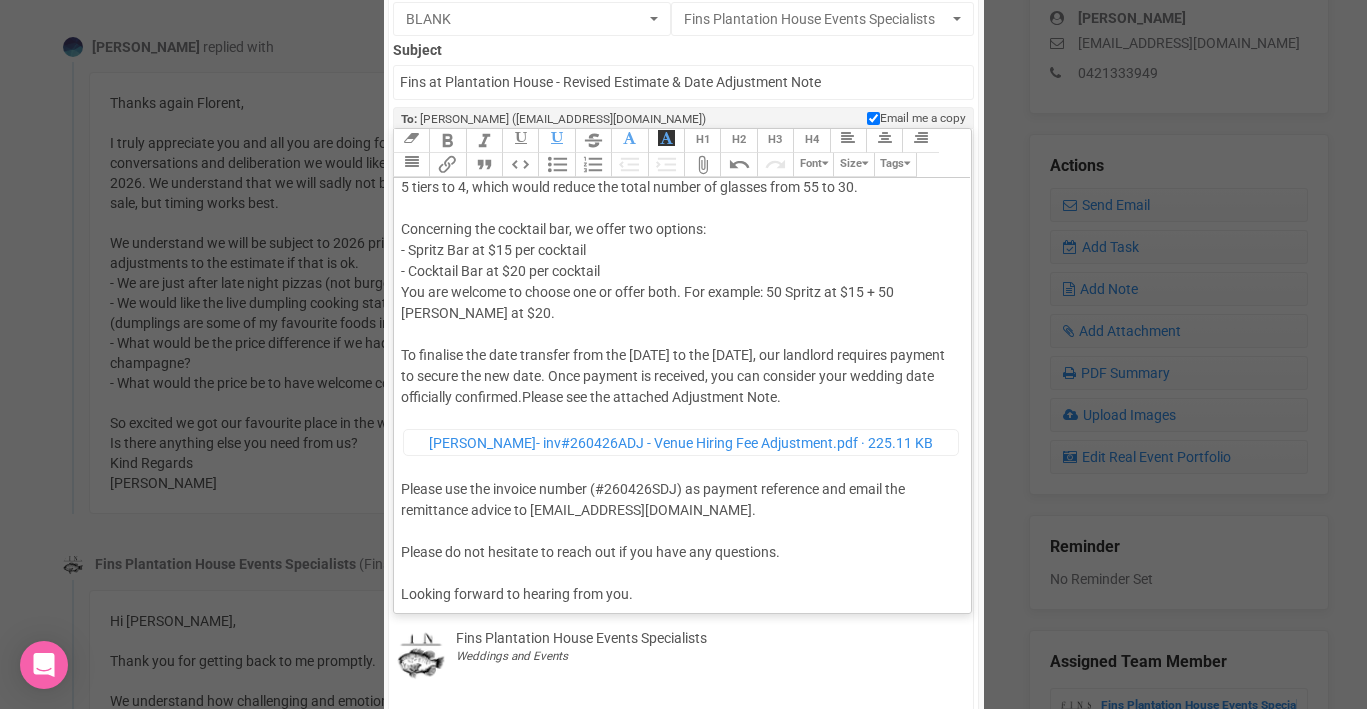 scroll, scrollTop: 0, scrollLeft: 0, axis: both 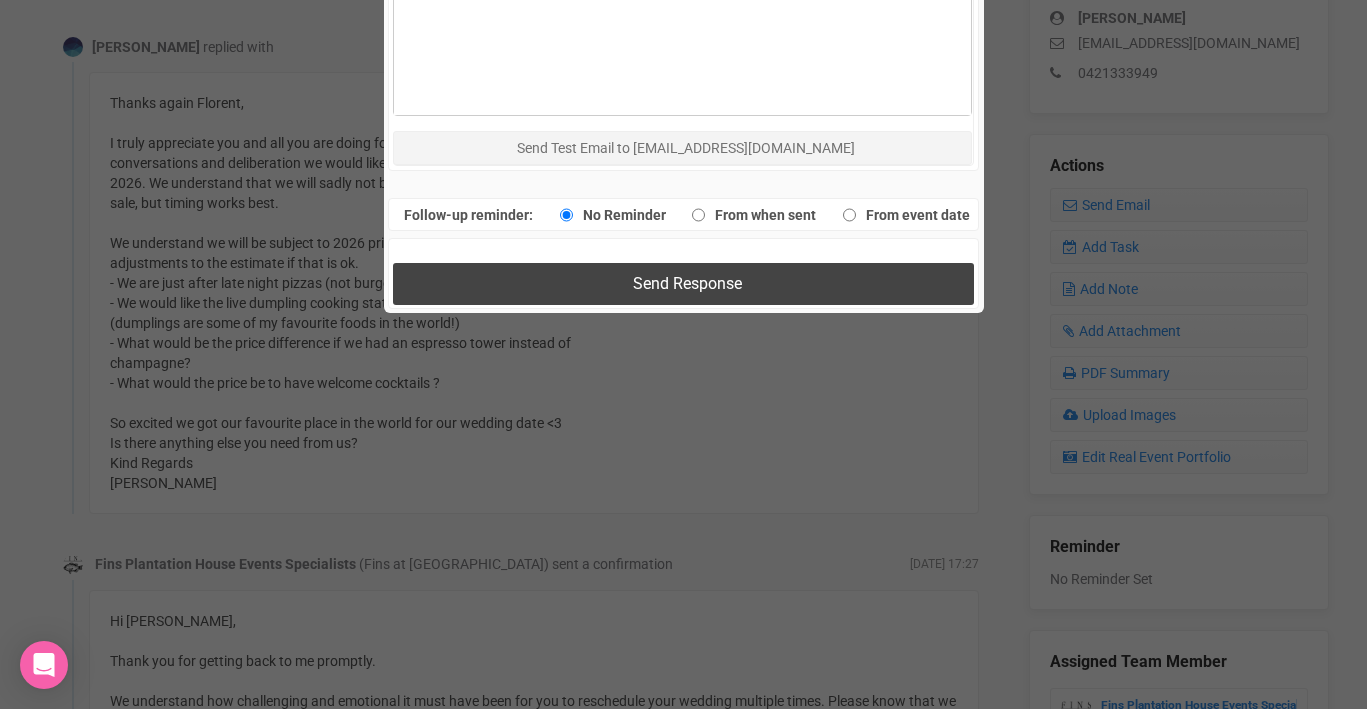 click on "Send Response" at bounding box center [687, 283] 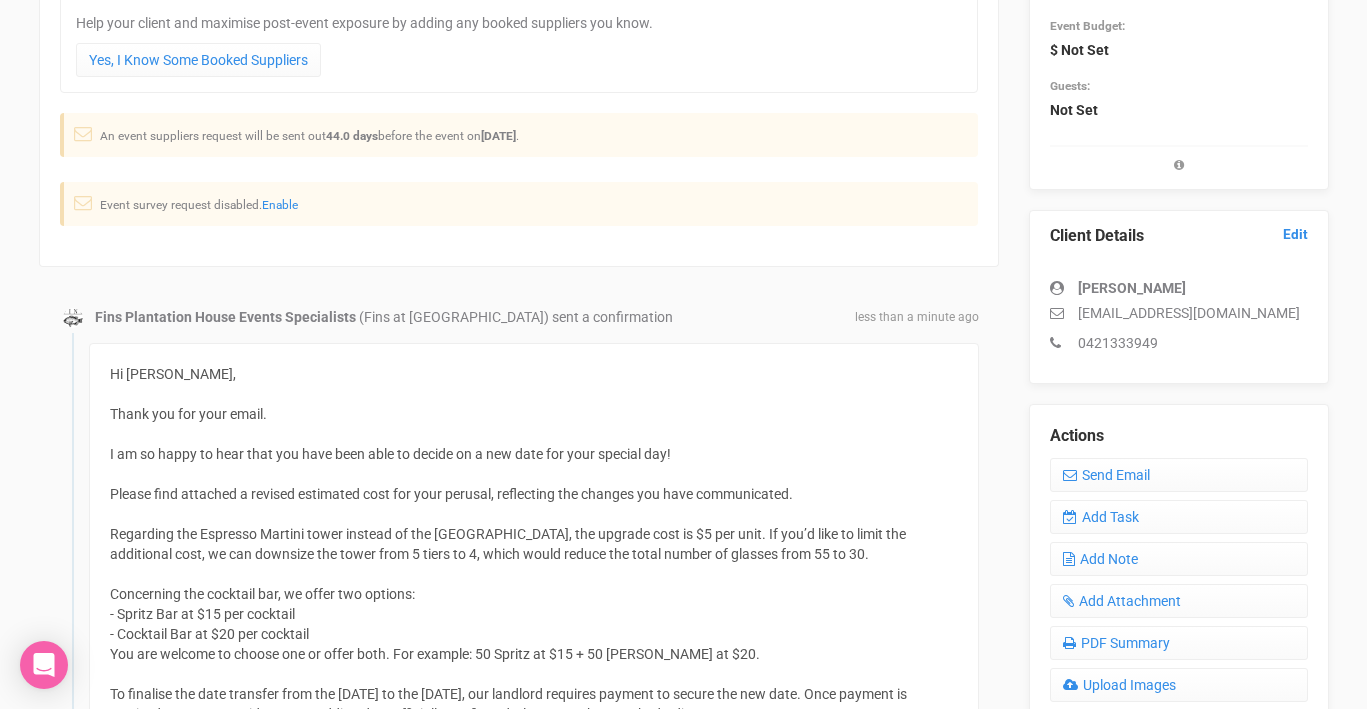 scroll, scrollTop: 345, scrollLeft: 0, axis: vertical 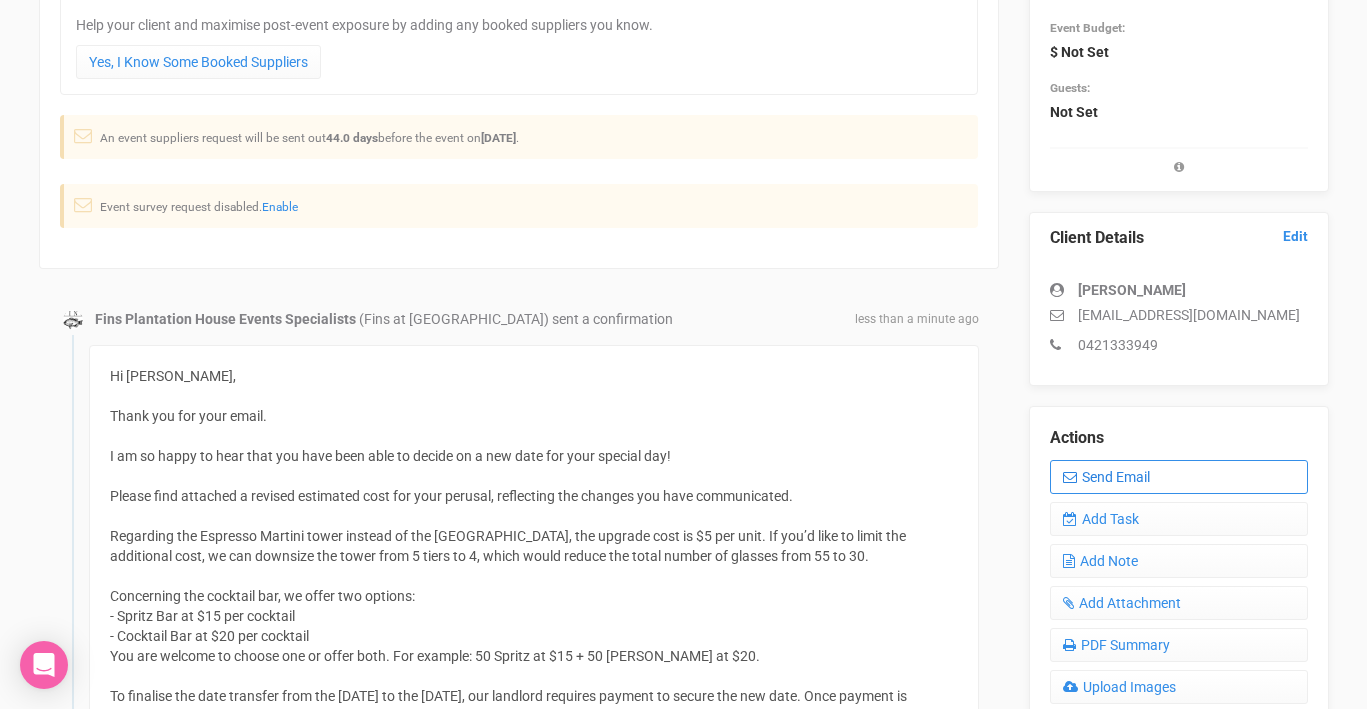 click on "Send Email" at bounding box center (1179, 477) 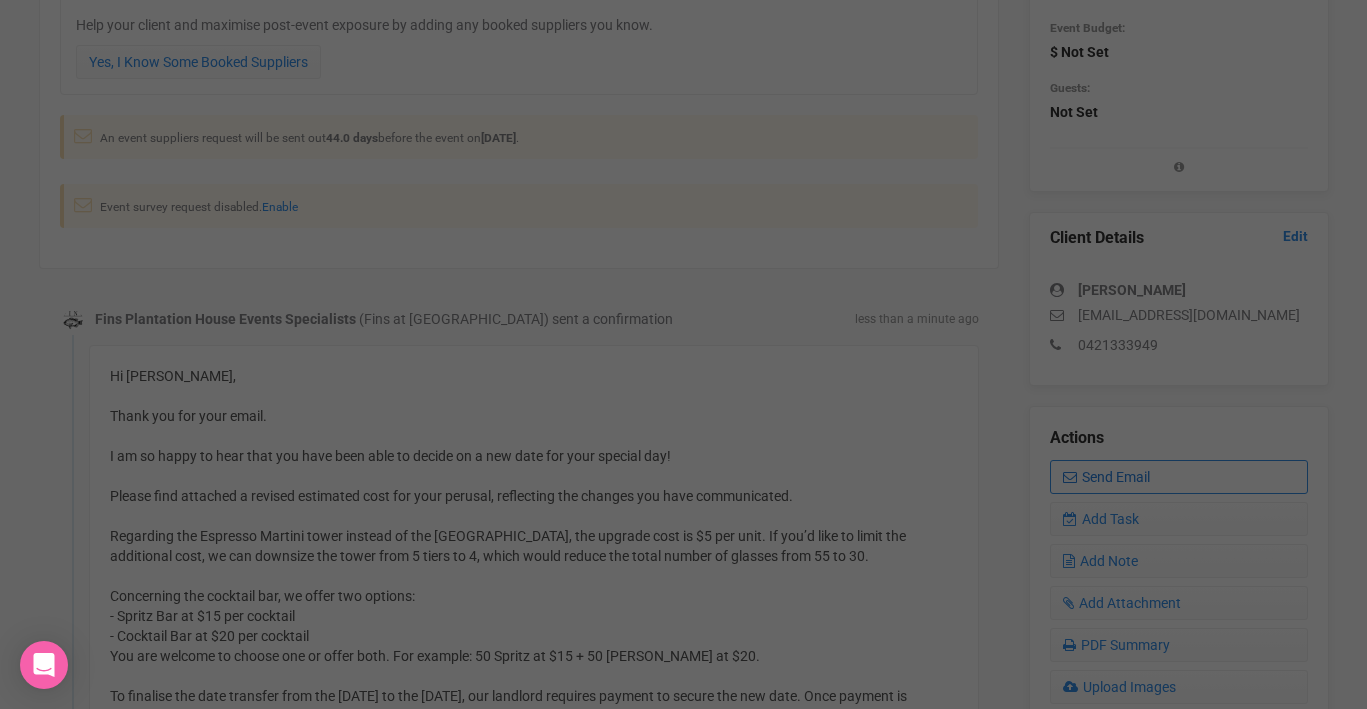 scroll, scrollTop: 0, scrollLeft: 0, axis: both 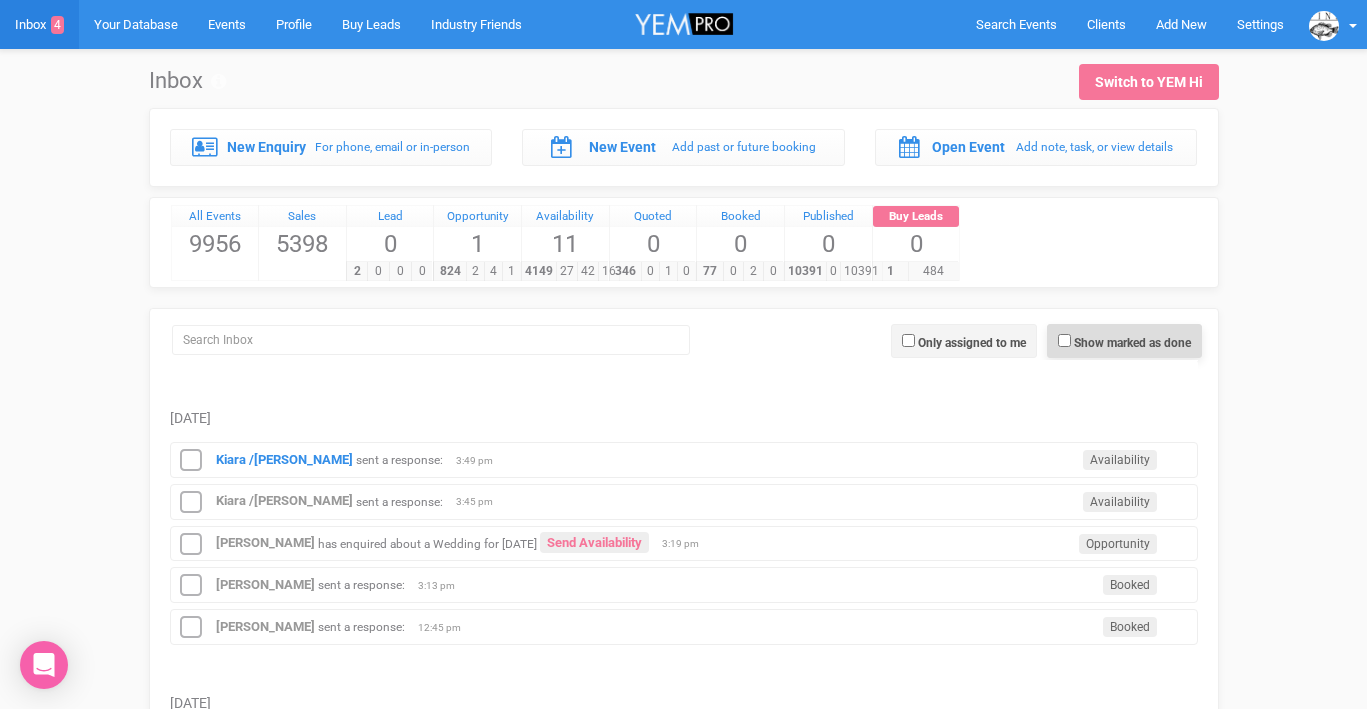 click on "Show marked as done" at bounding box center [1124, 341] 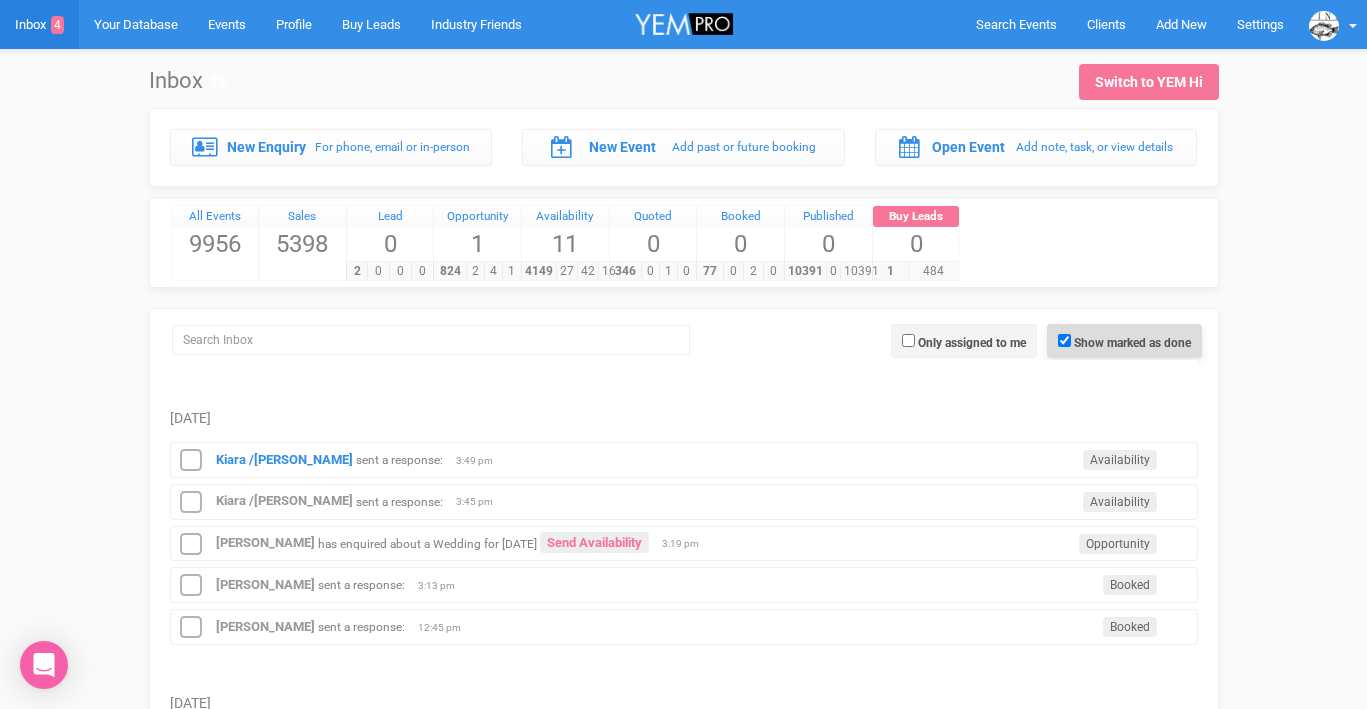 checkbox on "true" 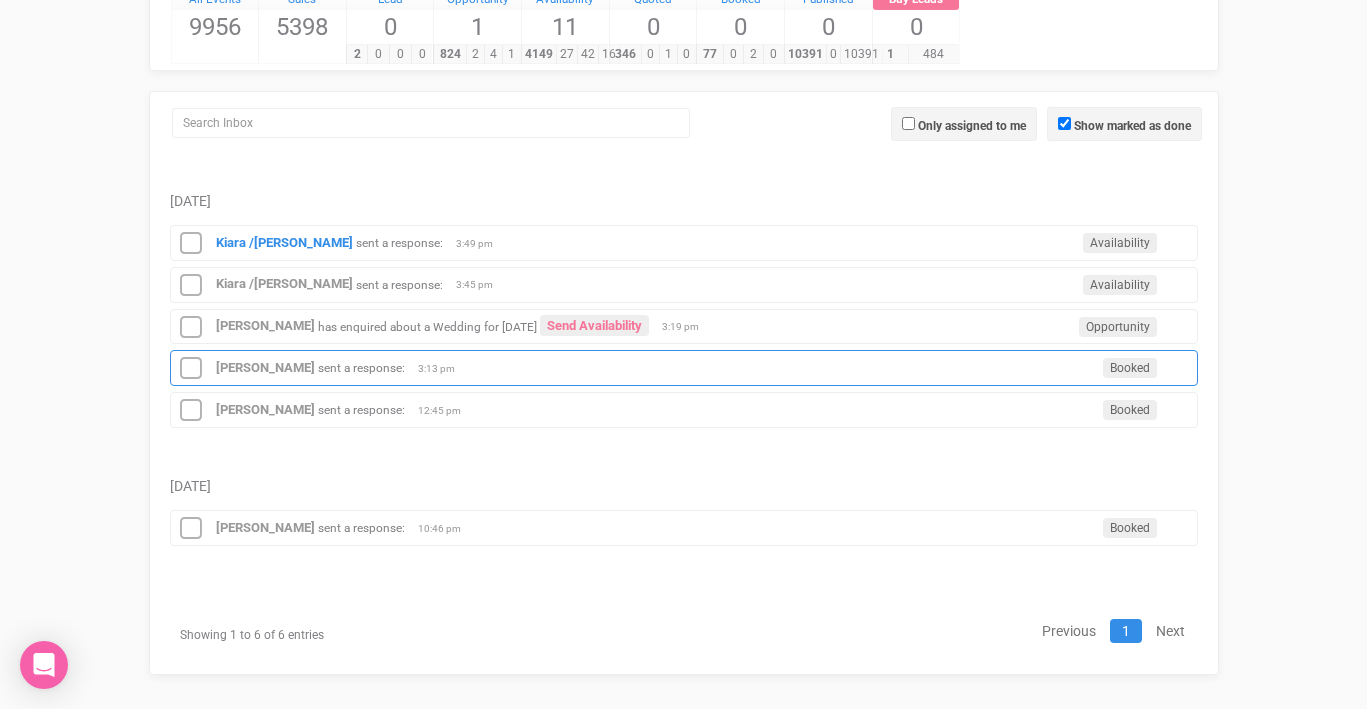 scroll, scrollTop: 233, scrollLeft: 0, axis: vertical 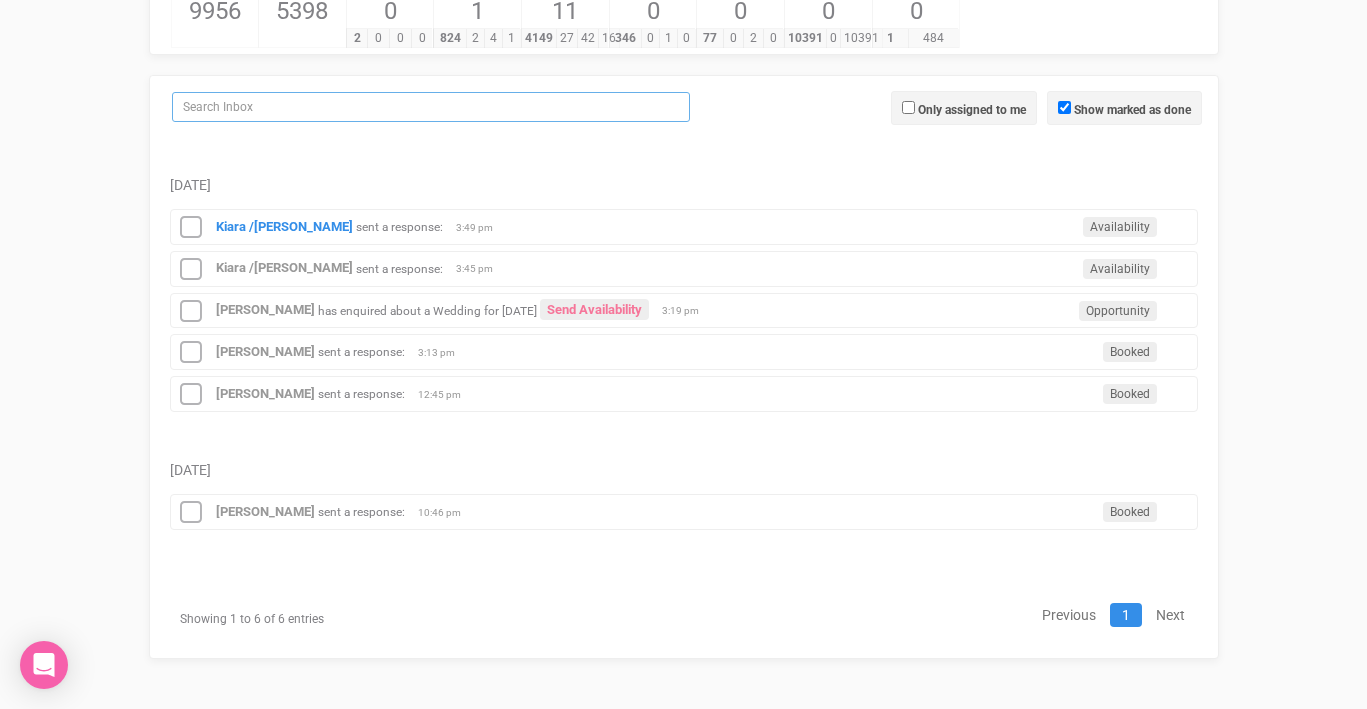 click at bounding box center [431, 107] 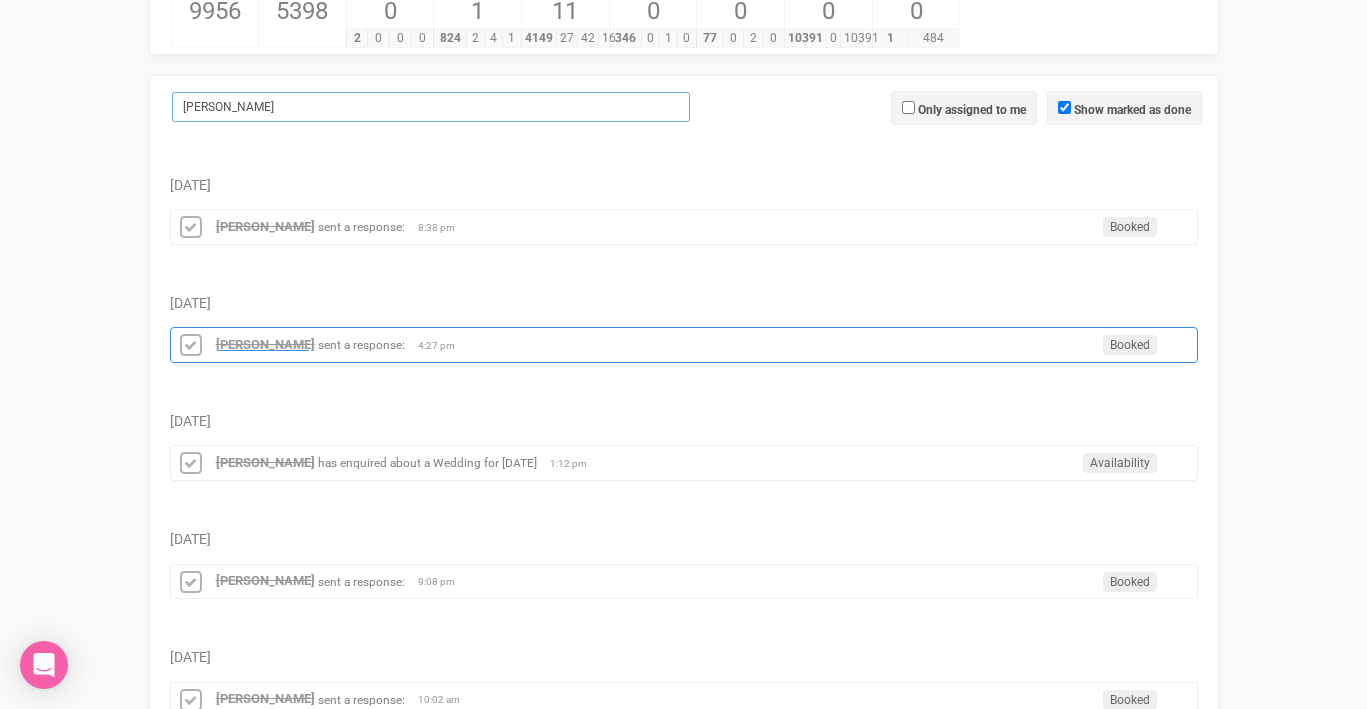 type on "sarah" 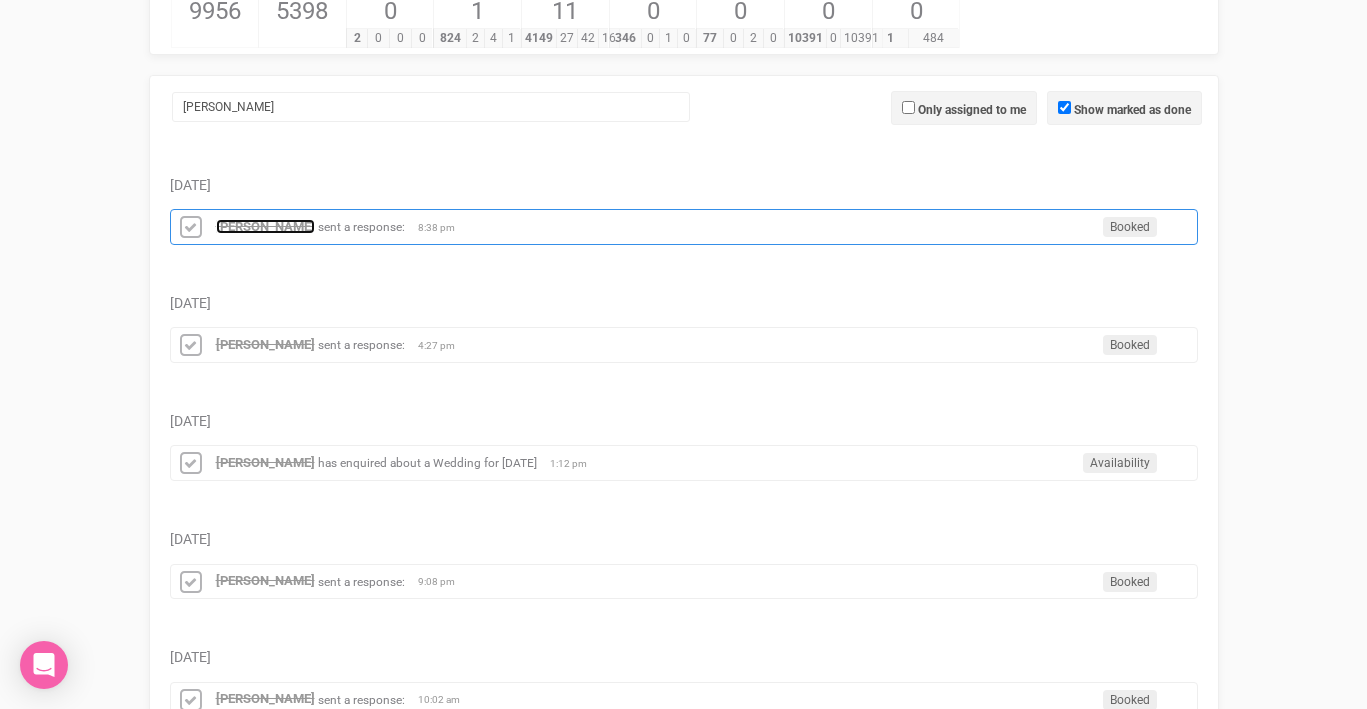 click on "[PERSON_NAME]" at bounding box center [265, 226] 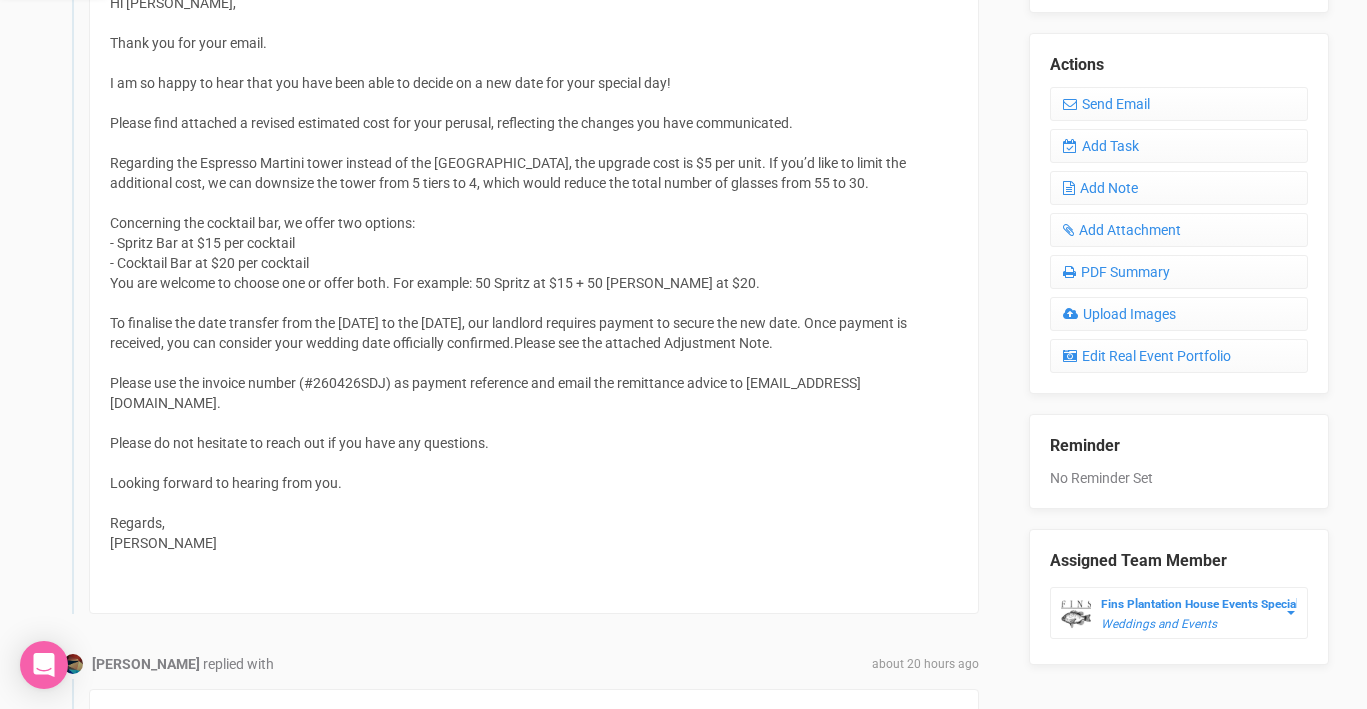scroll, scrollTop: 717, scrollLeft: 0, axis: vertical 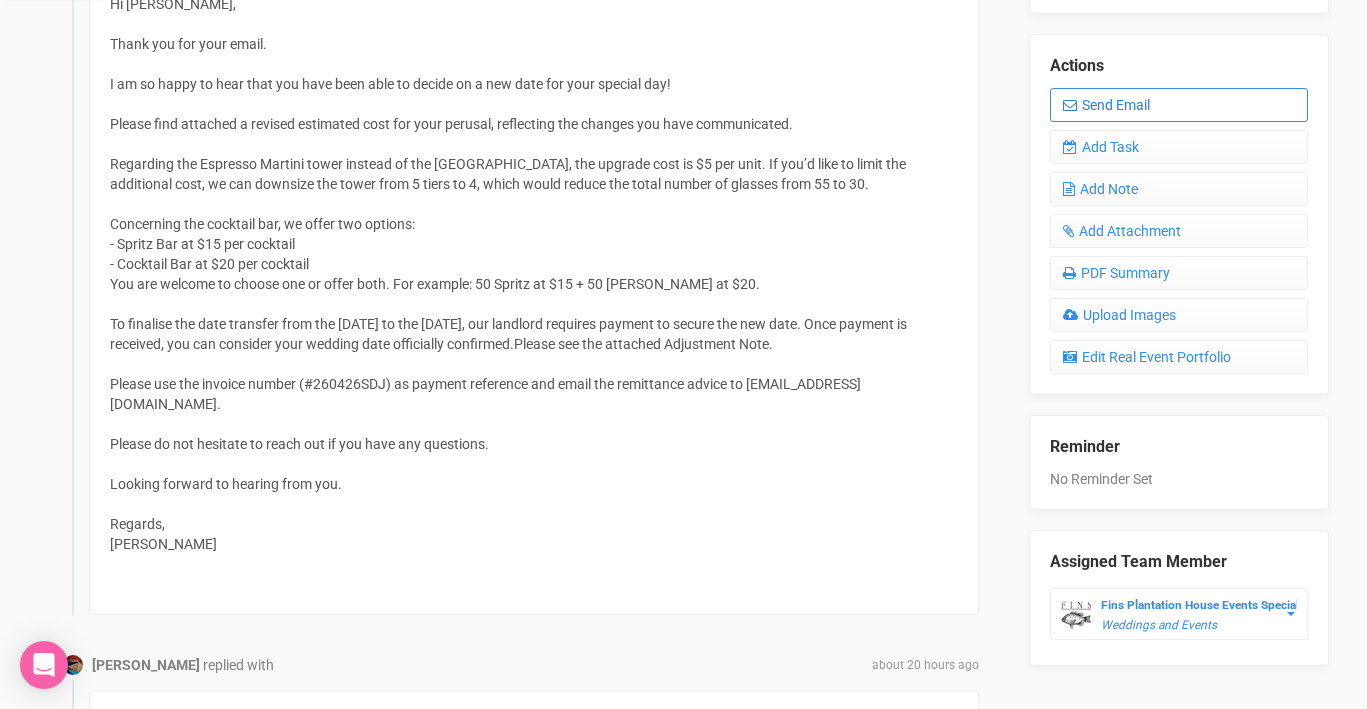 click on "Send Email" at bounding box center (1179, 105) 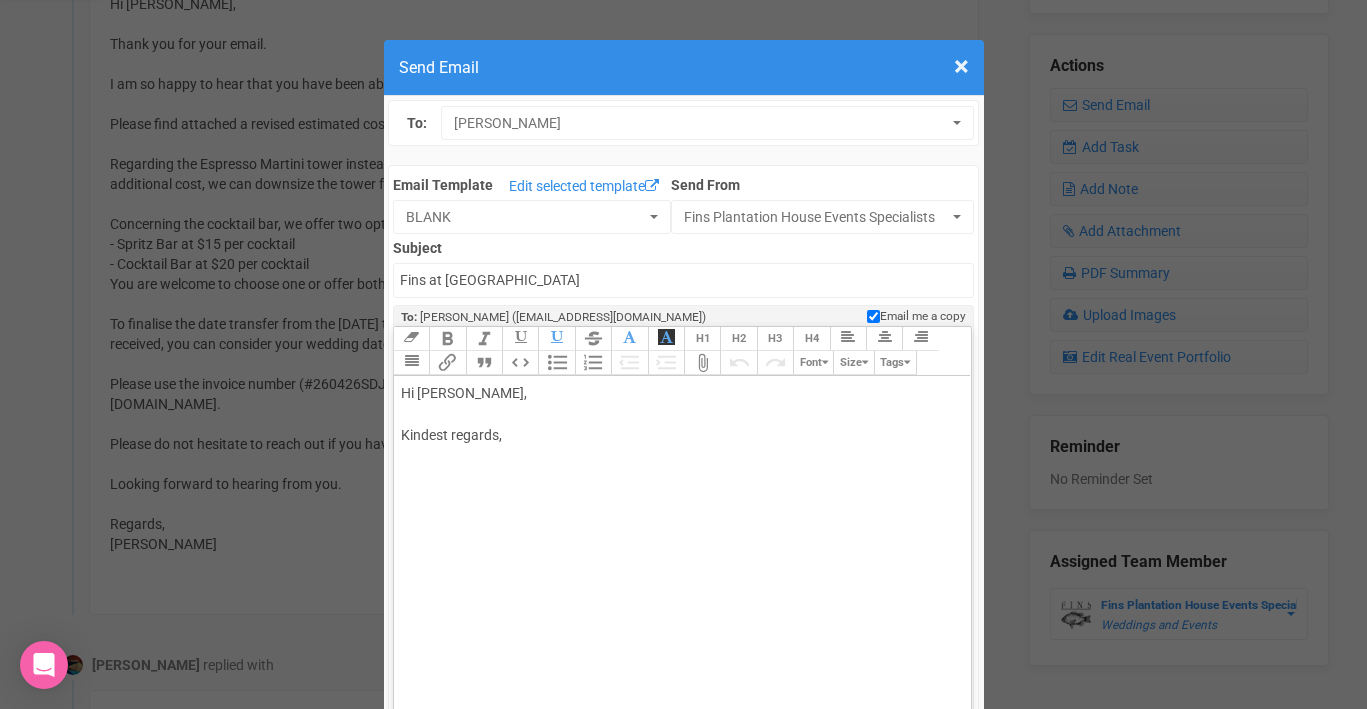 drag, startPoint x: 524, startPoint y: 391, endPoint x: 459, endPoint y: 391, distance: 65 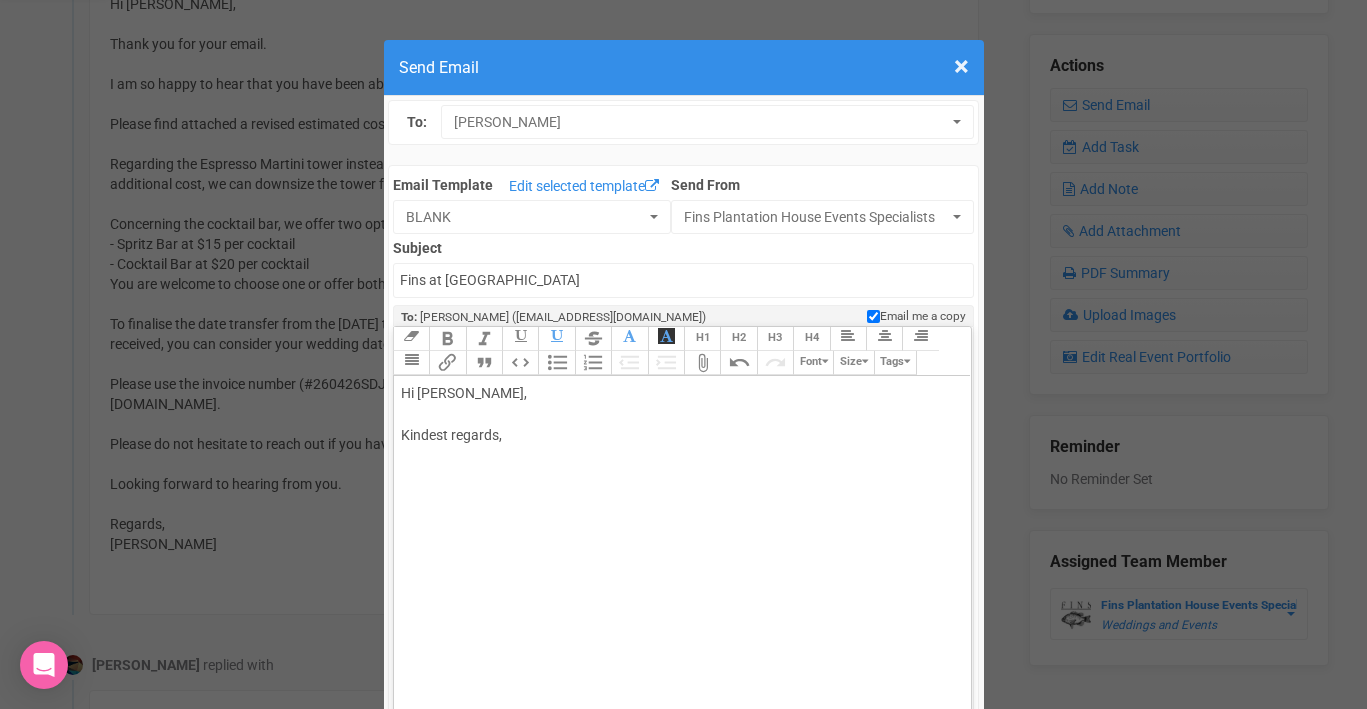 click on "Hi Sarah, Kindest regards," 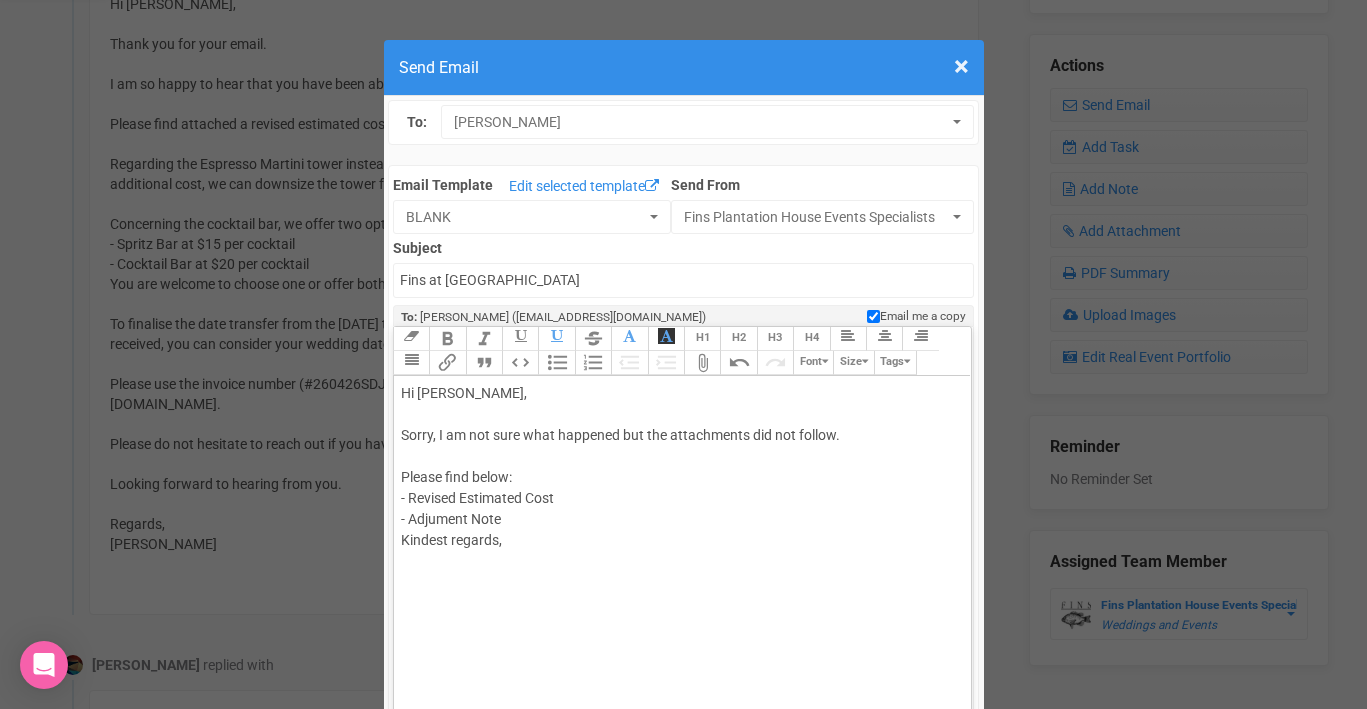 click on "Hi Sarah, Sorry, I am not sure what happened but the attachments did not follow. Please find below:  - Revised Estimated Cost  - Adjument Note Kindest regards," 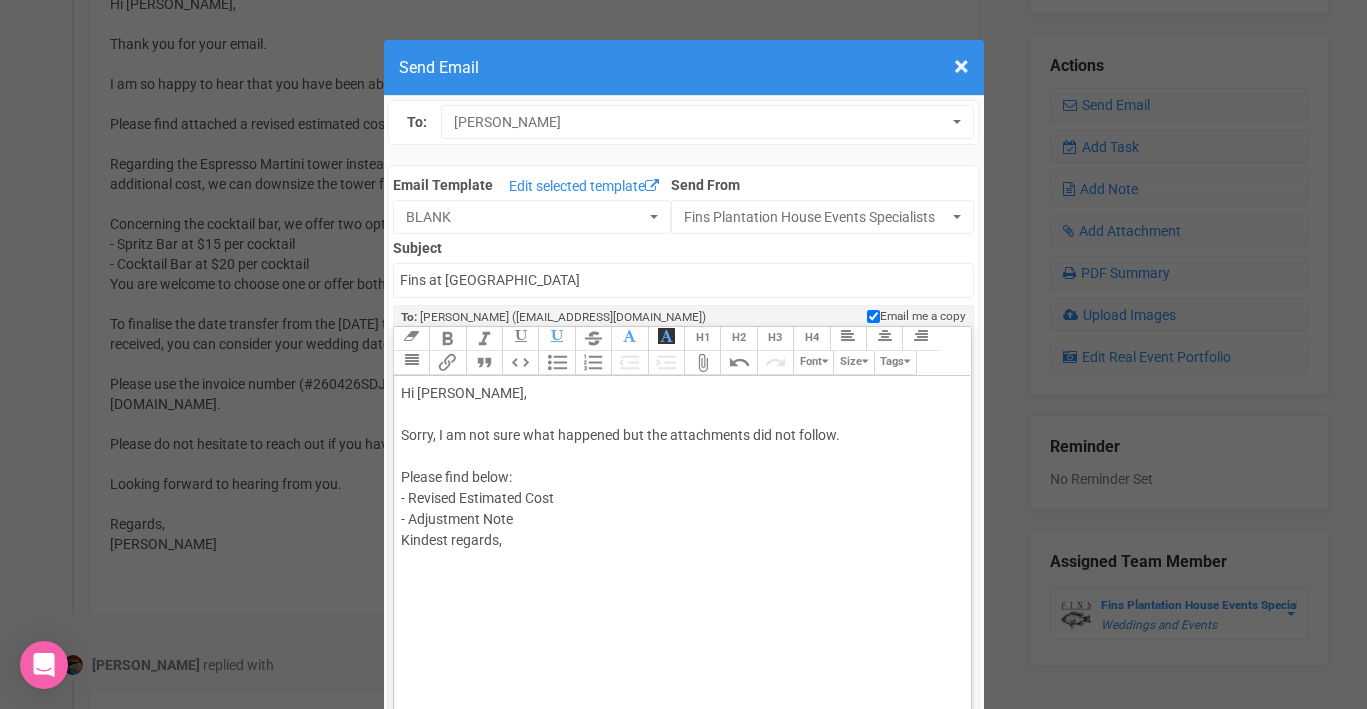 click on "Hi Sarah, Sorry, I am not sure what happened but the attachments did not follow. Please find below:  - Revised Estimated Cost  - Adjustment Note Kindest regards," 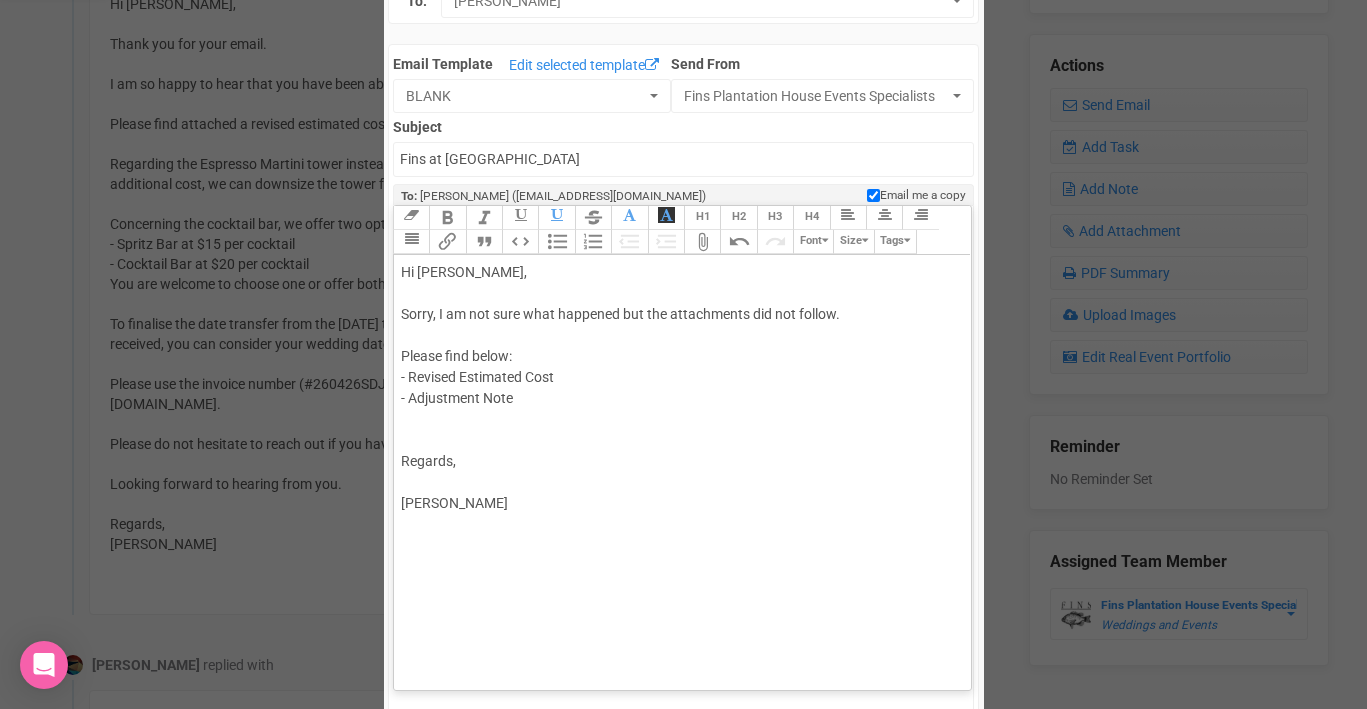 scroll, scrollTop: 182, scrollLeft: 0, axis: vertical 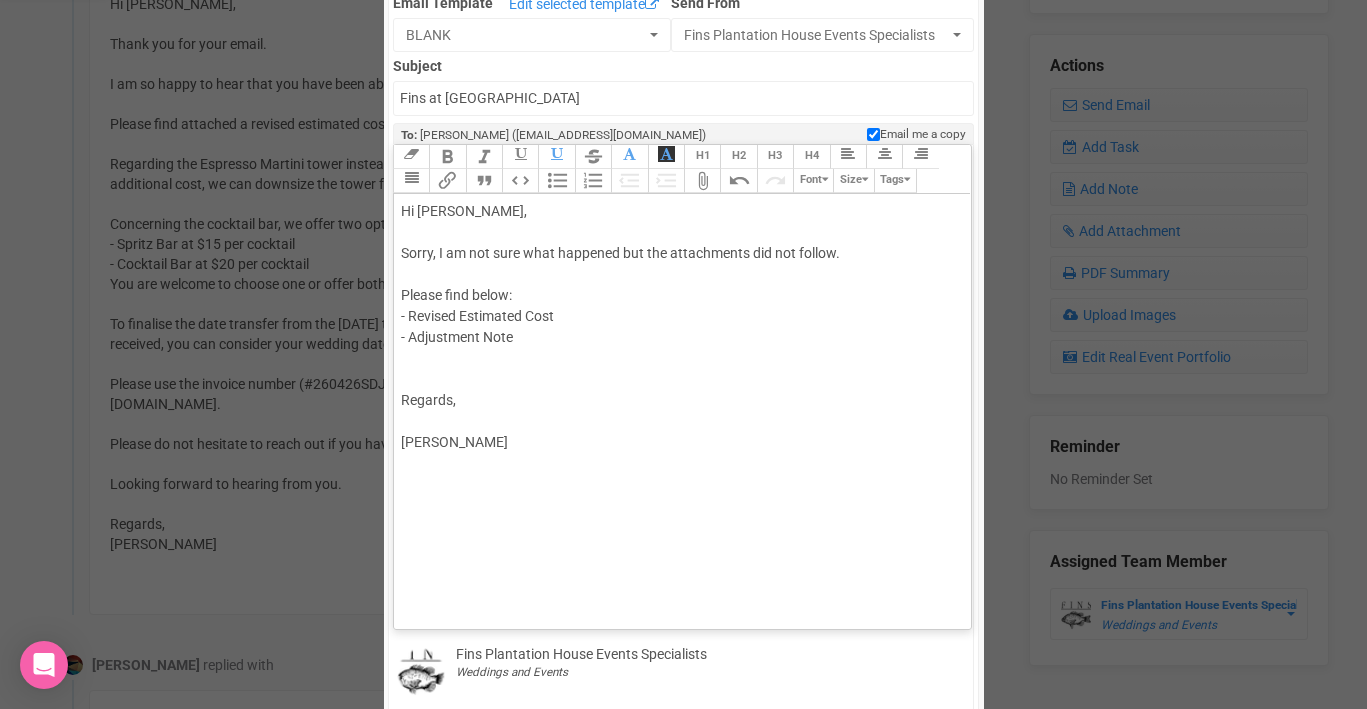 click on "Hi Sarah, Sorry, I am not sure what happened but the attachments did not follow. Please find below:  - Revised Estimated Cost  - Adjustment Note Regards, Florent ELINEAU" 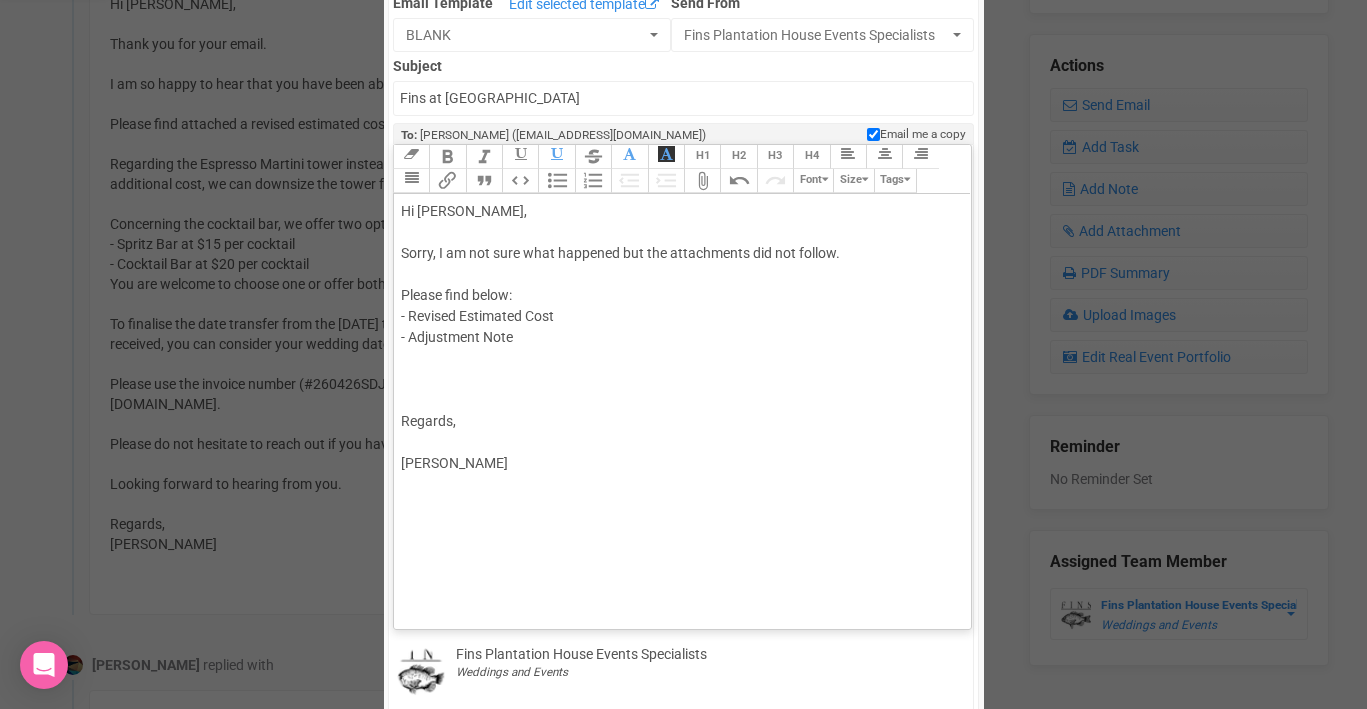 click on "Attach Files" at bounding box center [702, 181] 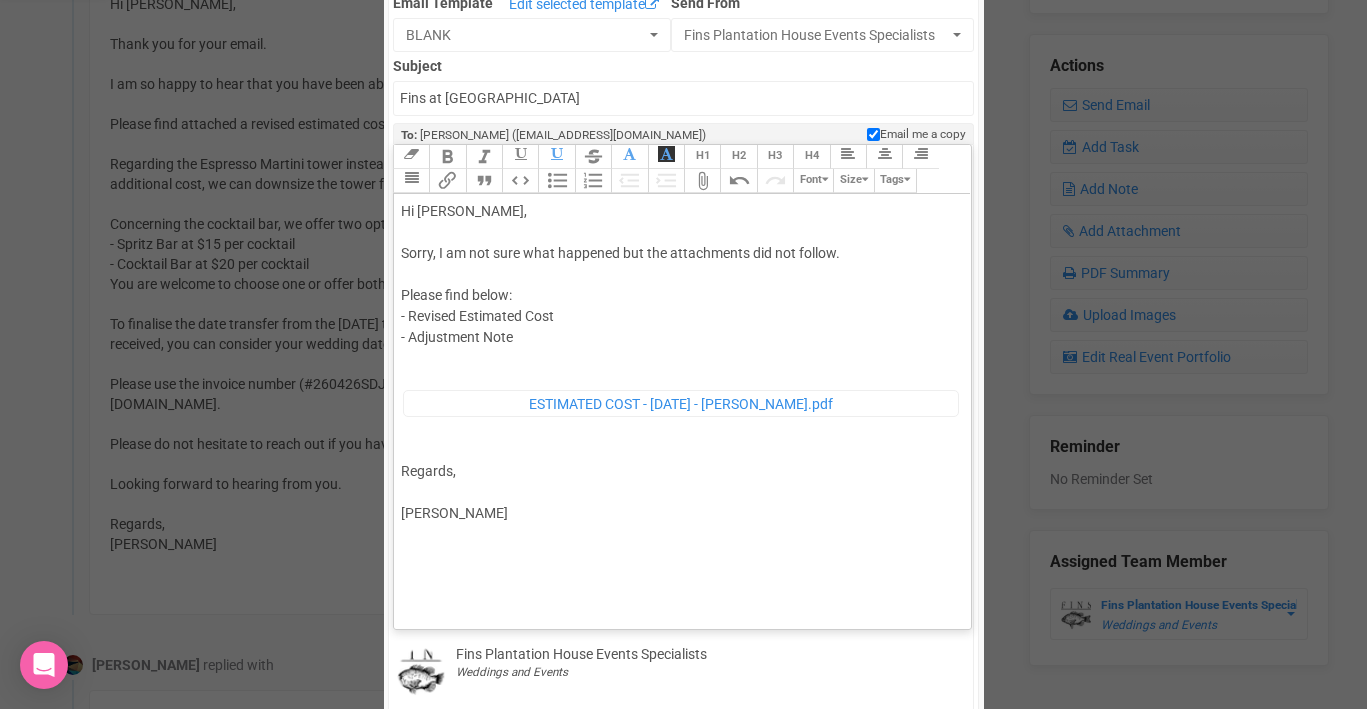click on "Attach Files" at bounding box center (702, 181) 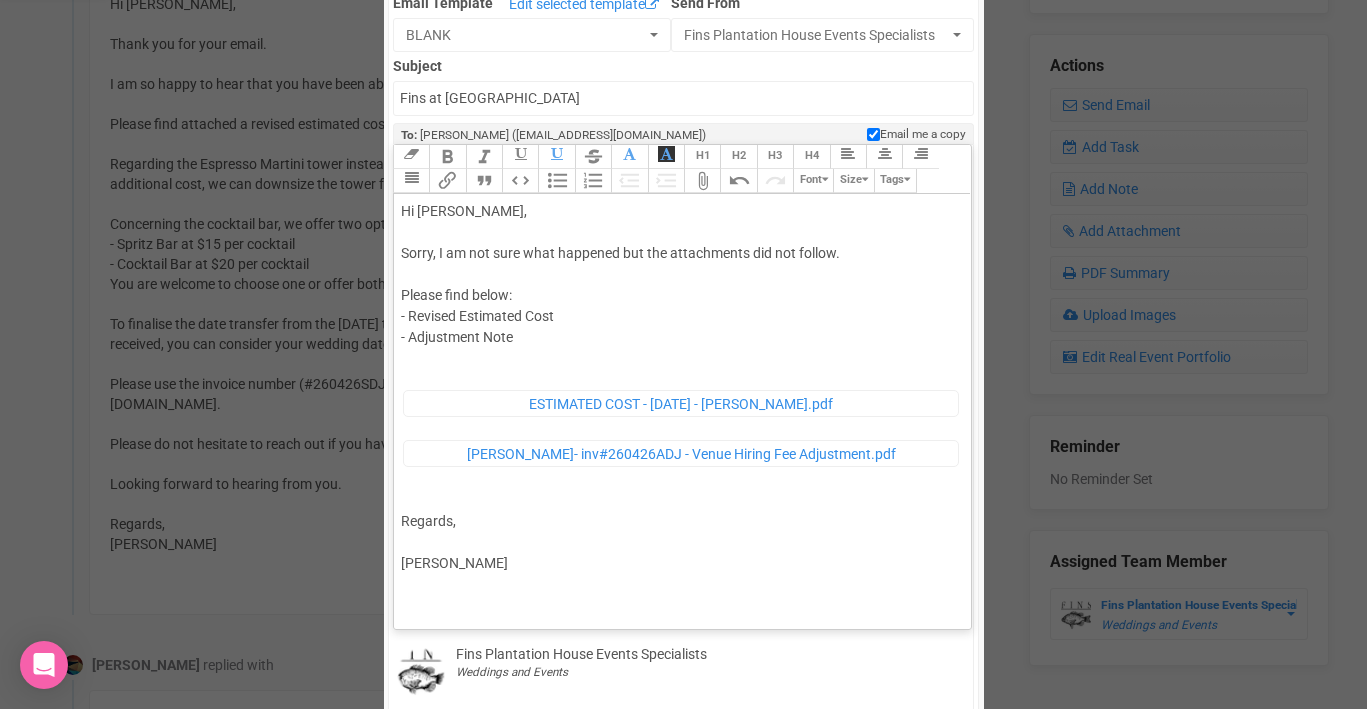 click on "Hi Sarah, Sorry, I am not sure what happened but the attachments did not follow. Please find below:  - Revised Estimated Cost  - Adjustment Note ﻿ ESTIMATED COST - Sun 26th April 2026 - Sarah McRoberts.pdf ﻿ ﻿ Sarah McRoberts- inv#260426ADJ - Venue Hiring Fee Adjustment.pdf ﻿ Regards, Florent ELINEAU" 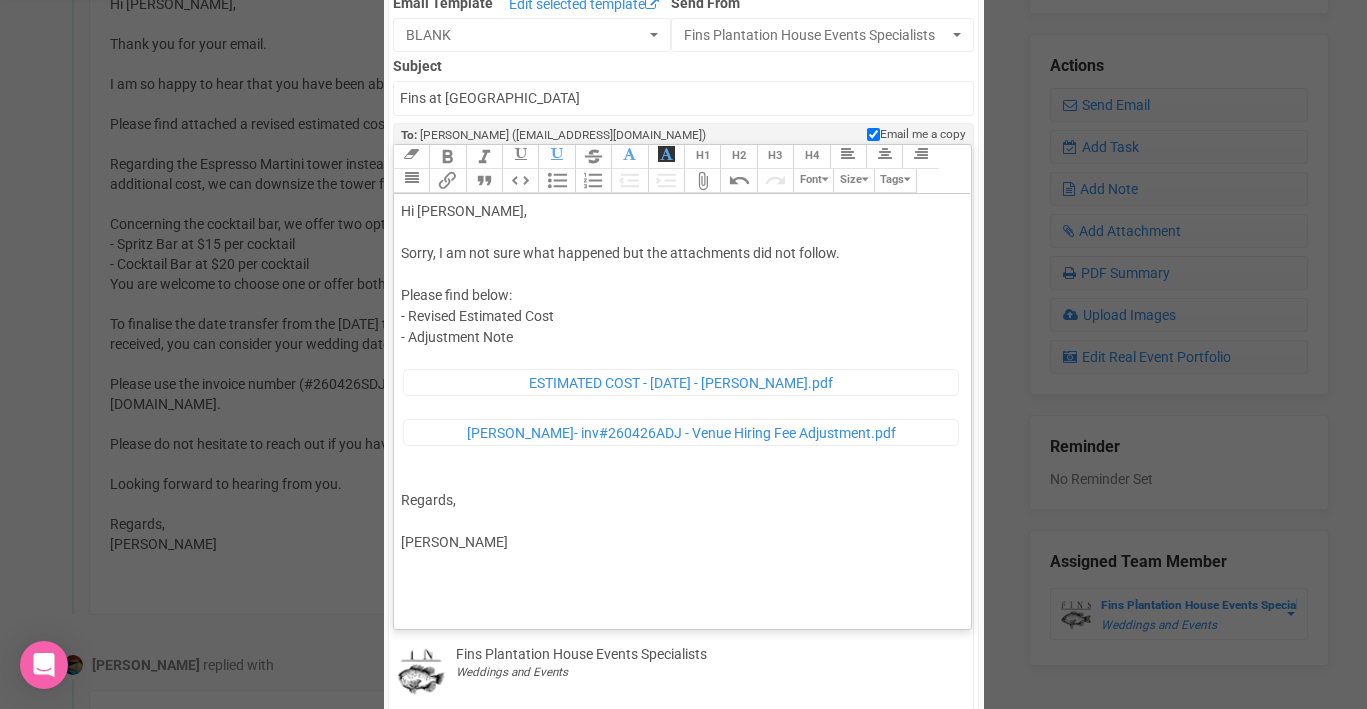 click on "Hi Sarah, Sorry, I am not sure what happened but the attachments did not follow. Please find below:  - Revised Estimated Cost  - Adjustment Note ﻿ ESTIMATED COST - Sun 26th April 2026 - Sarah McRoberts.pdf ﻿ ﻿ Sarah McRoberts- inv#260426ADJ - Venue Hiring Fee Adjustment.pdf ﻿ Regards, Florent ELINEAU" 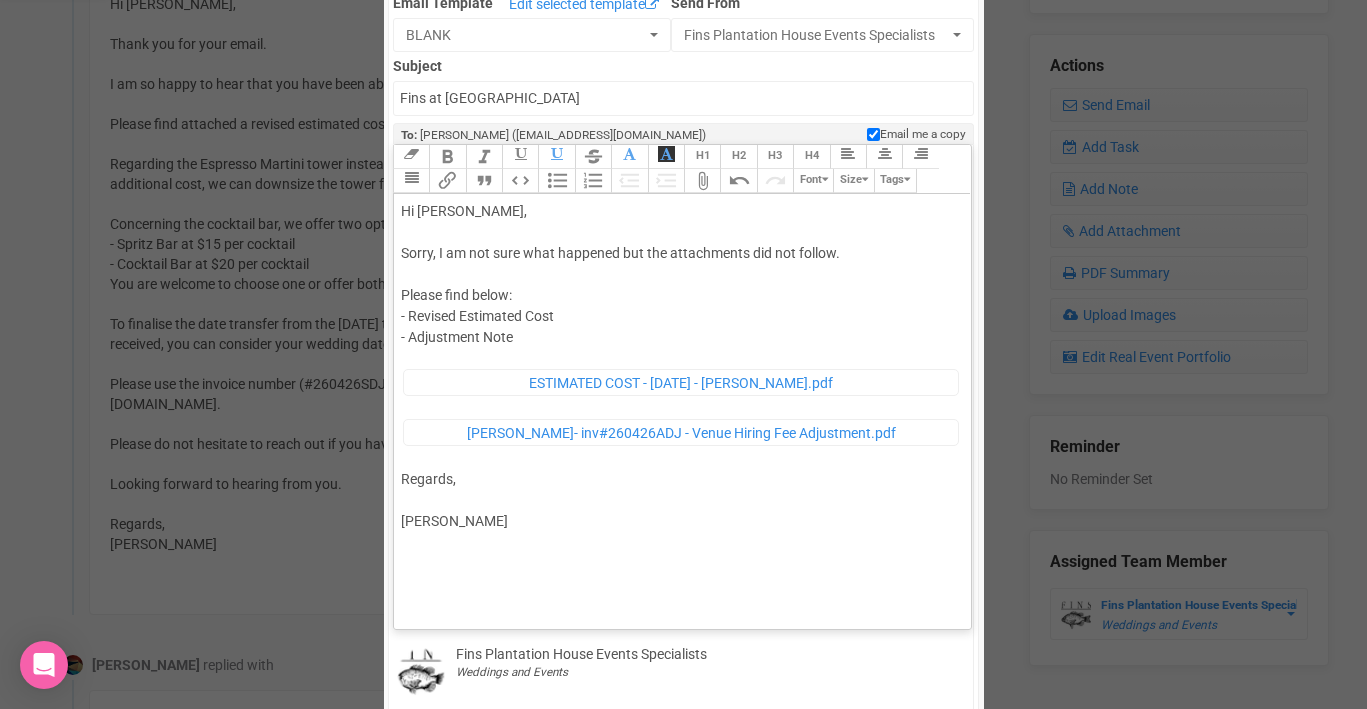 type on "<div>Hi Sarah,<br><br>Sorry, I am not sure what happened but the attachments did not follow.<br><br>Please find below:<br>&nbsp;- Revised Estimated Cost<br>&nbsp;- Adjustment Note<br><figure data-trix-attachment="{&quot;contentType&quot;:&quot;application/pdf&quot;,&quot;filename&quot;:&quot;ESTIMATED COST - Sun 26th April 2026 - Sarah McRoberts.pdf&quot;,&quot;filesize&quot;:&quot;&quot;,&quot;href&quot;:&quot;https://s3.ap-southeast-2.amazonaws.com/production.enquire.io/uploads_new/v6FNyLvo1ivaBCIIWcrwWw/ESTIMATED+COST+-+Sun+26th+April+2026+-+Sarah+McRoberts.pdf&quot;,&quot;url&quot;:&quot;https://s3.ap-southeast-2.amazonaws.com/production.enquire.io/uploads_new/v6FNyLvo1ivaBCIIWcrwWw/ESTIMATED+COST+-+Sun+26th+April+2026+-+Sarah+McRoberts.pdf&quot;}" data-trix-content-type="application/pdf" class="attachment attachment--file attachment--pdf"><a href="https://s3.ap-southeast-2.amazonaws.com/production.enquire.io/uploads_new/v6FNyLvo1ivaBCIIWcrwWw/ESTIMATED+COST+-+Sun+26th+April+2026+-+Sarah+McRoberts.pdf"..." 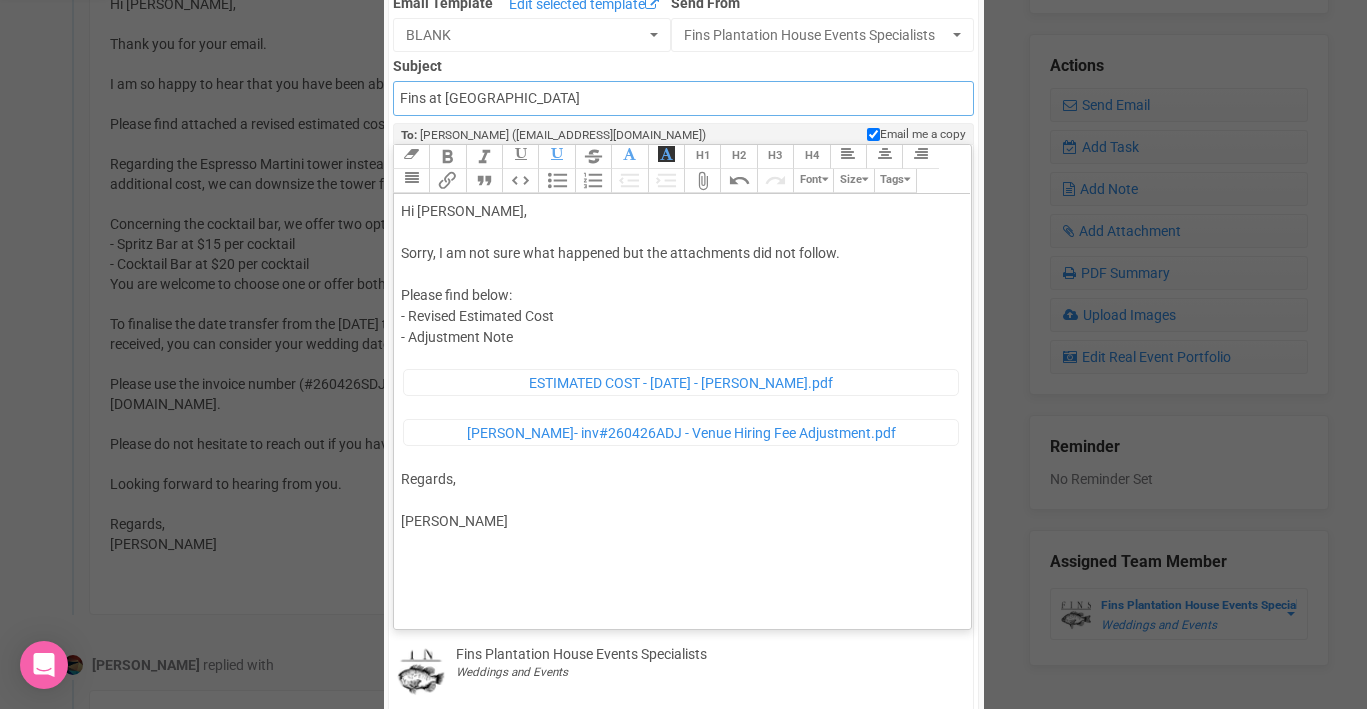 click on "Fins at [GEOGRAPHIC_DATA]" at bounding box center (683, 98) 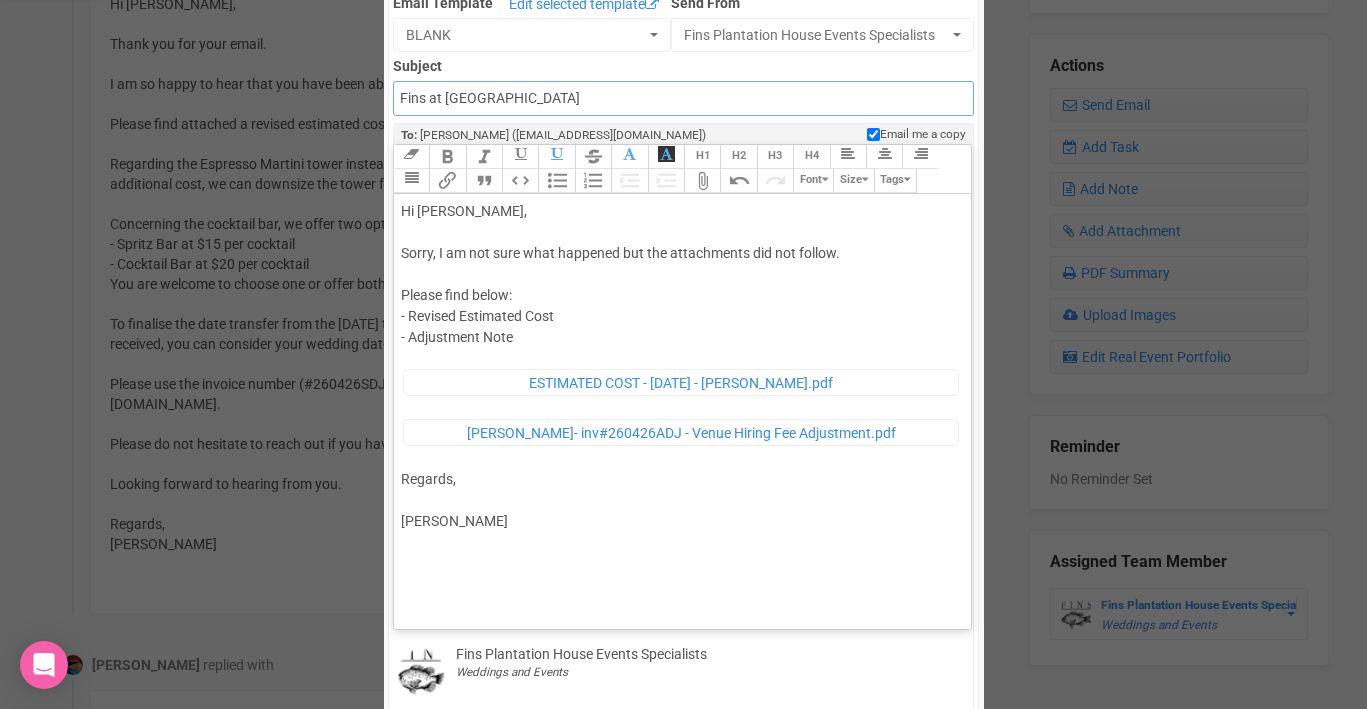 click on "Fins at [GEOGRAPHIC_DATA]" at bounding box center [683, 98] 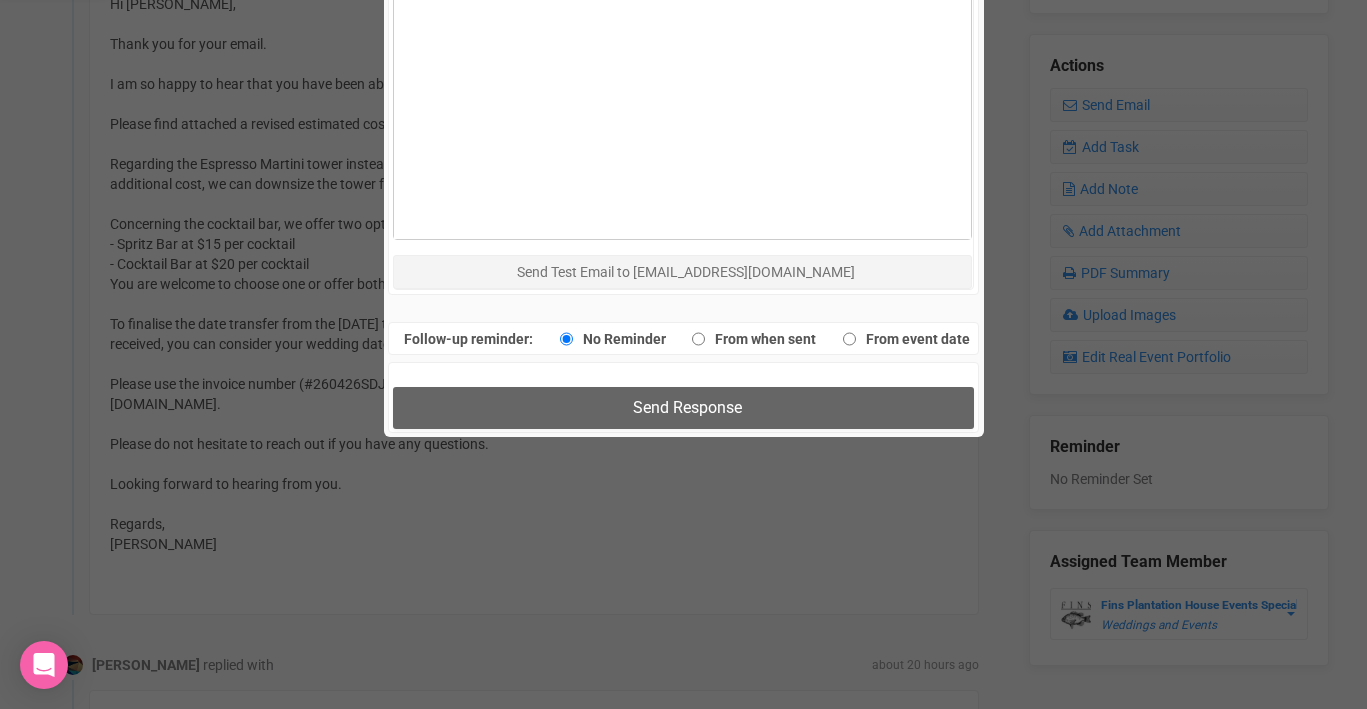 scroll, scrollTop: 1173, scrollLeft: 0, axis: vertical 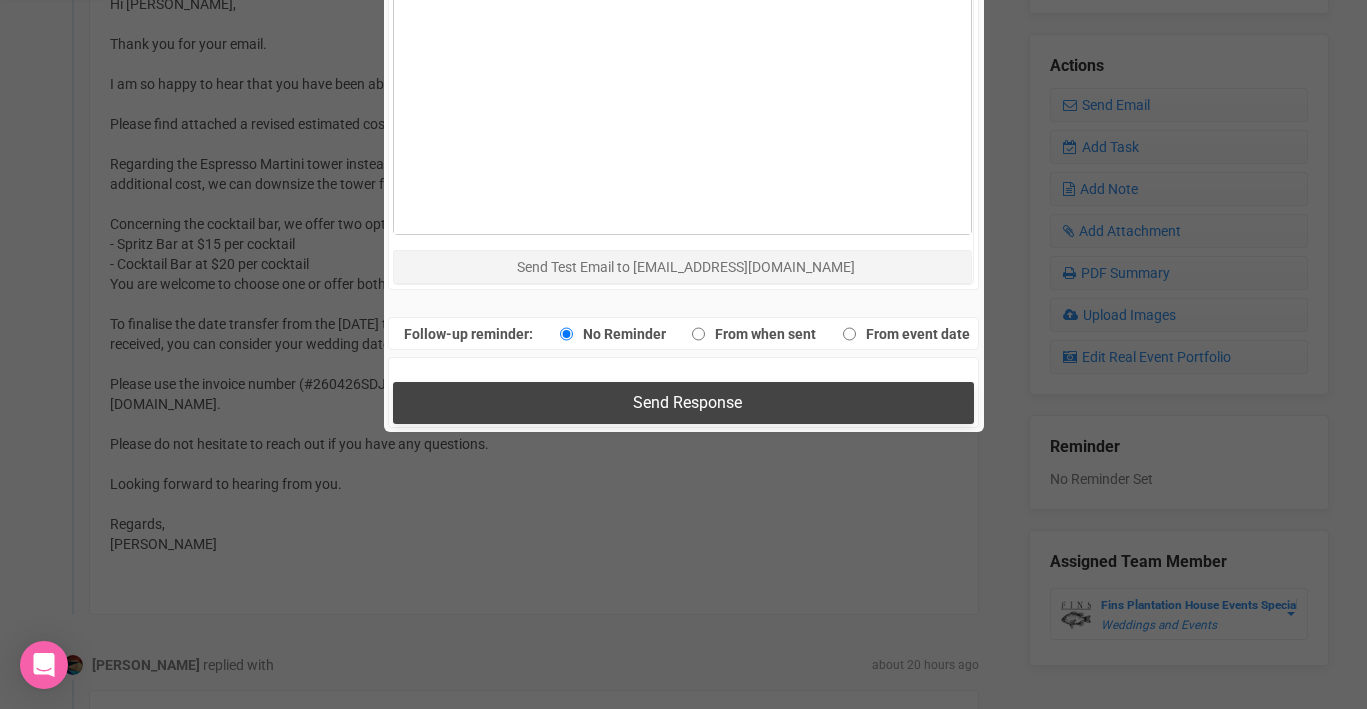 type on "Fins at Plantation House - Documents attached" 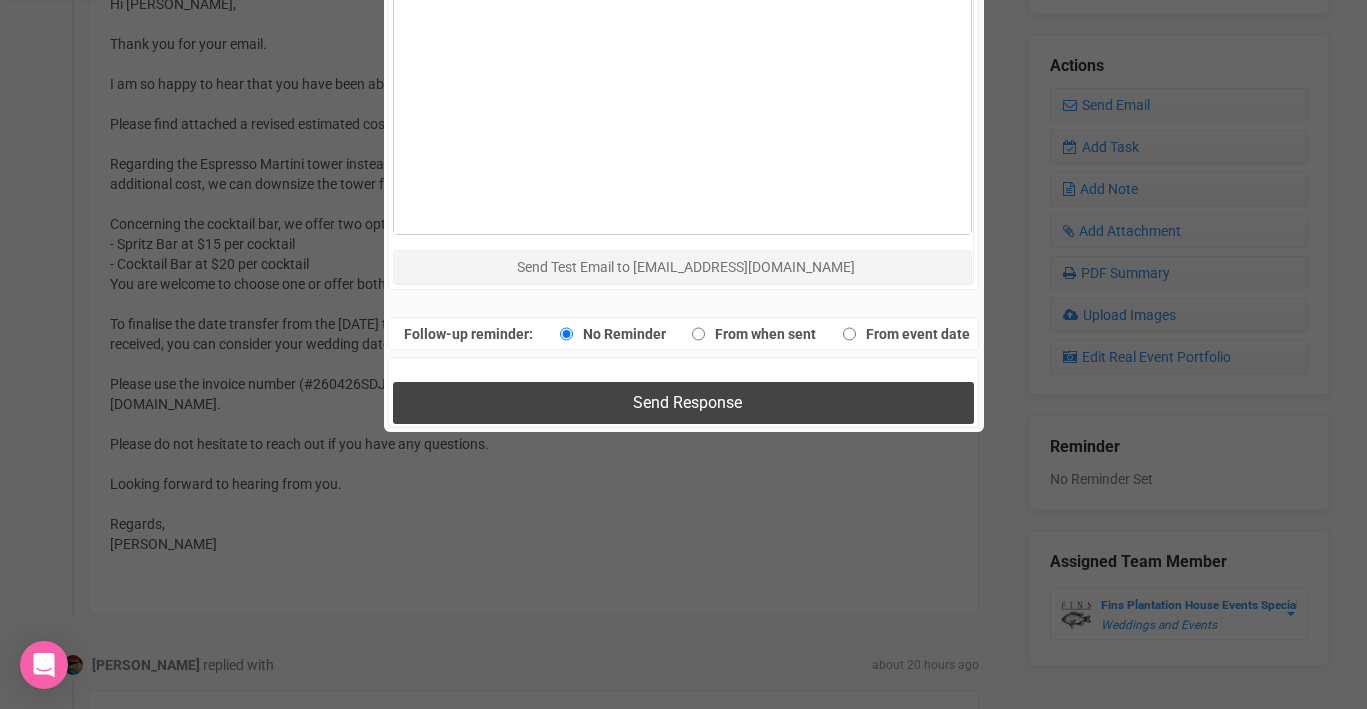 click on "Send Response" at bounding box center (687, 402) 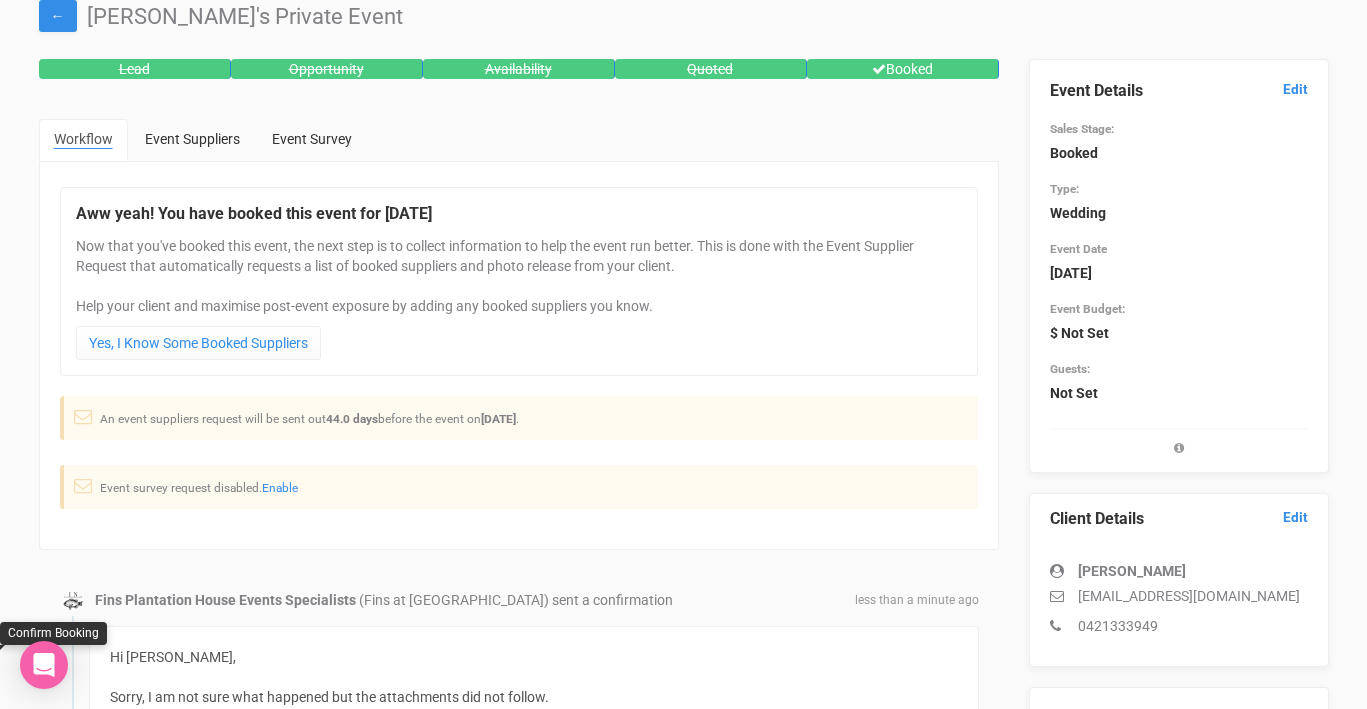 scroll, scrollTop: 0, scrollLeft: 0, axis: both 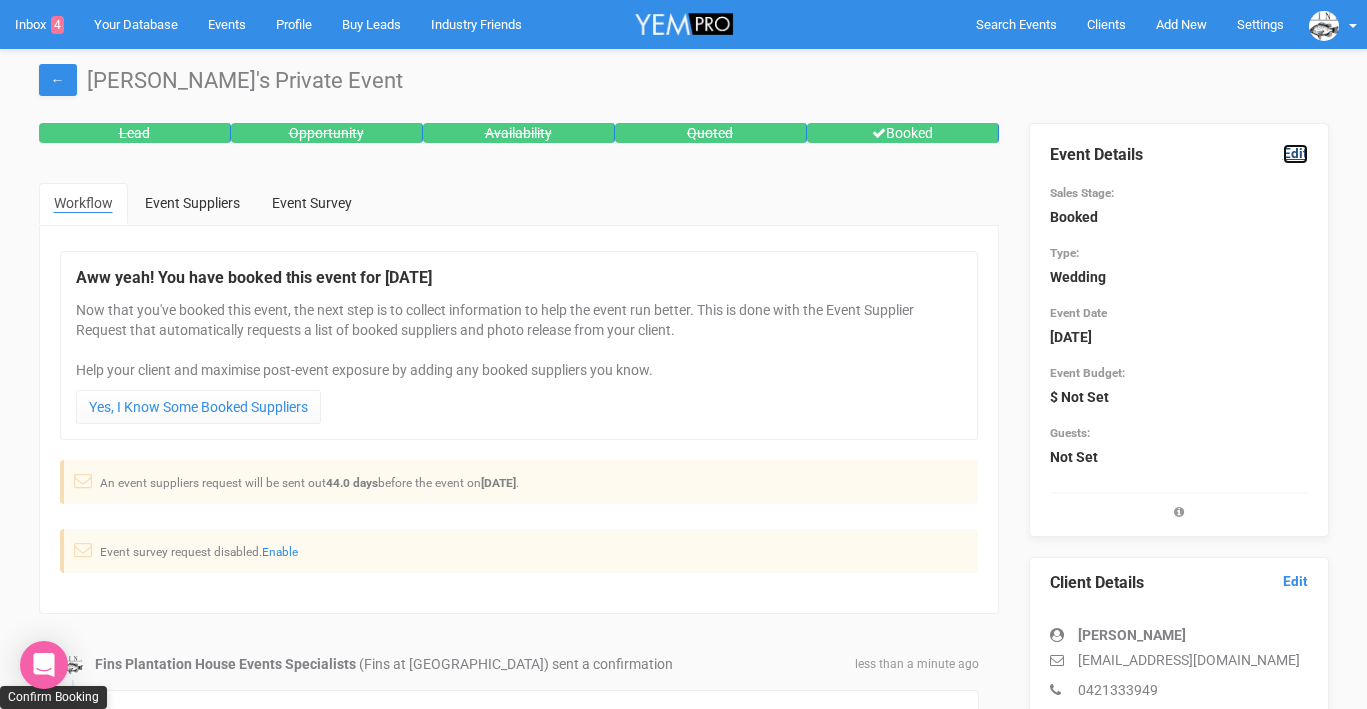 click on "Edit" at bounding box center [1295, 153] 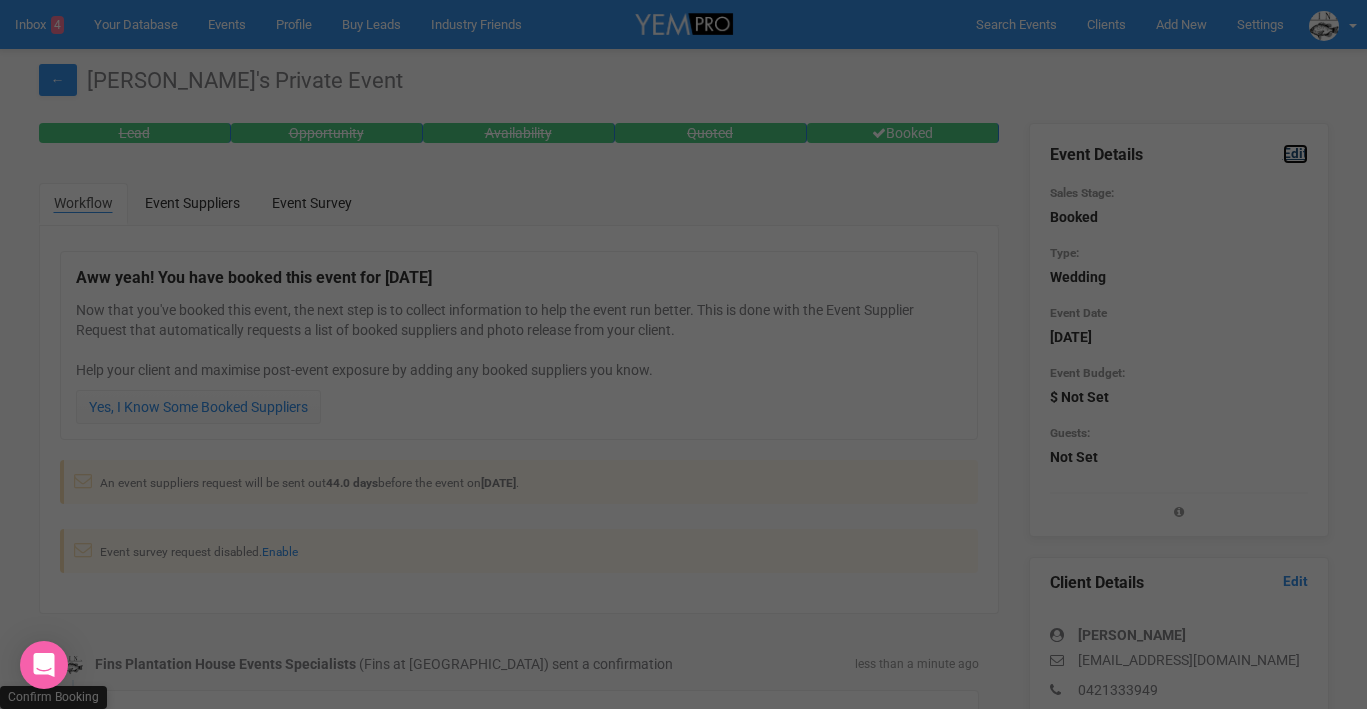 scroll, scrollTop: 0, scrollLeft: 0, axis: both 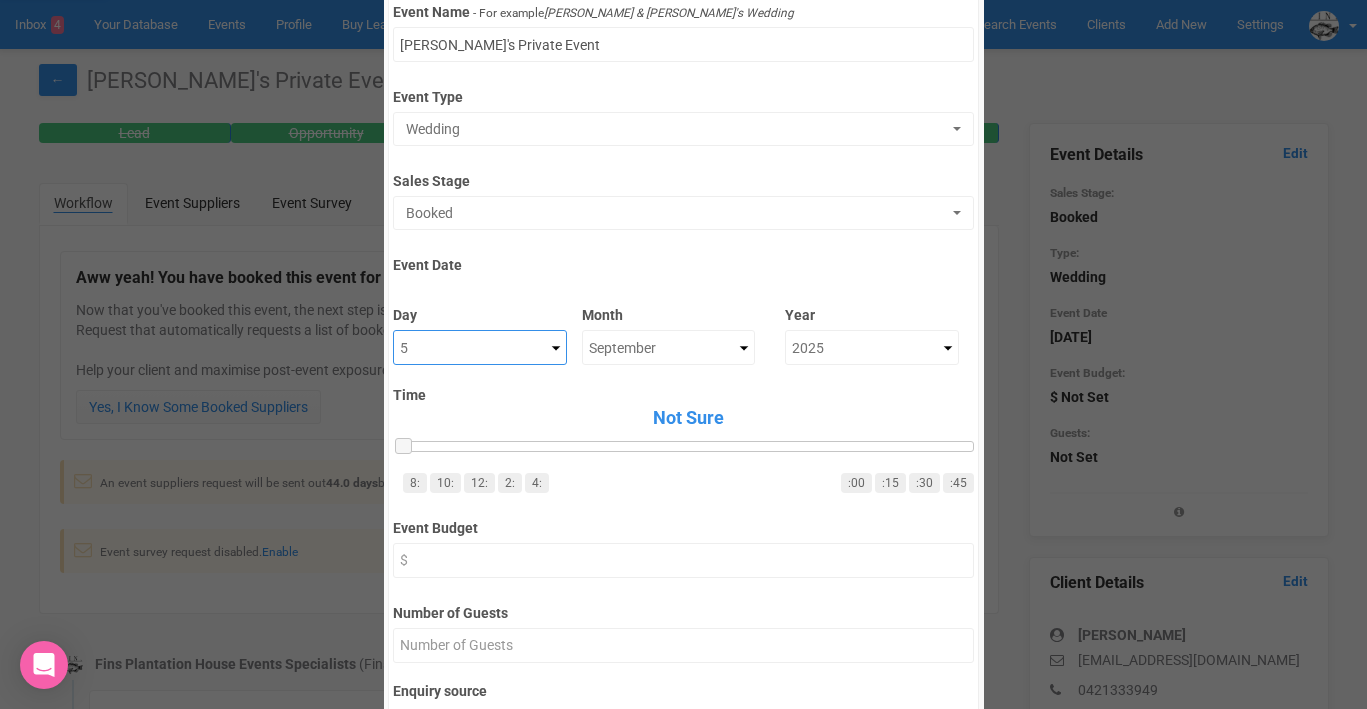 click on "Not Sure
1
2
3
4
5
6
7
8
9
10
11
12
13
14
15
16
17
18
19
20
21
22
23
24
25
26
27
28
29
30
31" at bounding box center [480, 347] 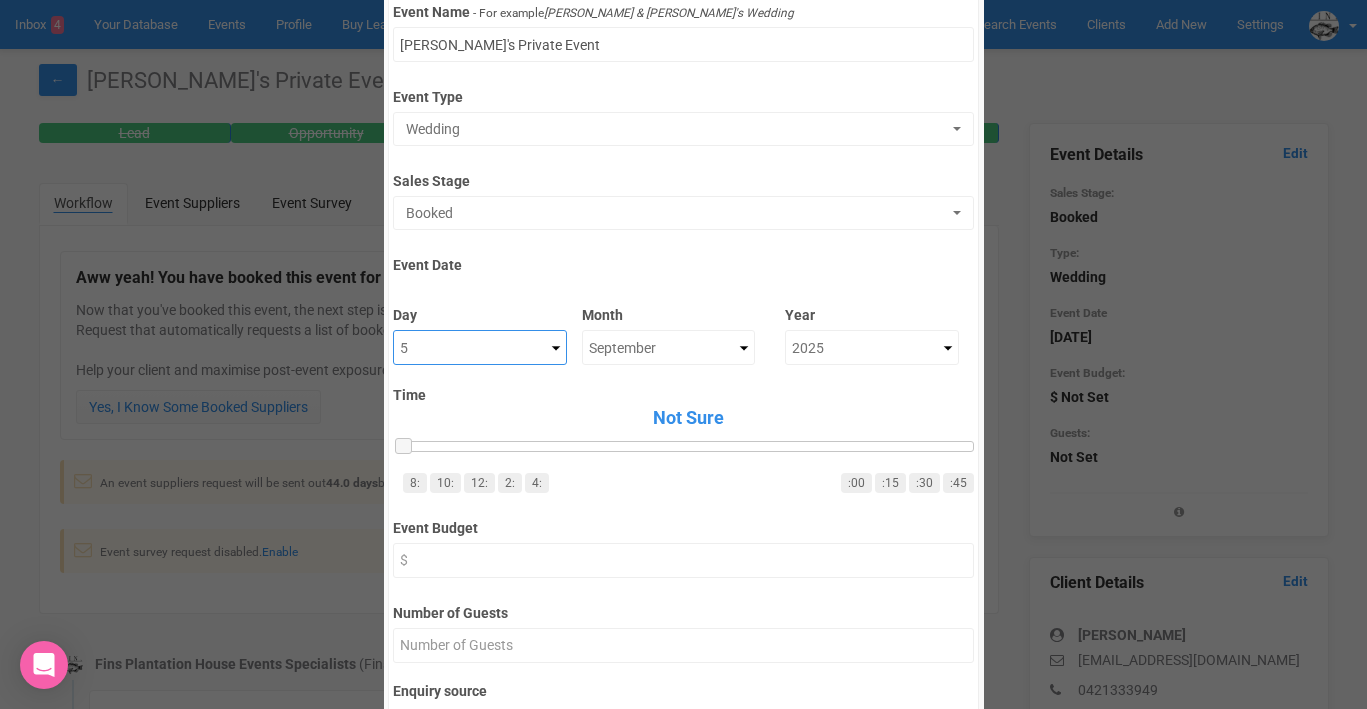 select on "26" 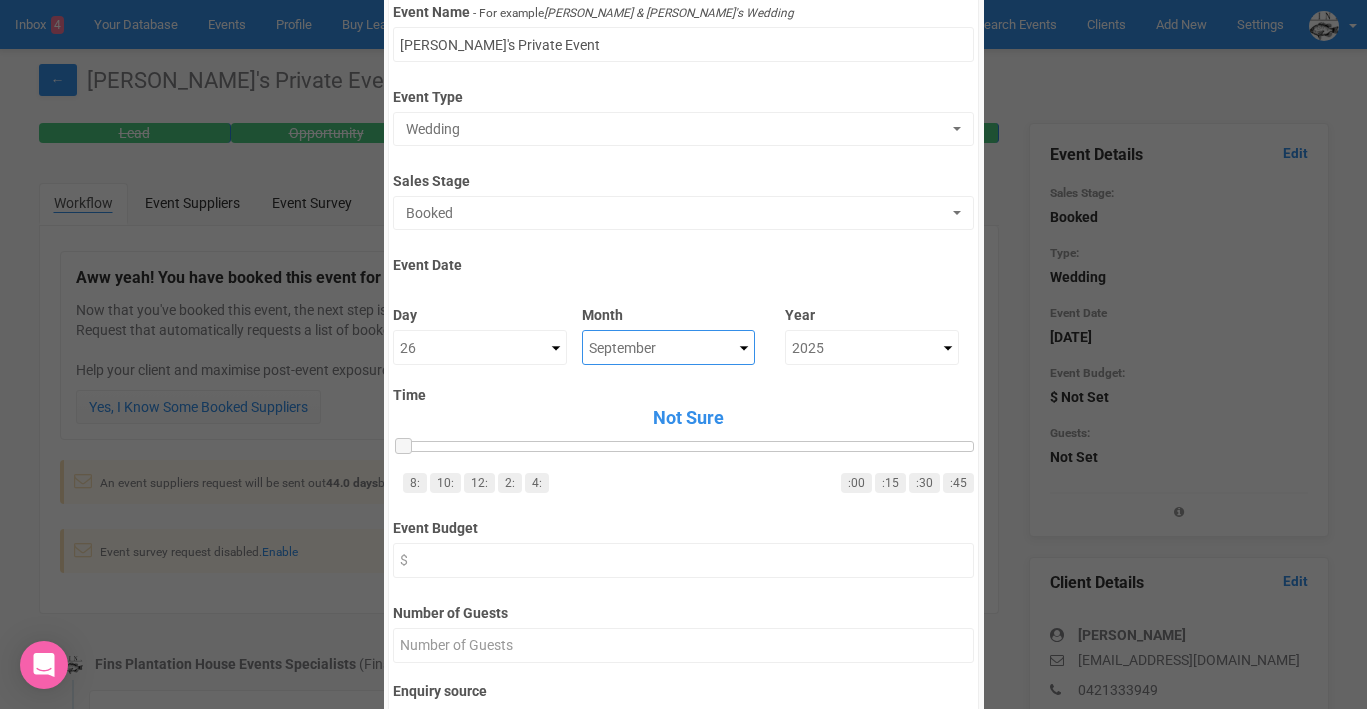 click on "Not Sure
January
February
March
April
May
June
July
August
September
October
November
December" at bounding box center (669, 347) 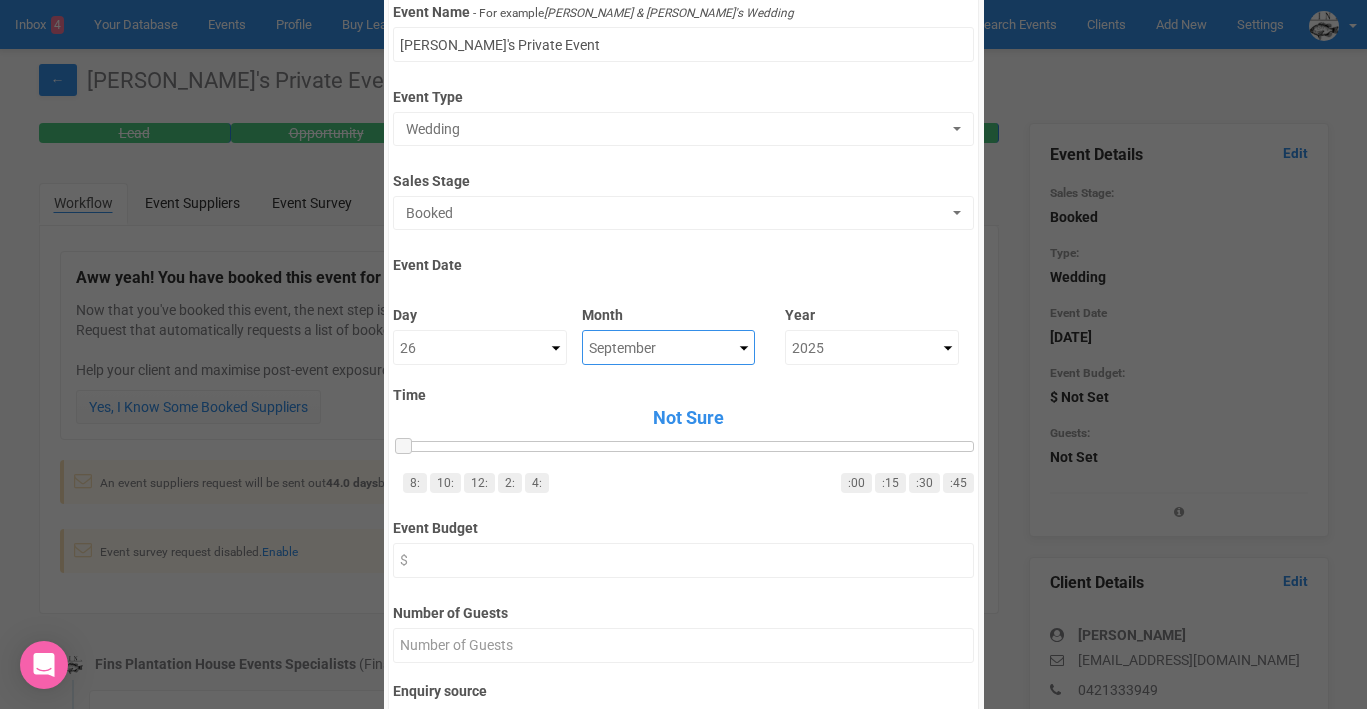 select on "April" 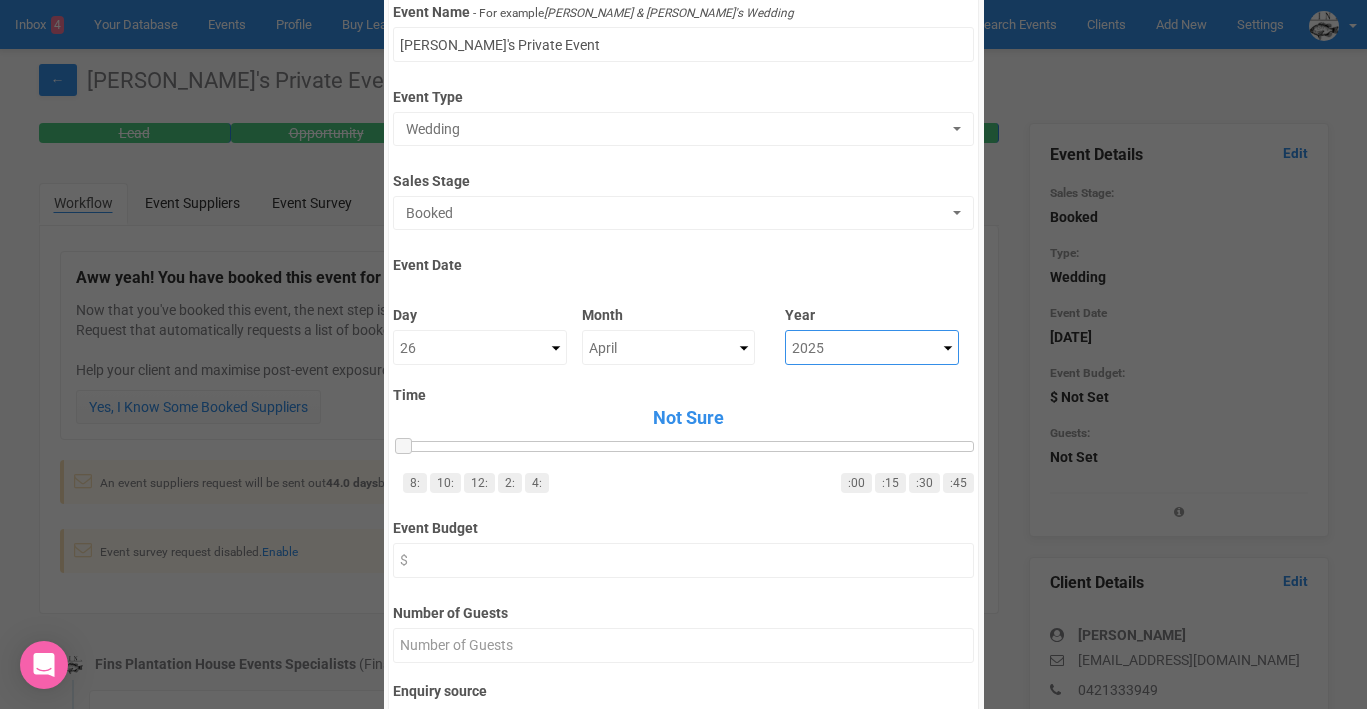 click on "Not Sure
2020
2021
2022
2023
2024
2025
2026
2027
2028
2029
2030
2031
2032
2033
2034
2035" at bounding box center (872, 347) 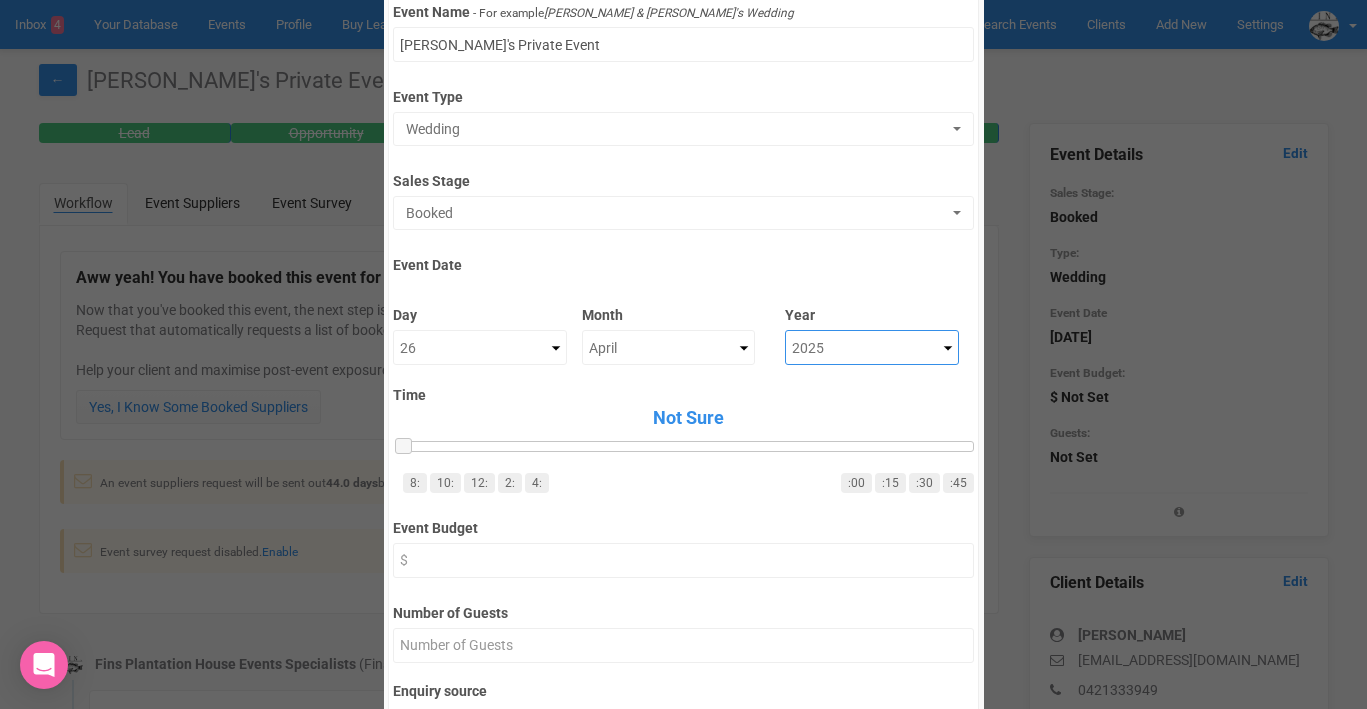 select on "2026" 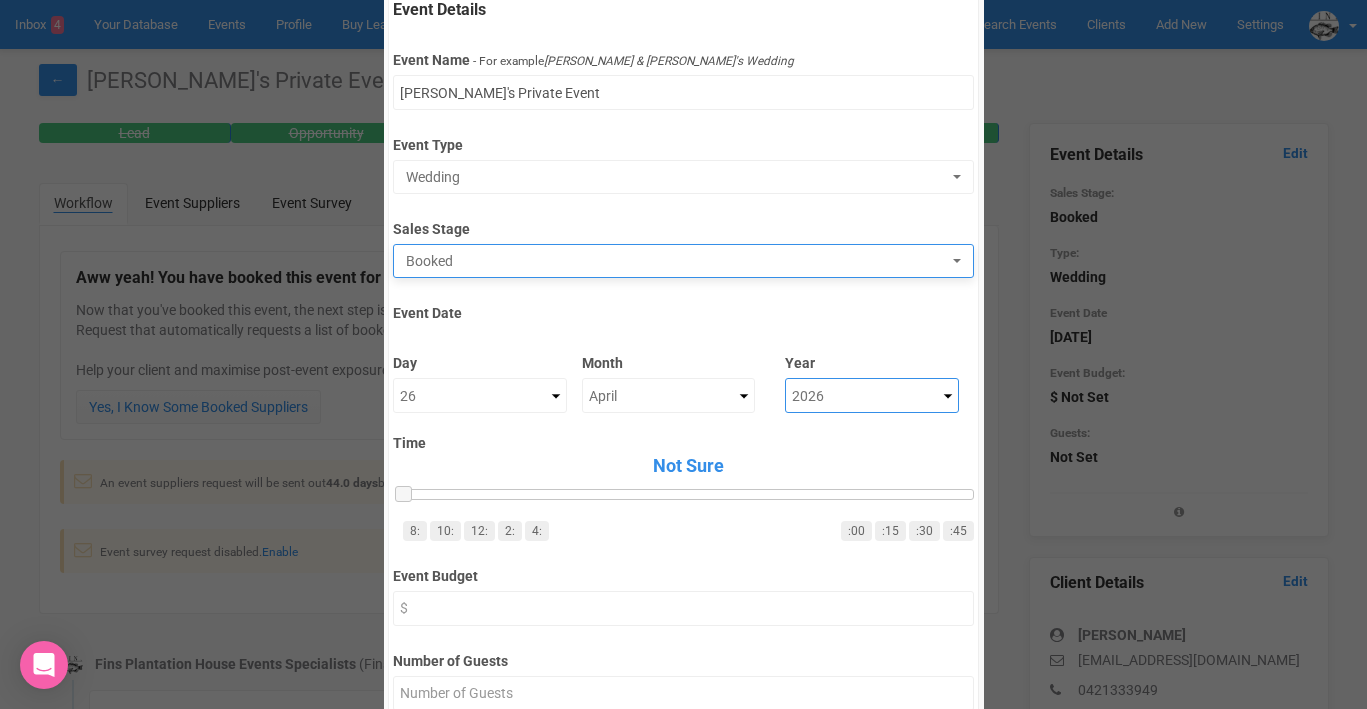 scroll, scrollTop: 128, scrollLeft: 0, axis: vertical 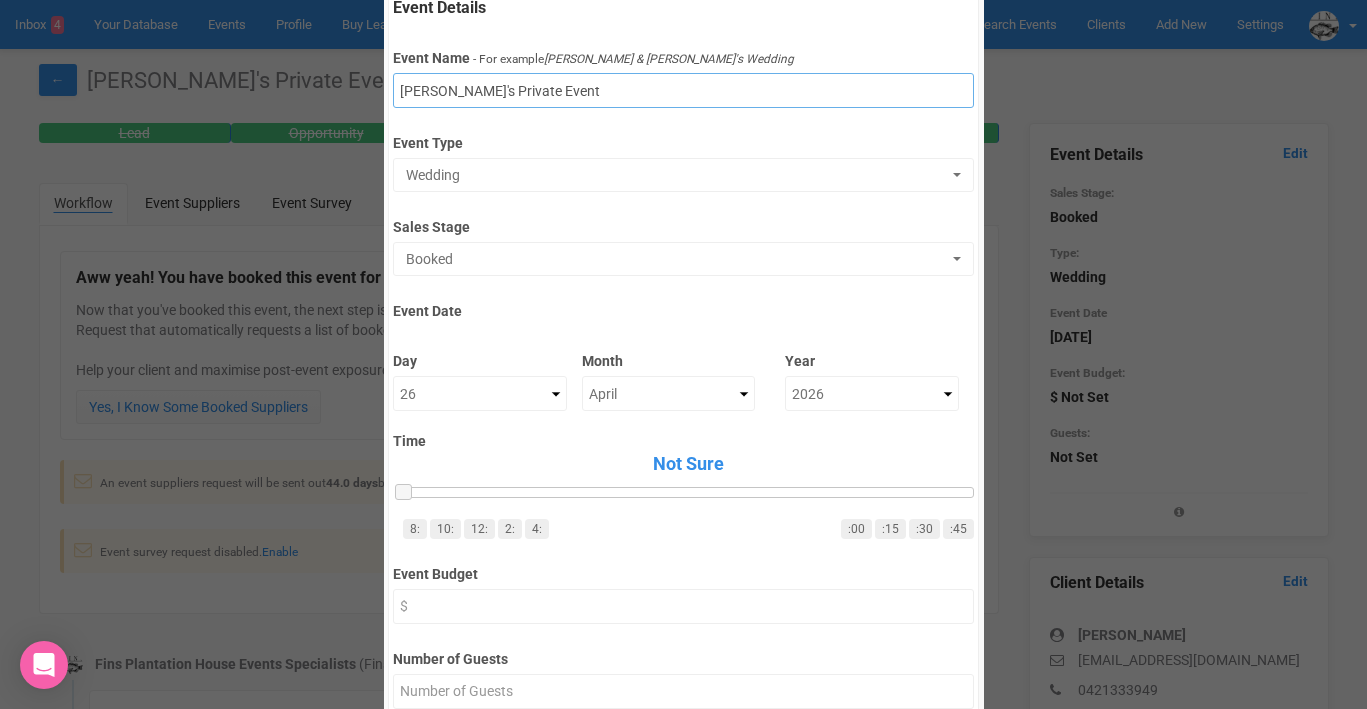 drag, startPoint x: 448, startPoint y: 88, endPoint x: 619, endPoint y: 88, distance: 171 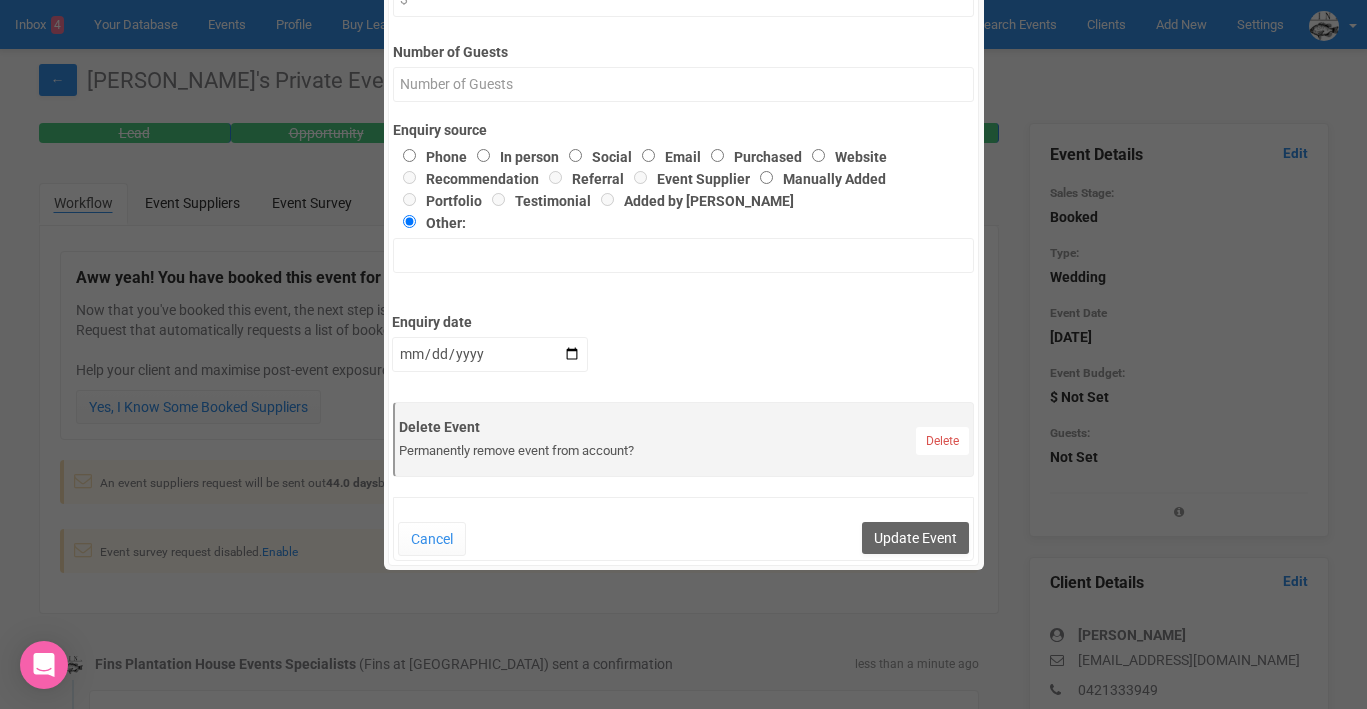 scroll, scrollTop: 742, scrollLeft: 0, axis: vertical 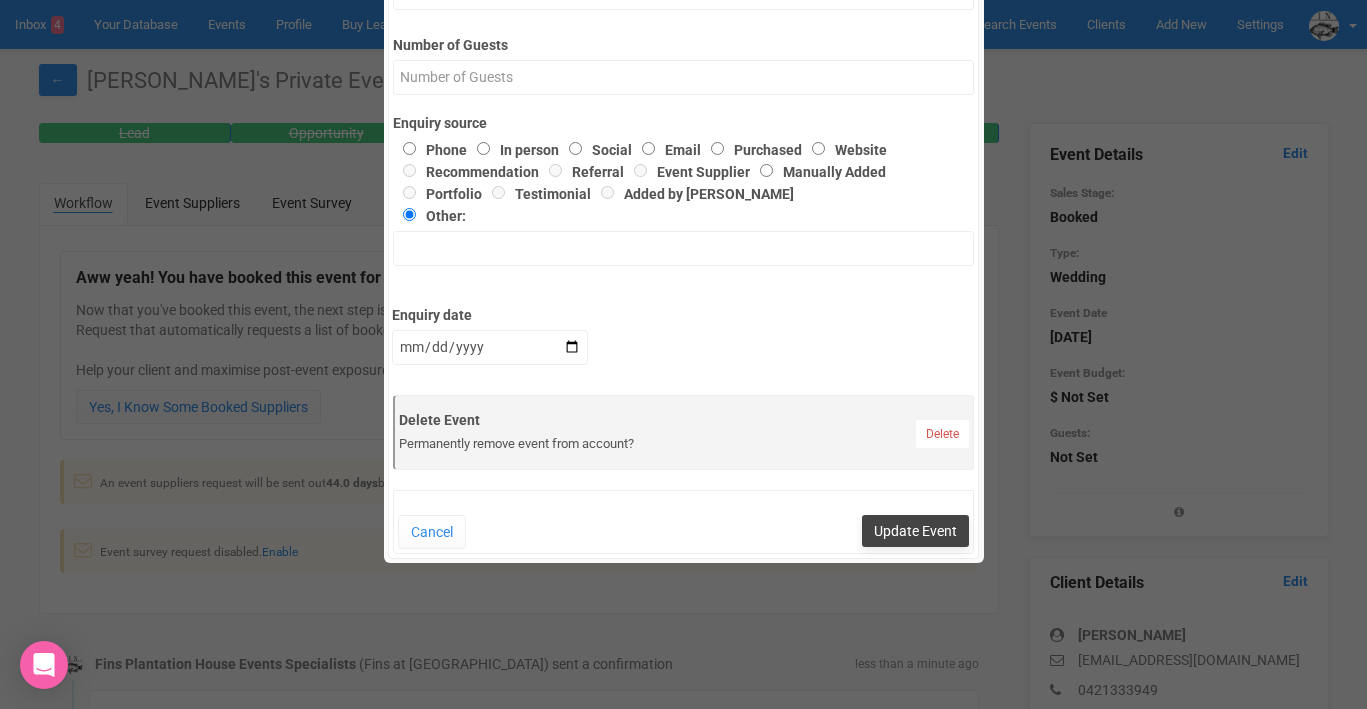 type on "[PERSON_NAME]'s Wedding" 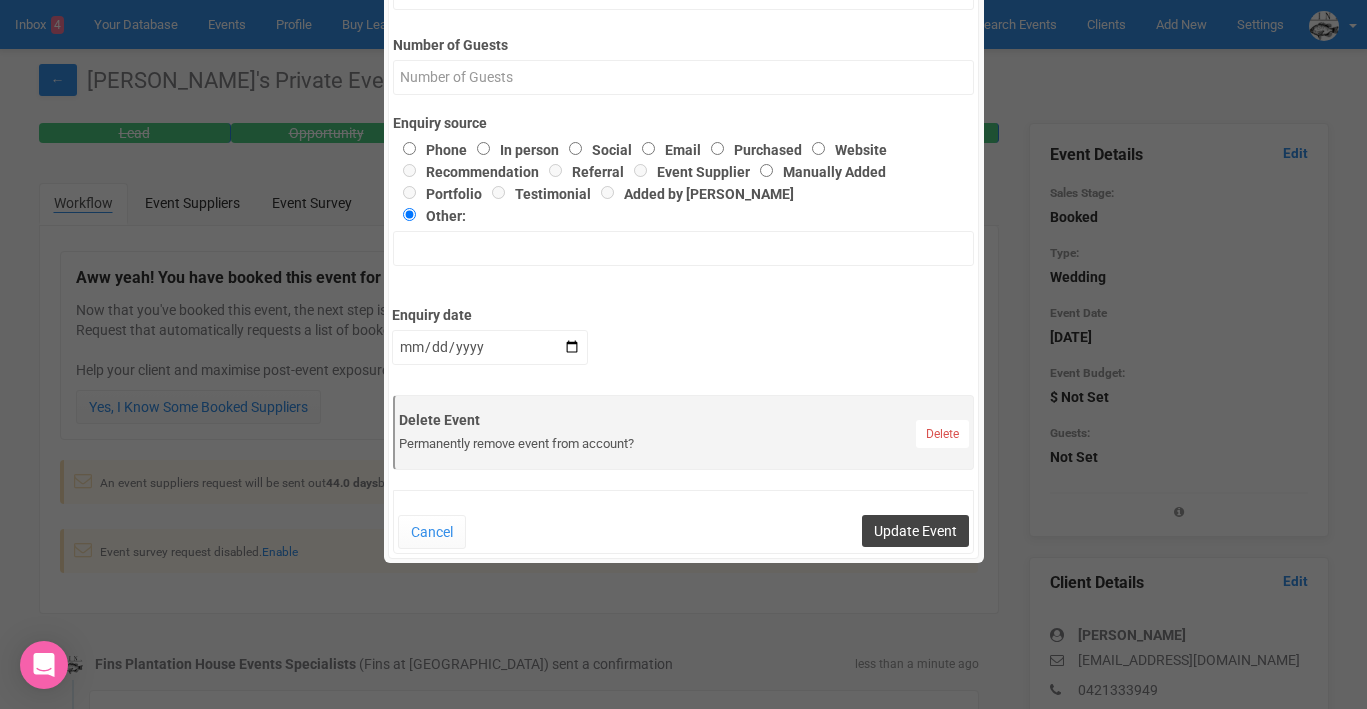 click on "Update Event" at bounding box center (915, 531) 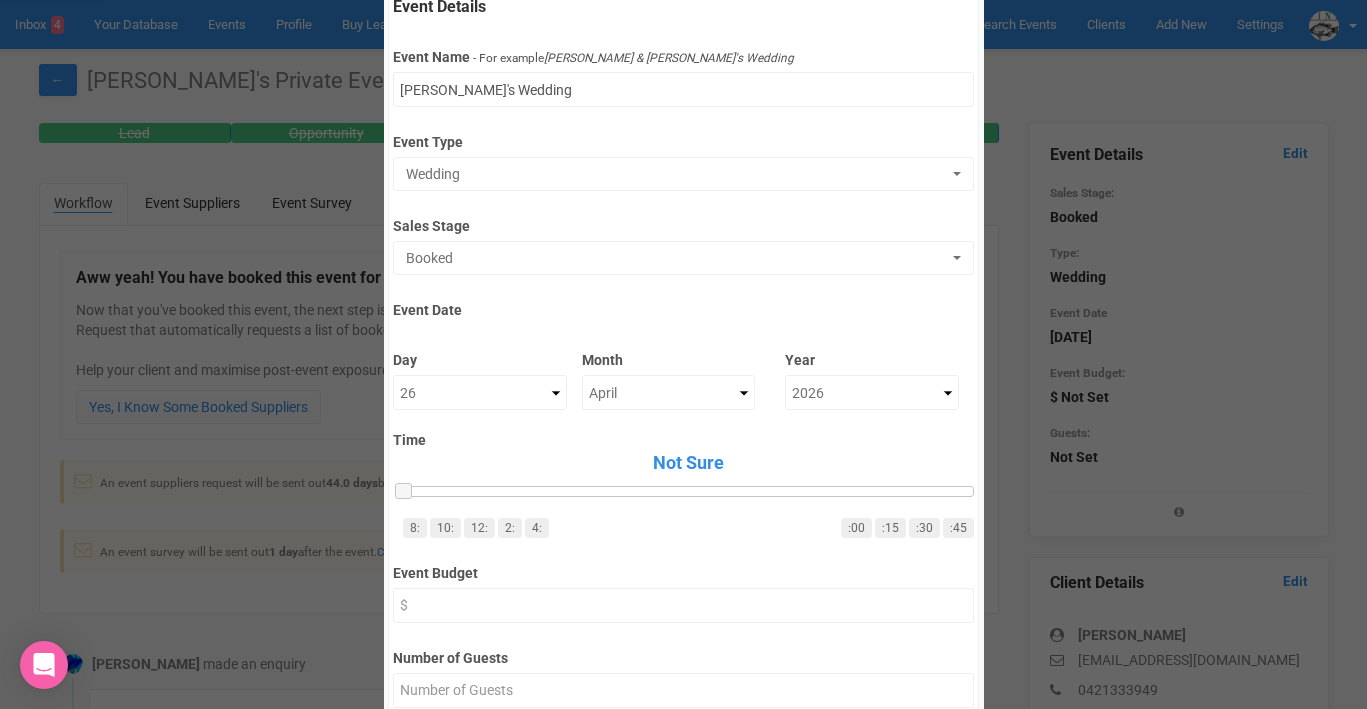 scroll, scrollTop: 0, scrollLeft: 0, axis: both 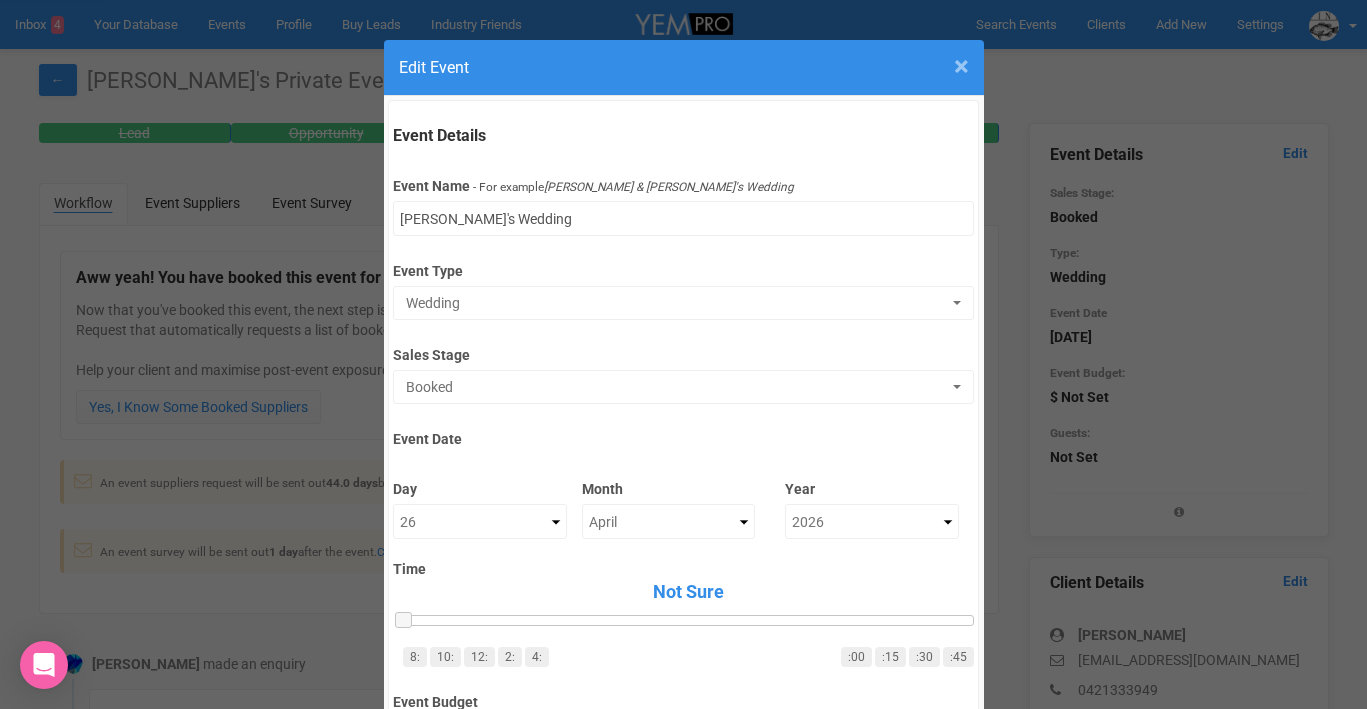 click on "×" at bounding box center (961, 66) 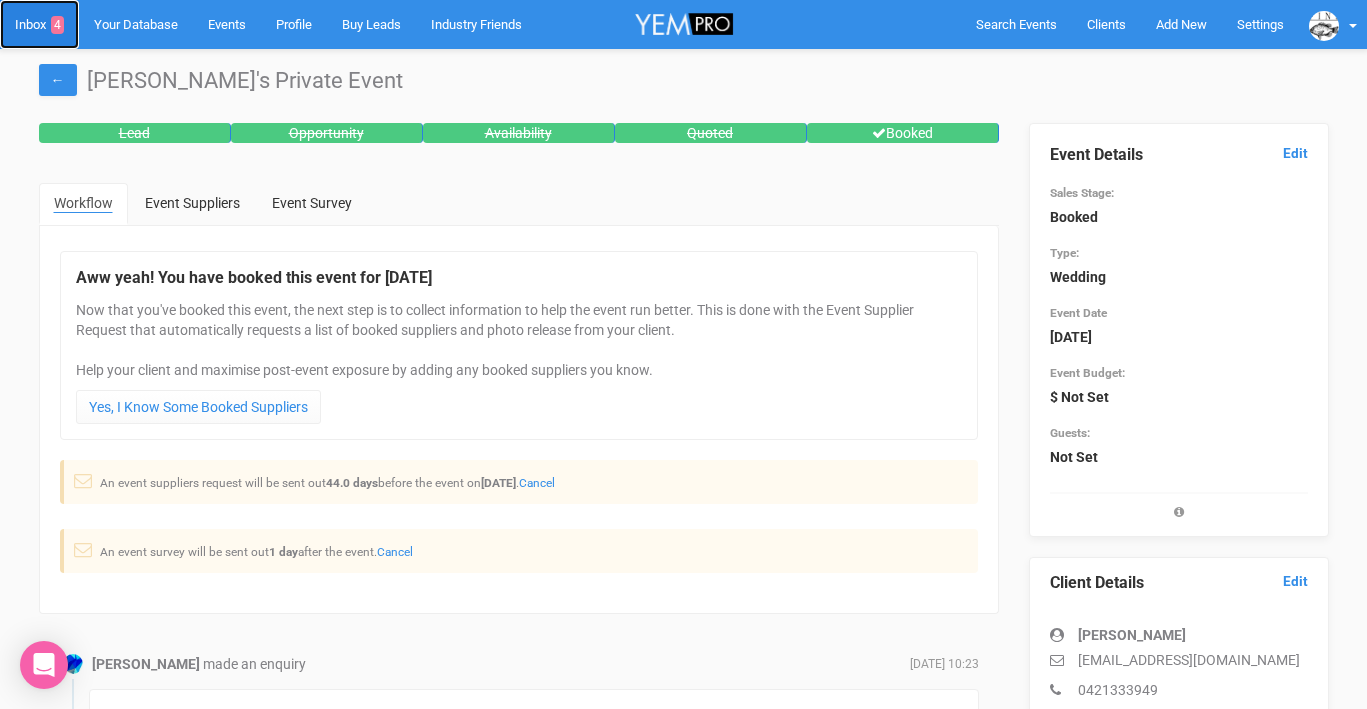 click on "Inbox  4" at bounding box center (39, 24) 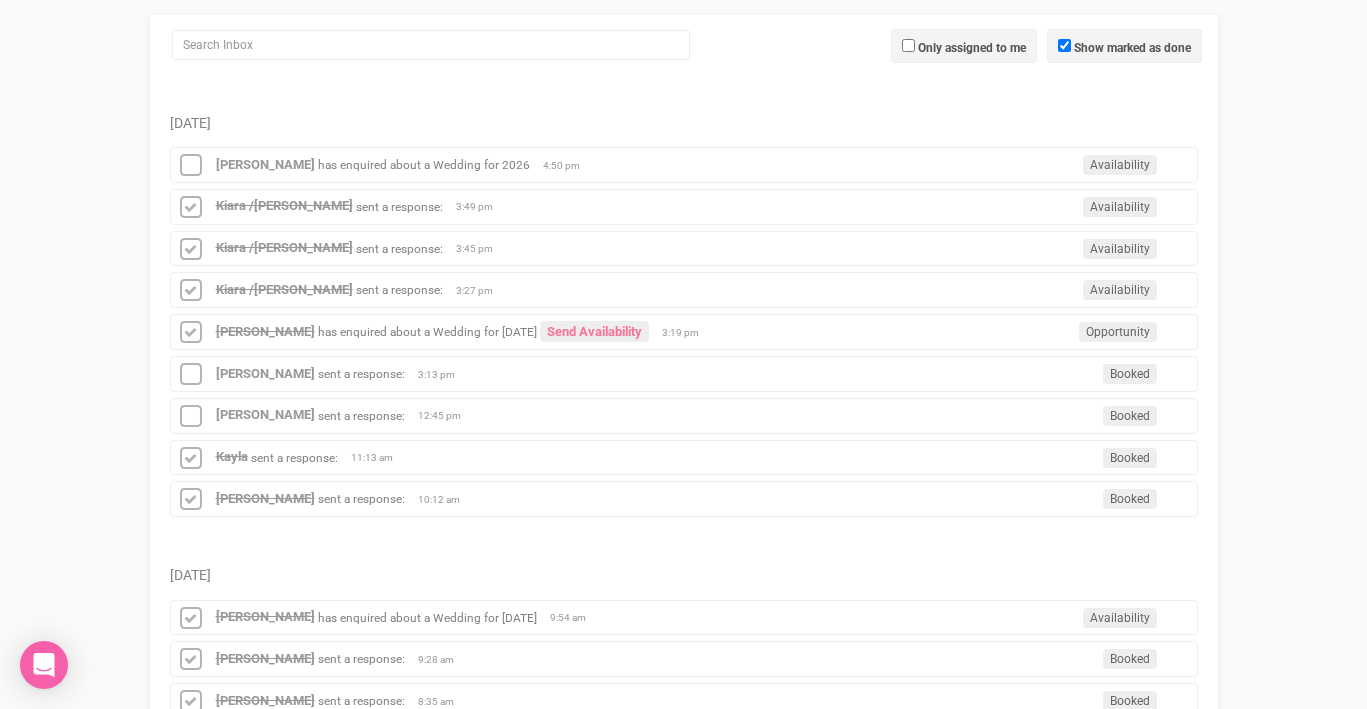 scroll, scrollTop: 0, scrollLeft: 0, axis: both 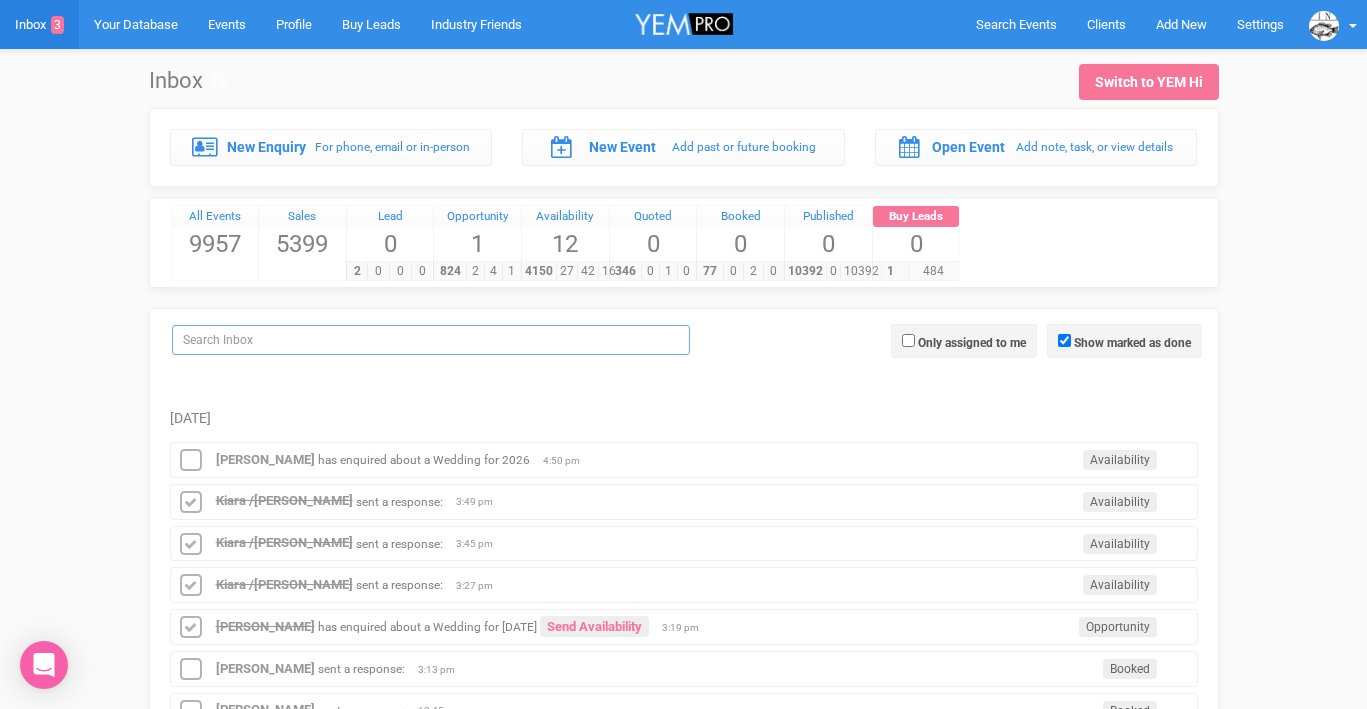 click at bounding box center (431, 340) 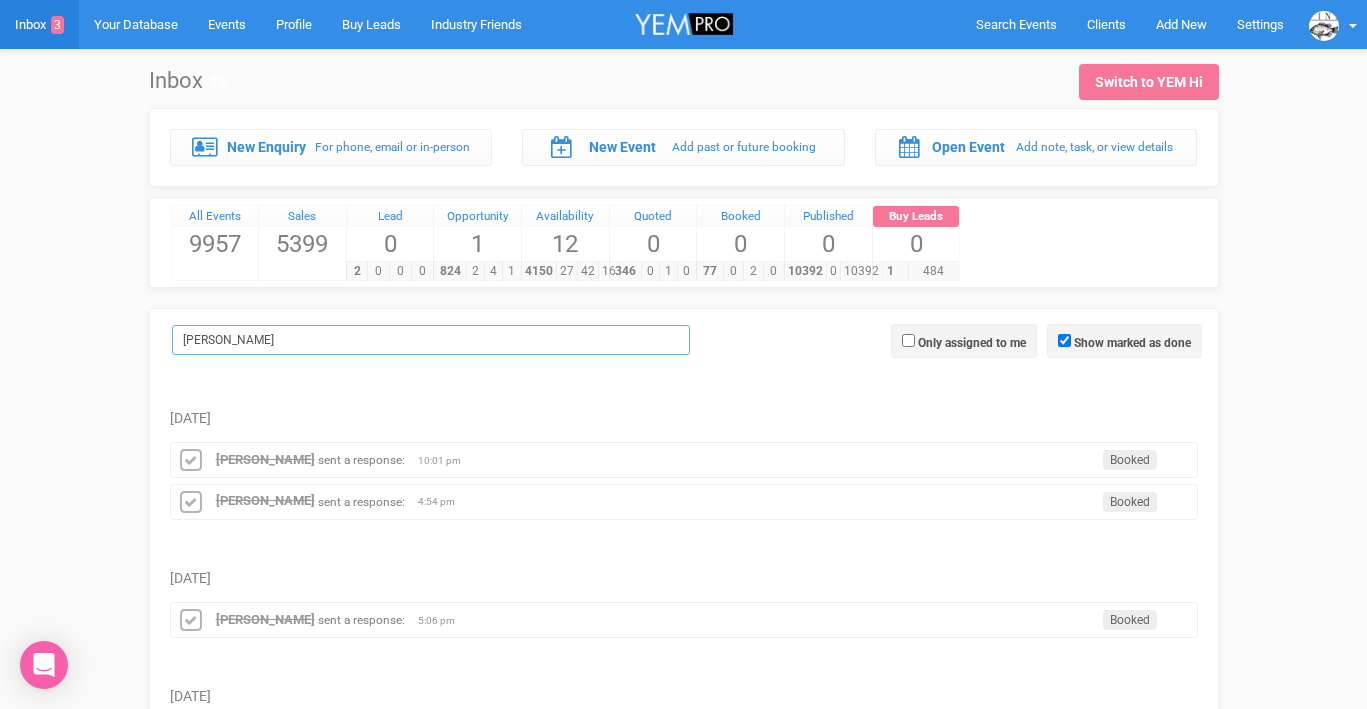 type on "[PERSON_NAME]" 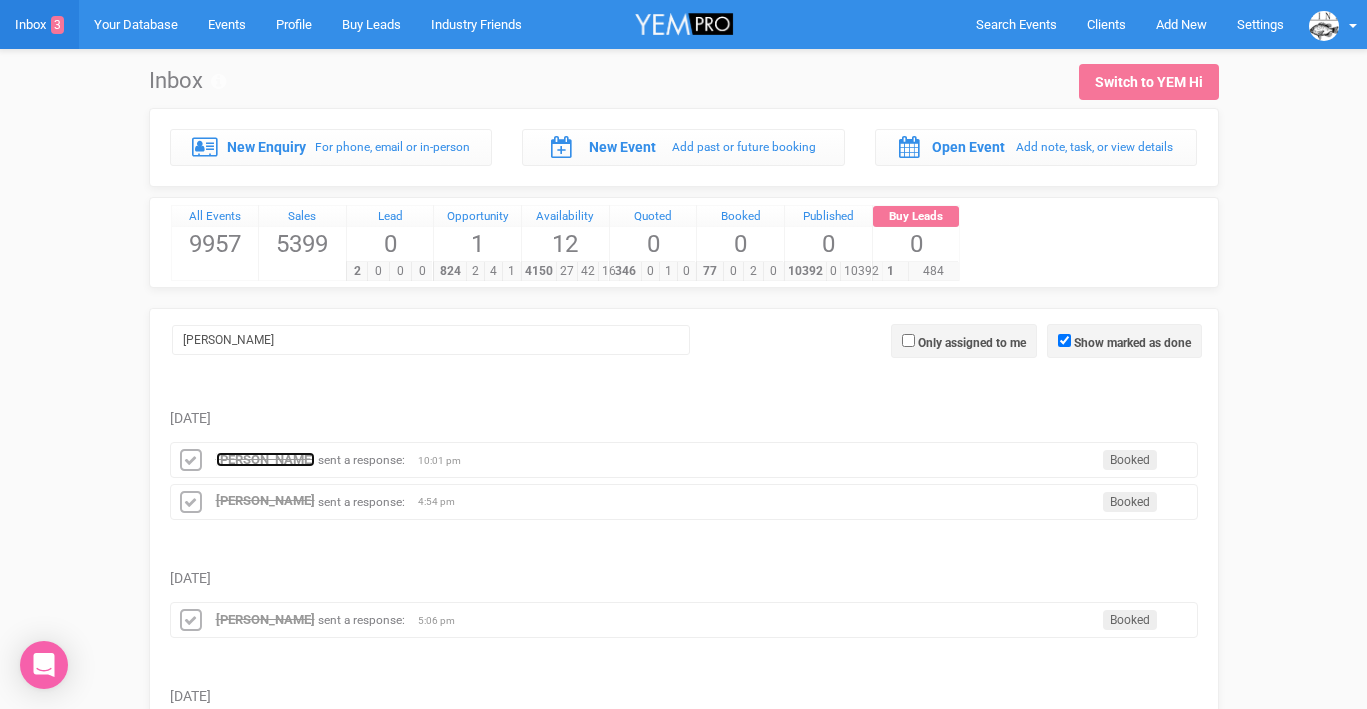 click on "[PERSON_NAME]" at bounding box center [265, 459] 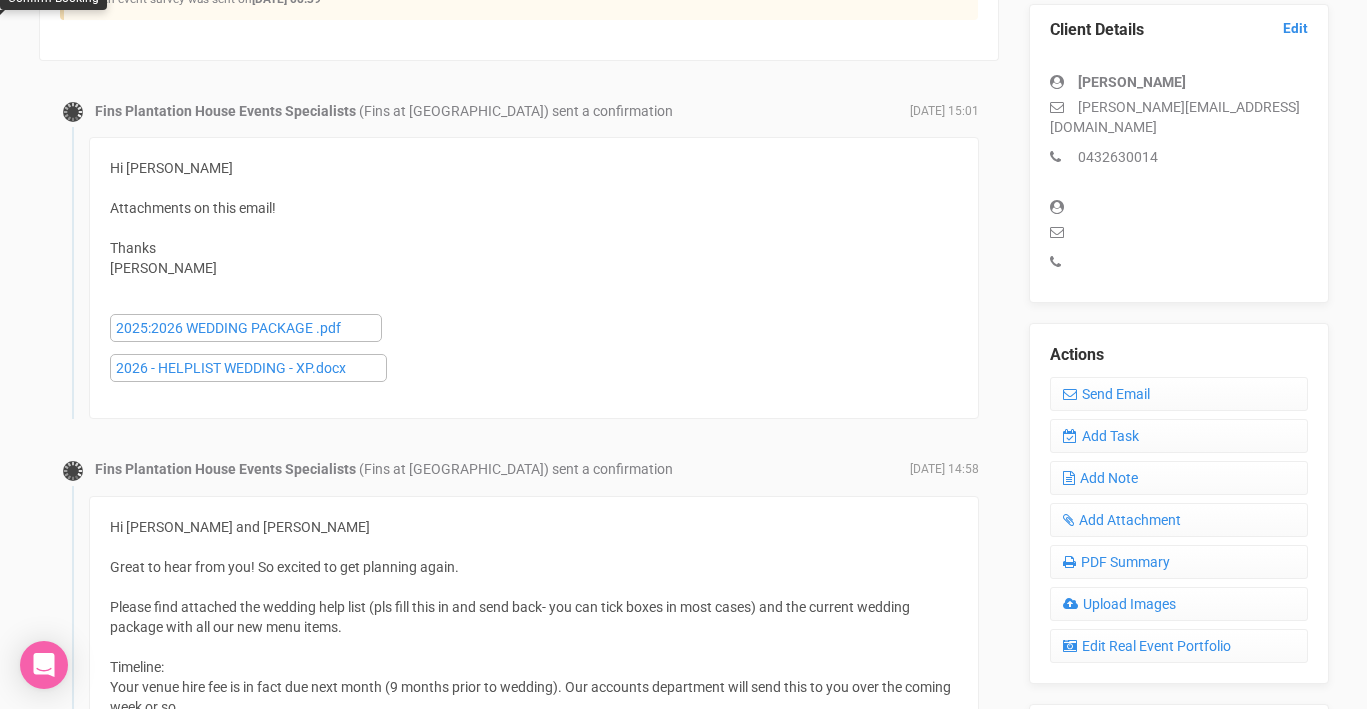 scroll, scrollTop: 546, scrollLeft: 0, axis: vertical 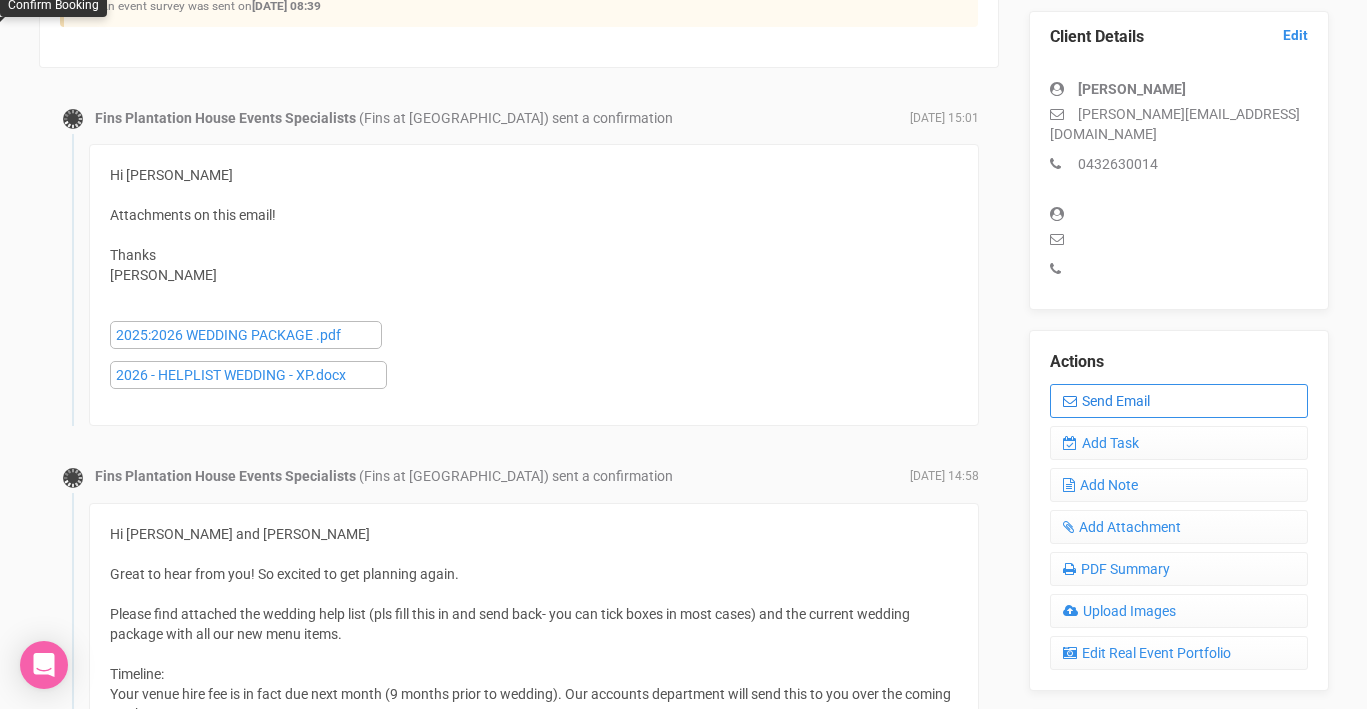 click on "Send Email" at bounding box center [1179, 401] 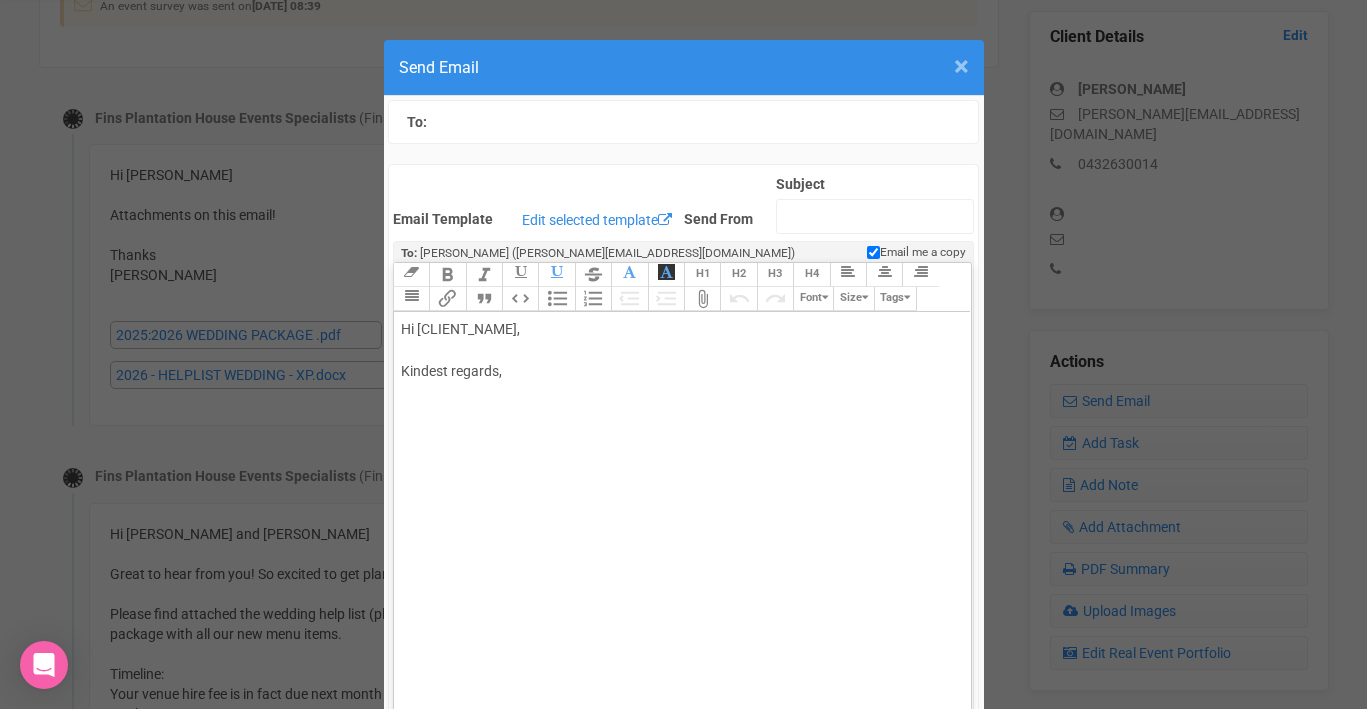 click on "×" at bounding box center (961, 66) 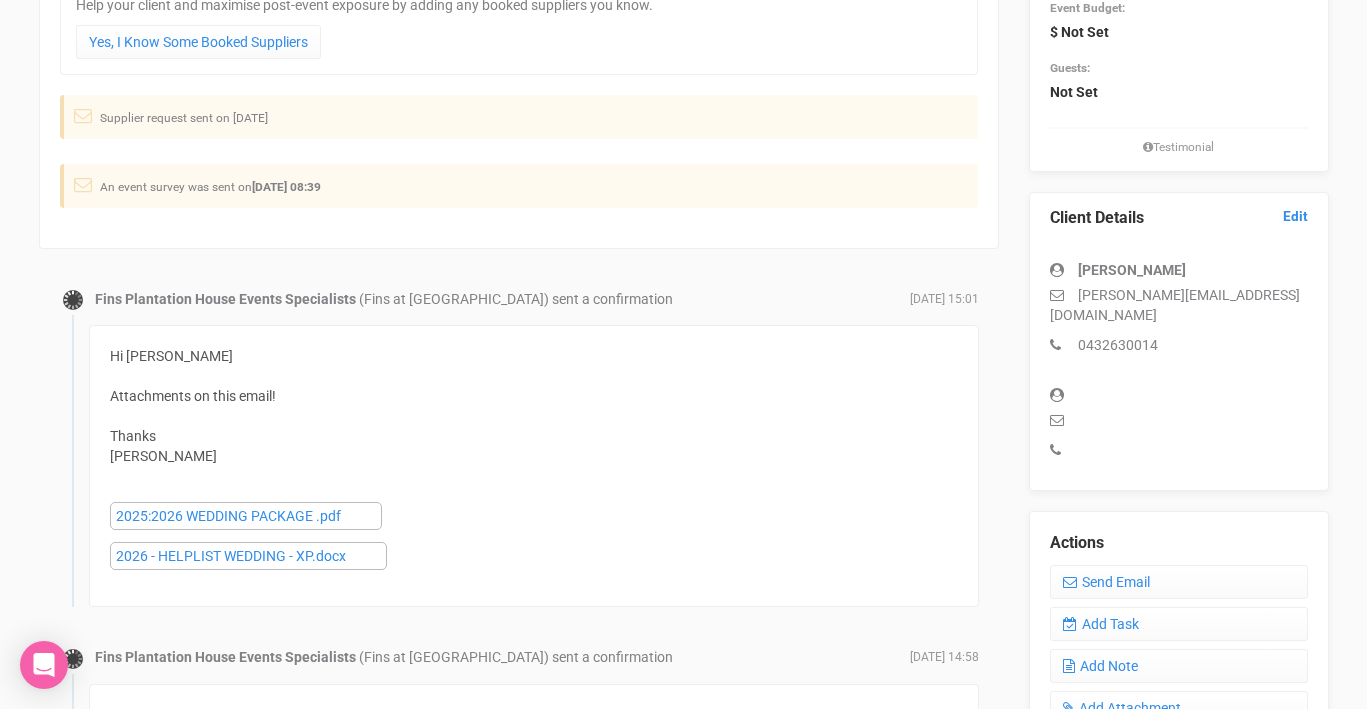 scroll, scrollTop: 353, scrollLeft: 0, axis: vertical 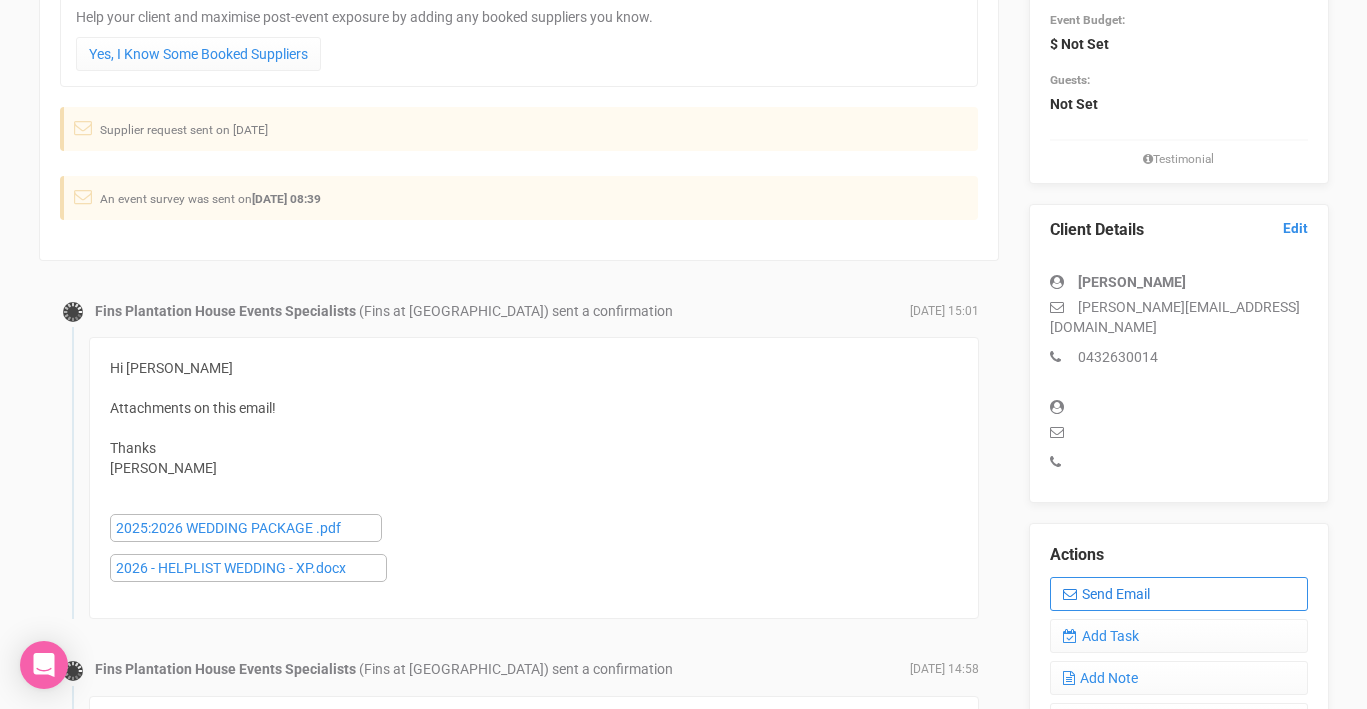 click on "Send Email" at bounding box center (1179, 594) 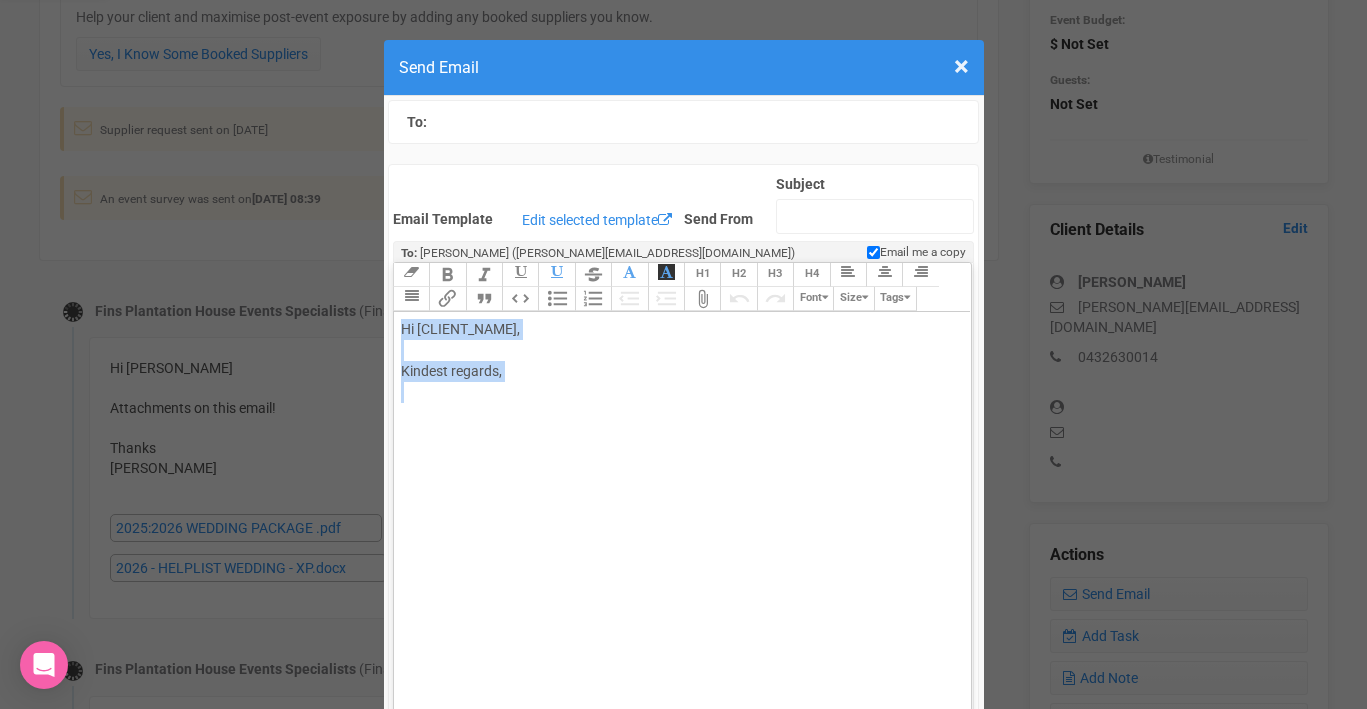 drag, startPoint x: 402, startPoint y: 328, endPoint x: 598, endPoint y: 445, distance: 228.2652 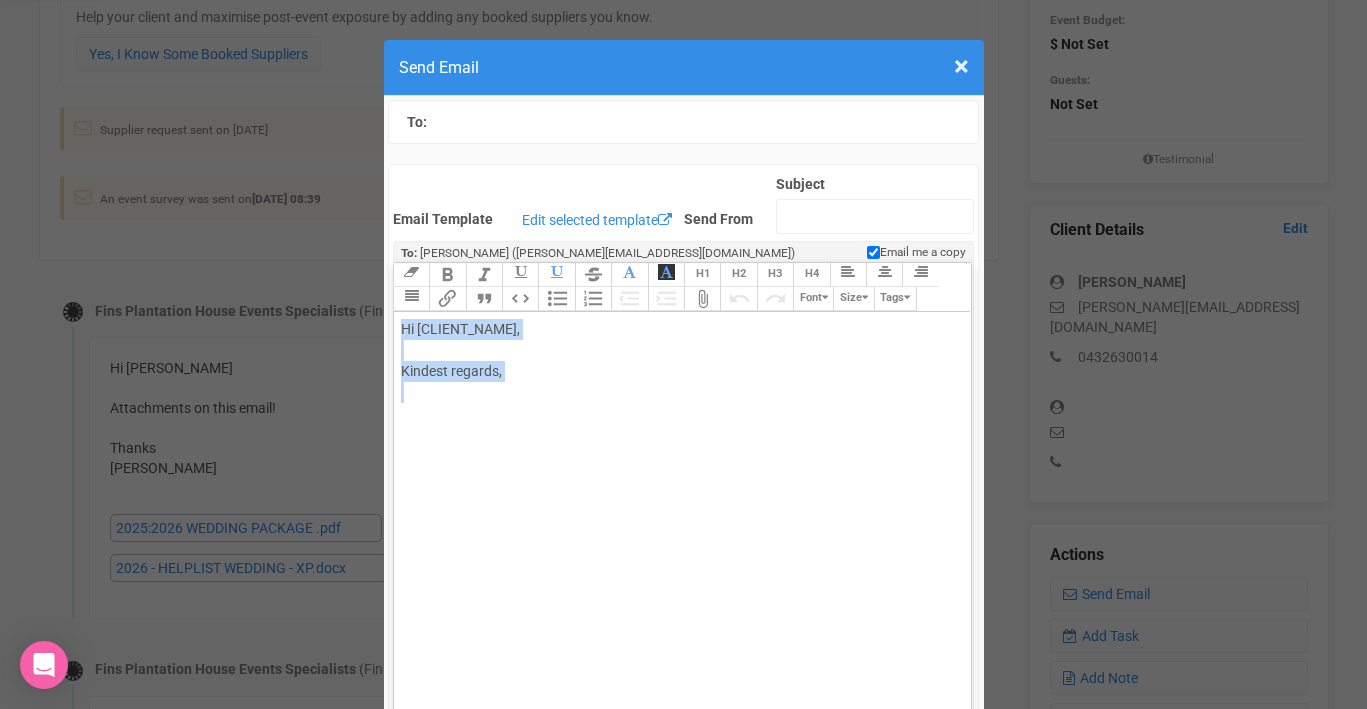 click on "Hi [CLIENT_NAME], Kindest regards," 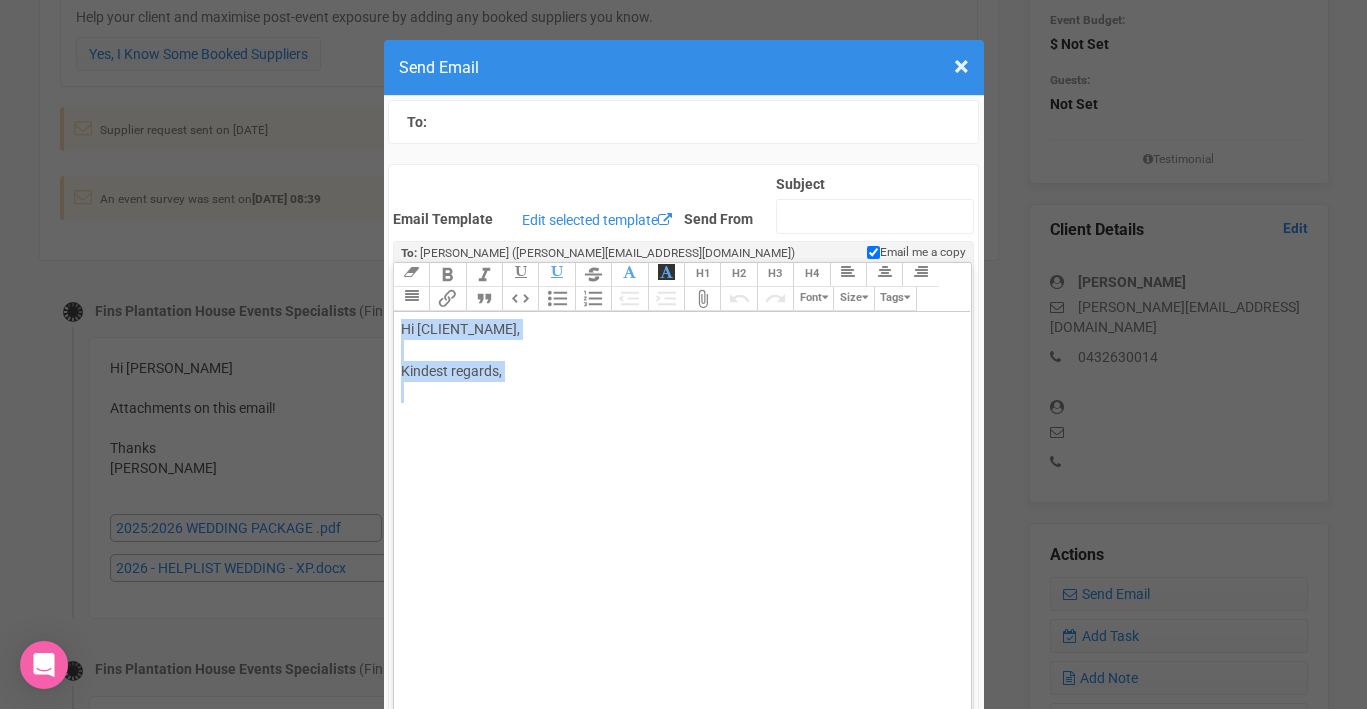 type on "<div>Hi [CLIENT_NAME],<br><br>Kindest regards,<br><br><br></div>" 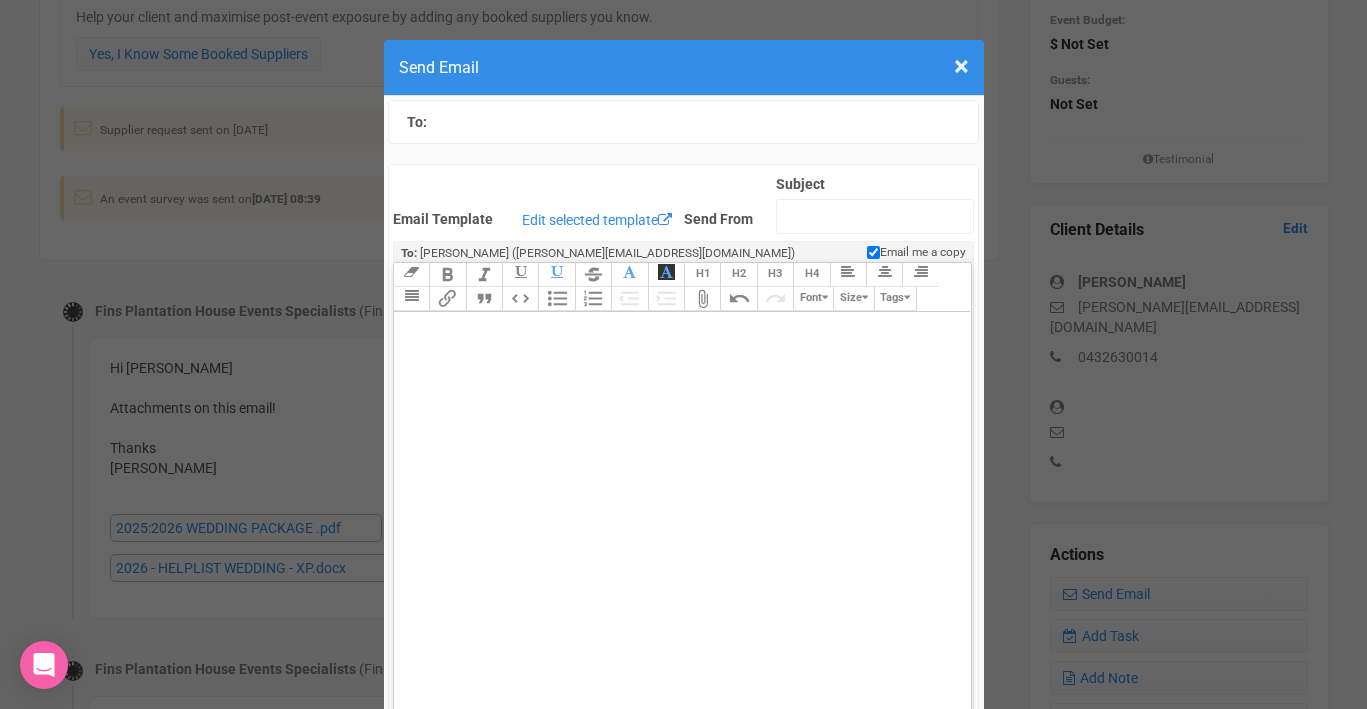 paste on "<div><span style="background-color: rgb(255, 255, 255); font-family: Roboto, Helvetica, Arial, sans-serif; font-size: 14px; color: rgb(85, 85, 85); text-decoration-color: initial;">Hi</span> <span style="background-color: rgb(255, 255, 255); font-size: 14px; color: rgb(85, 85, 85); text-decoration-color: initial;">Laura and Andrew</span><span style="font-family: Roboto, Helvetica, Arial, sans-serif; font-size: 14px; color: rgb(85, 85, 85); text-decoration-color: initial;">,</span><br><br><span style="background-color: rgb(255, 255, 255); font-family: Roboto, Helvetica, Arial, sans-serif; font-size: 14px; color: rgb(85, 85, 85); text-decoration-color: initial;">I hope this email finds you well.</span><br><br><span style="background-color: rgb(255, 255, 255); font-family: Roboto, Helvetica, Arial, sans-serif; font-size: 14px; color: rgb(85, 85, 85); text-decoration-color: initial;">How's the organisation of your beautiful wedding going?</span><br><br><span style="font-family: Roboto, Helvetica, Arial, sans-s..." 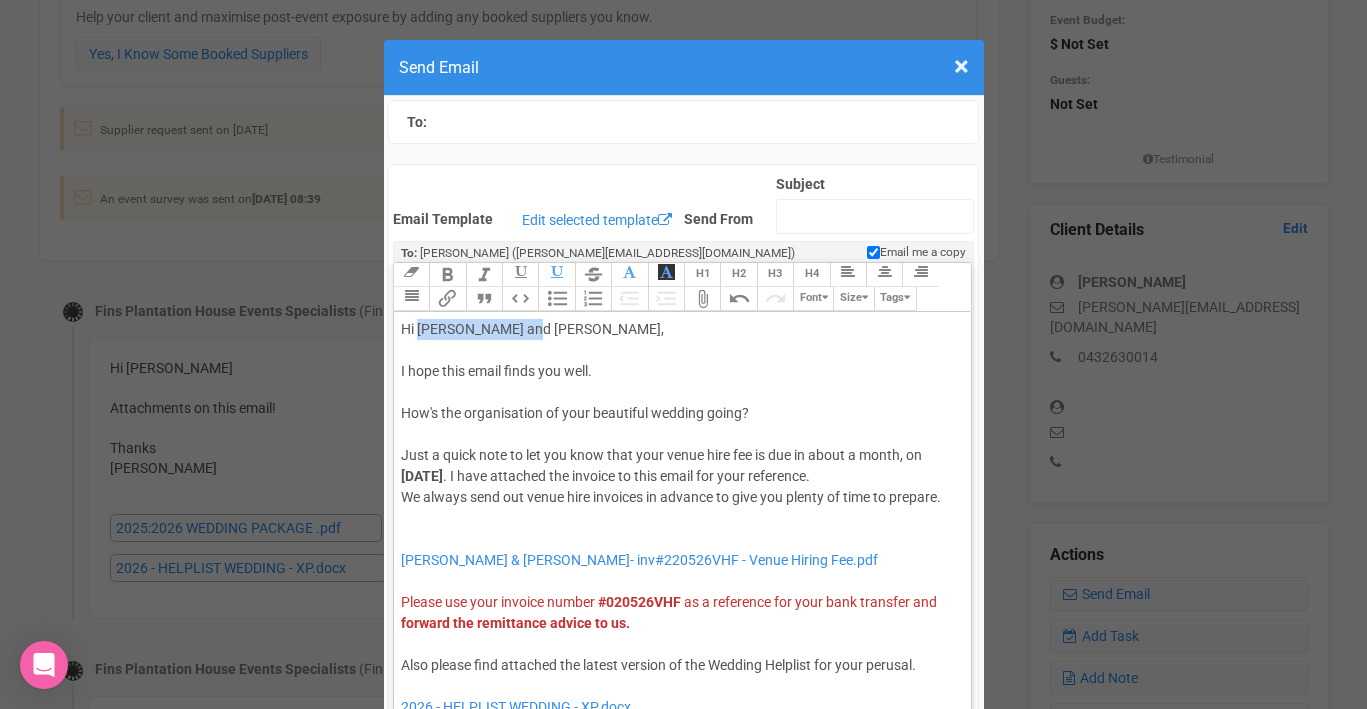 drag, startPoint x: 418, startPoint y: 325, endPoint x: 530, endPoint y: 326, distance: 112.00446 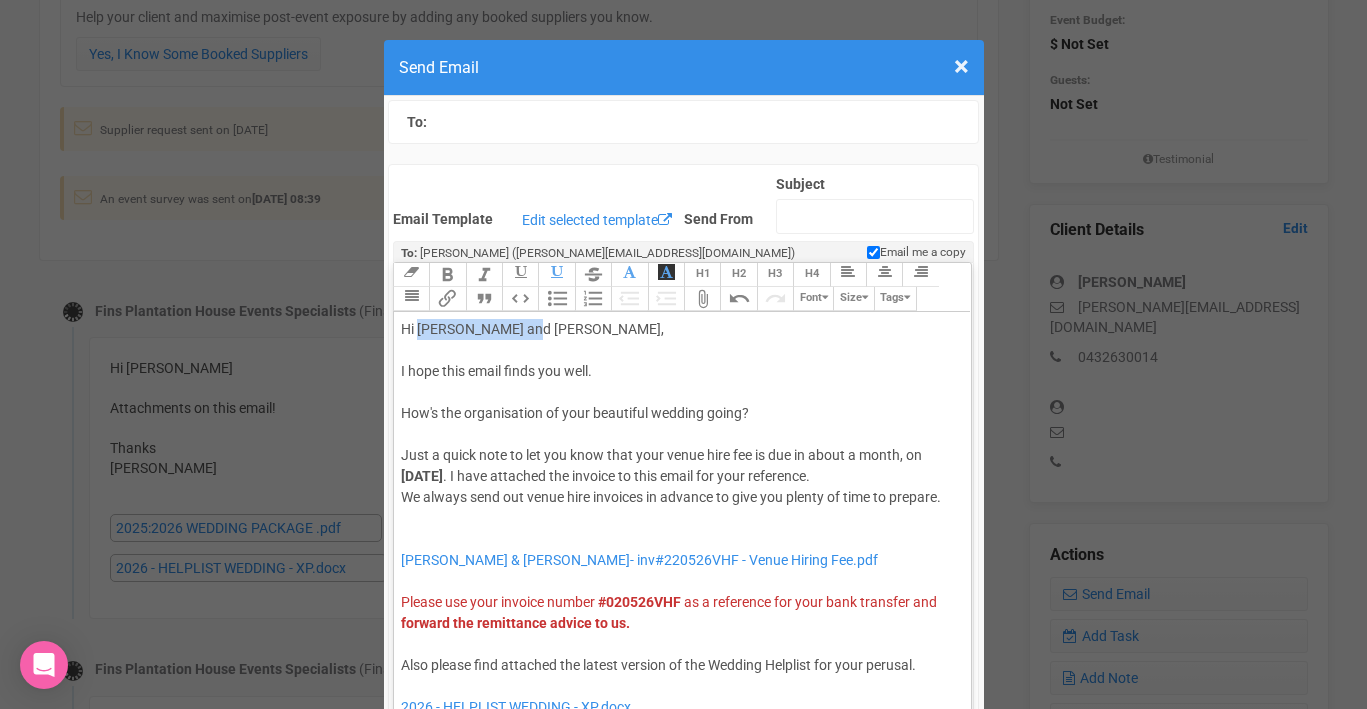 click on "Hi   Laura and Andrew , I hope this email finds you well. How's the organisation of your beautiful wedding going? Just a quick note to let you know that your venue hire fee is due in about a month, on   22nd of August 2025 . I have attached the invoice to this email for your reference. We always send out venue hire invoices in advance to give you plenty of time to prepare." 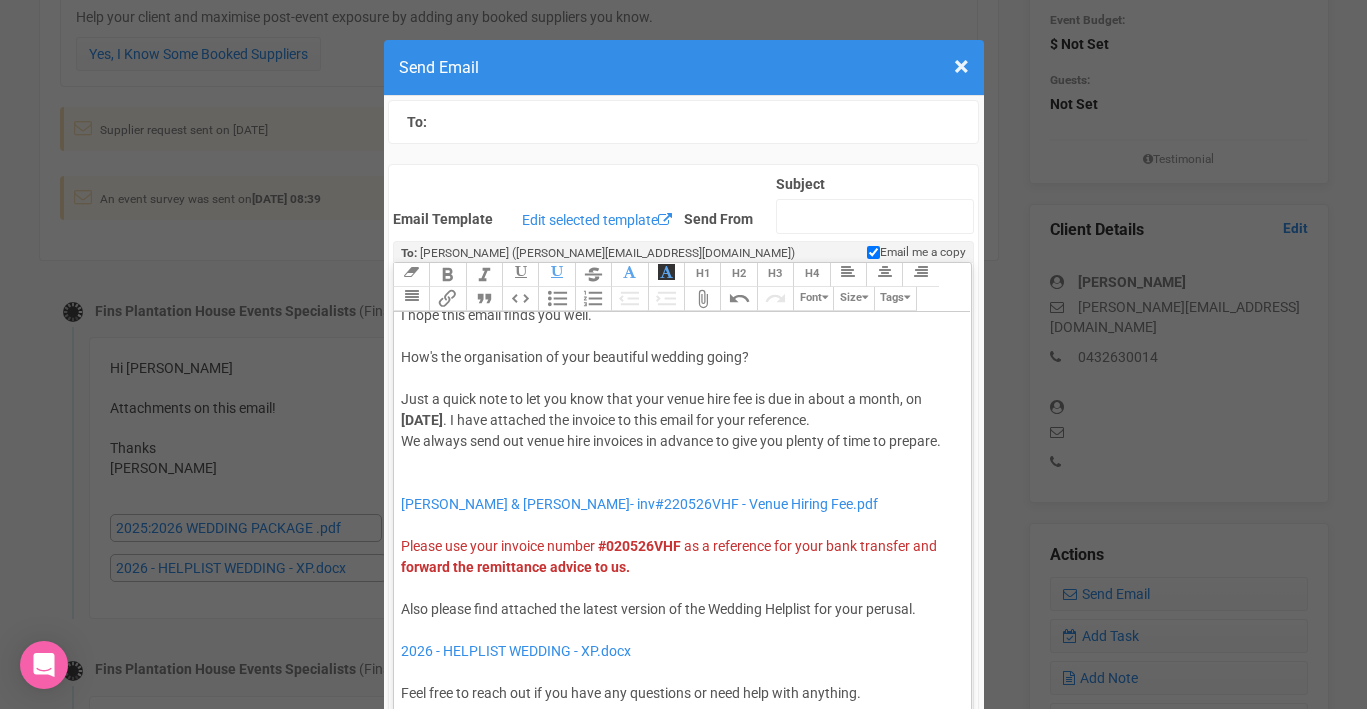 scroll, scrollTop: 71, scrollLeft: 0, axis: vertical 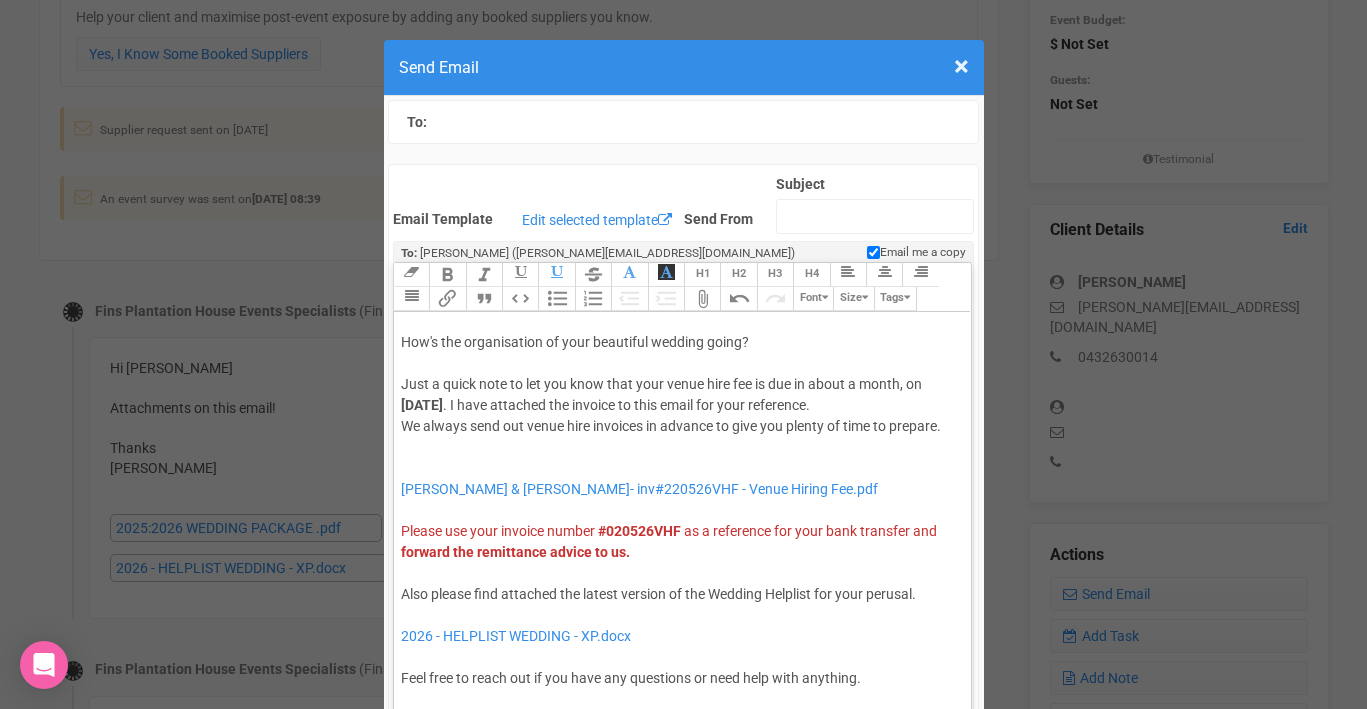 click on "[DATE]" 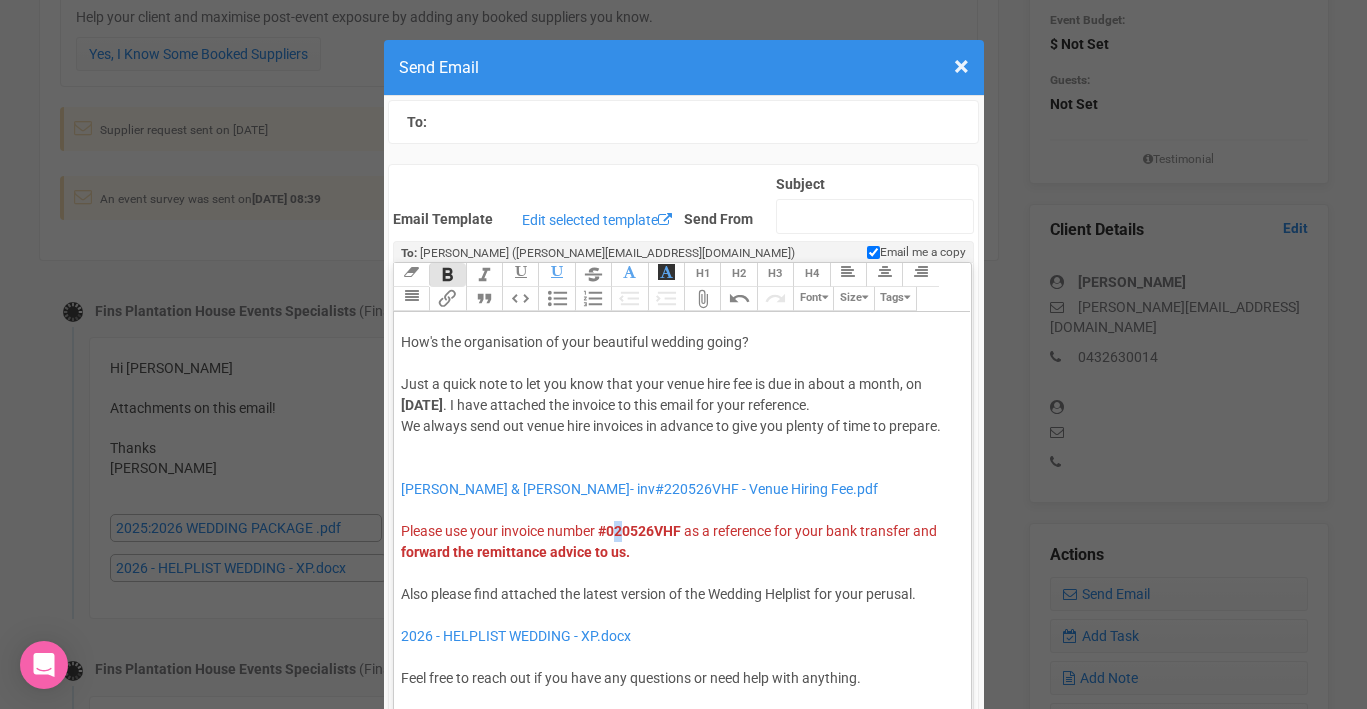 click on "#020526VHF" 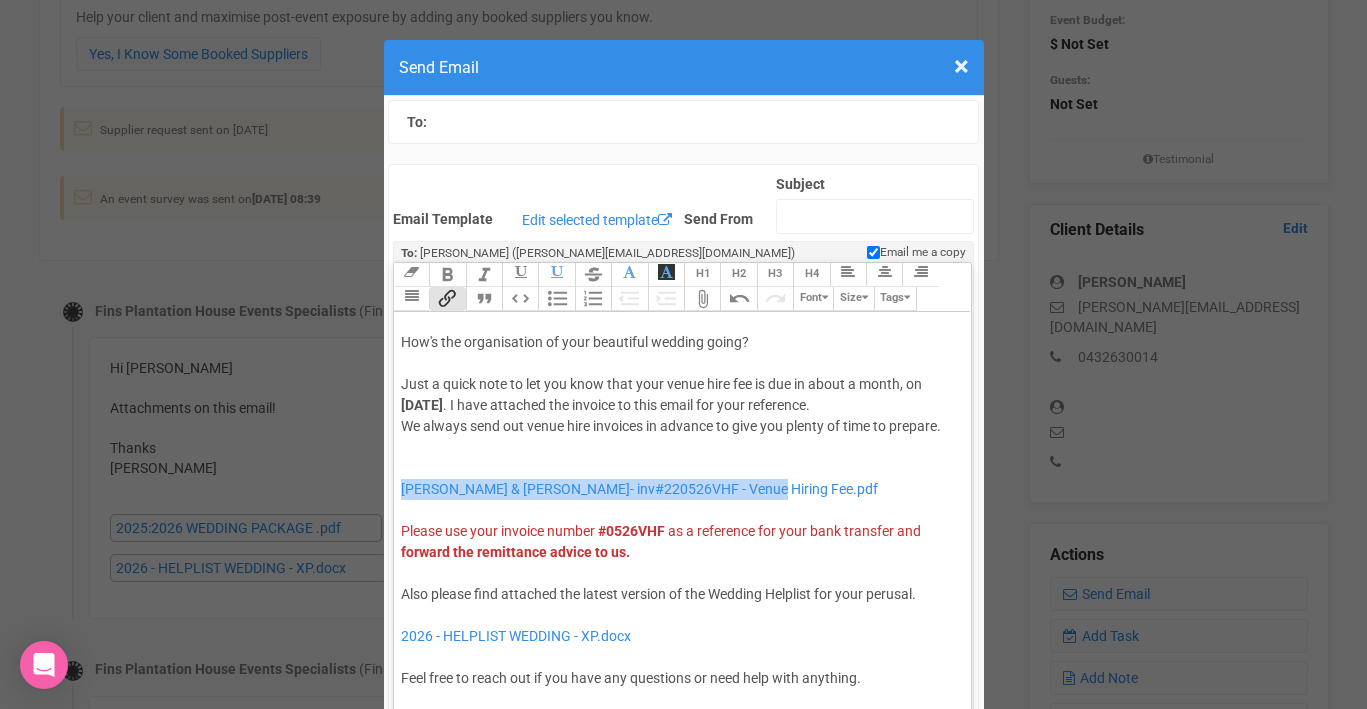drag, startPoint x: 805, startPoint y: 486, endPoint x: 396, endPoint y: 481, distance: 409.03055 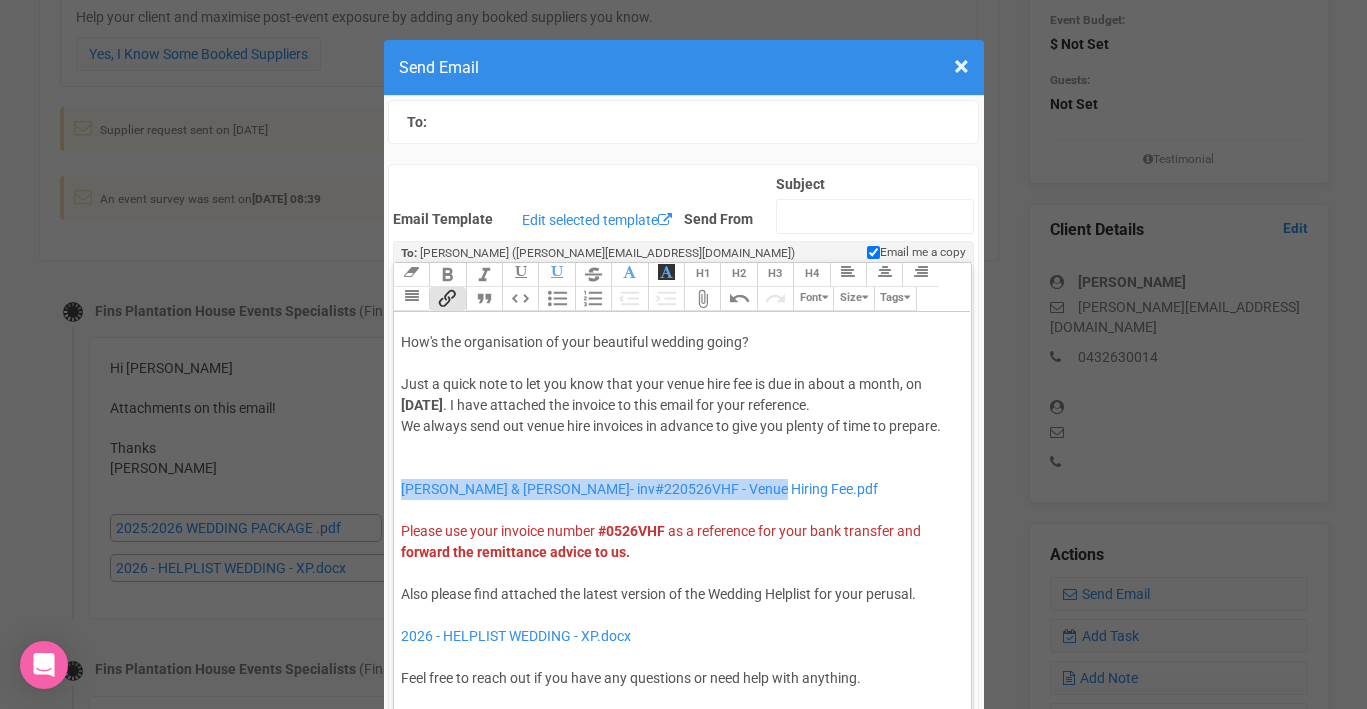 click on "Hi   Brooke , I hope this email finds you well. How's the organisation of your beautiful wedding going? Just a quick note to let you know that your venue hire fee is due in about a month, on   23rd of August 2025 . I have attached the invoice to this email for your reference. We always send out venue hire invoices in advance to give you plenty of time to prepare. Laura & Andrew- inv#220526VHF - Venue Hiring Fee.pdf Please use your invoice number   #0526VHF   as a reference for your bank transfer and   forward the remittance advice to us. Also please find attached the latest version of the Wedding Helplist for your perusal.  2026 - HELPLIST WEDDING - XP.docx Feel free to reach out if you have any questions or need help with anything. R egards, Florent ELINEAU Accounts" 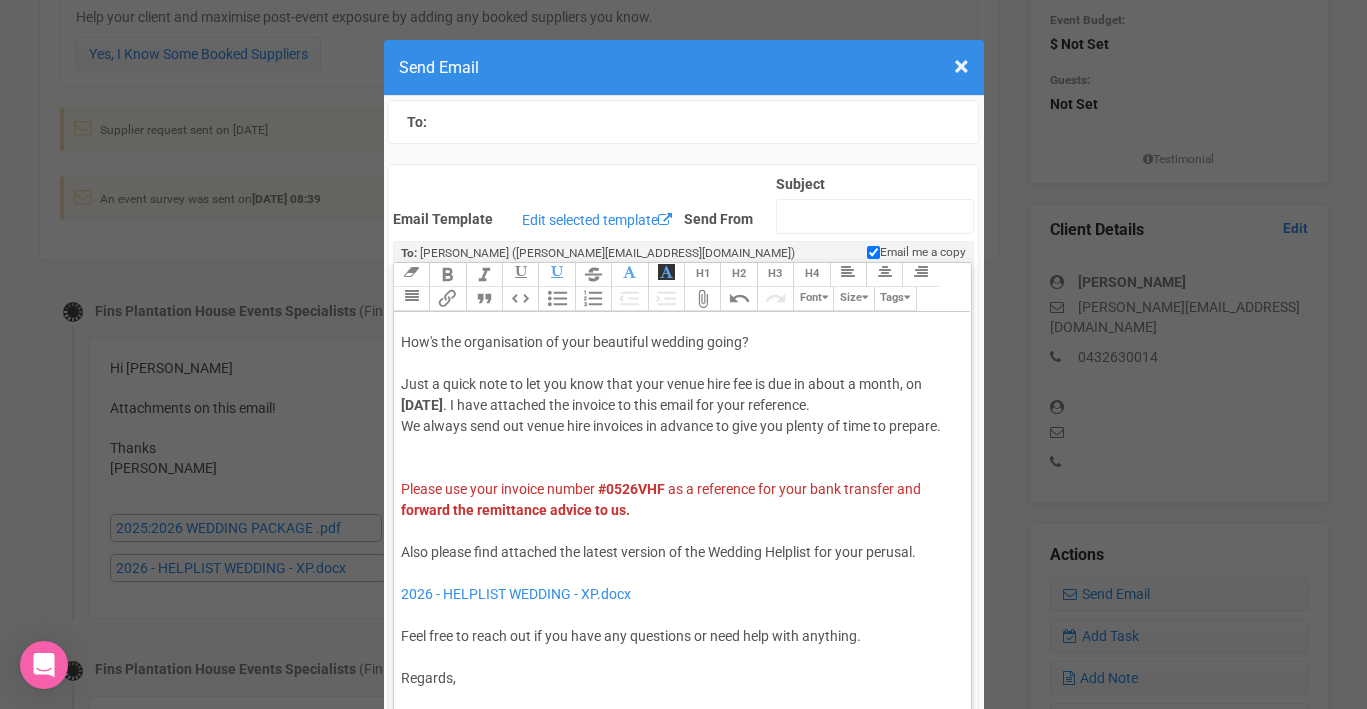 click on "#0526VHF" 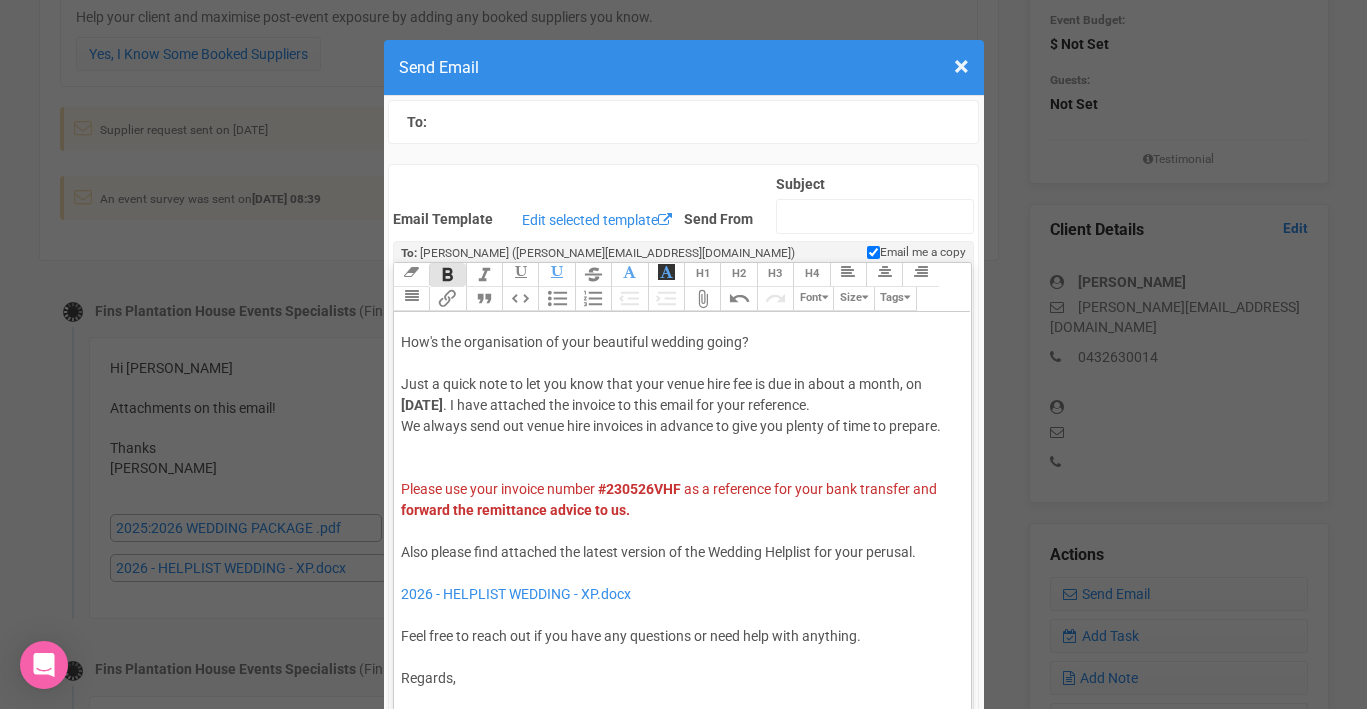 click on "Please use your invoice number   #230526VHF   as a reference for your bank transfer and   forward the remittance advice to us. Also please find attached the latest version of the Wedding Helplist for your perusal.  2026 - HELPLIST WEDDING - XP.docx Feel free to reach out if you have any questions or need help with anything. R egards, Florent ELINEAU Accounts" 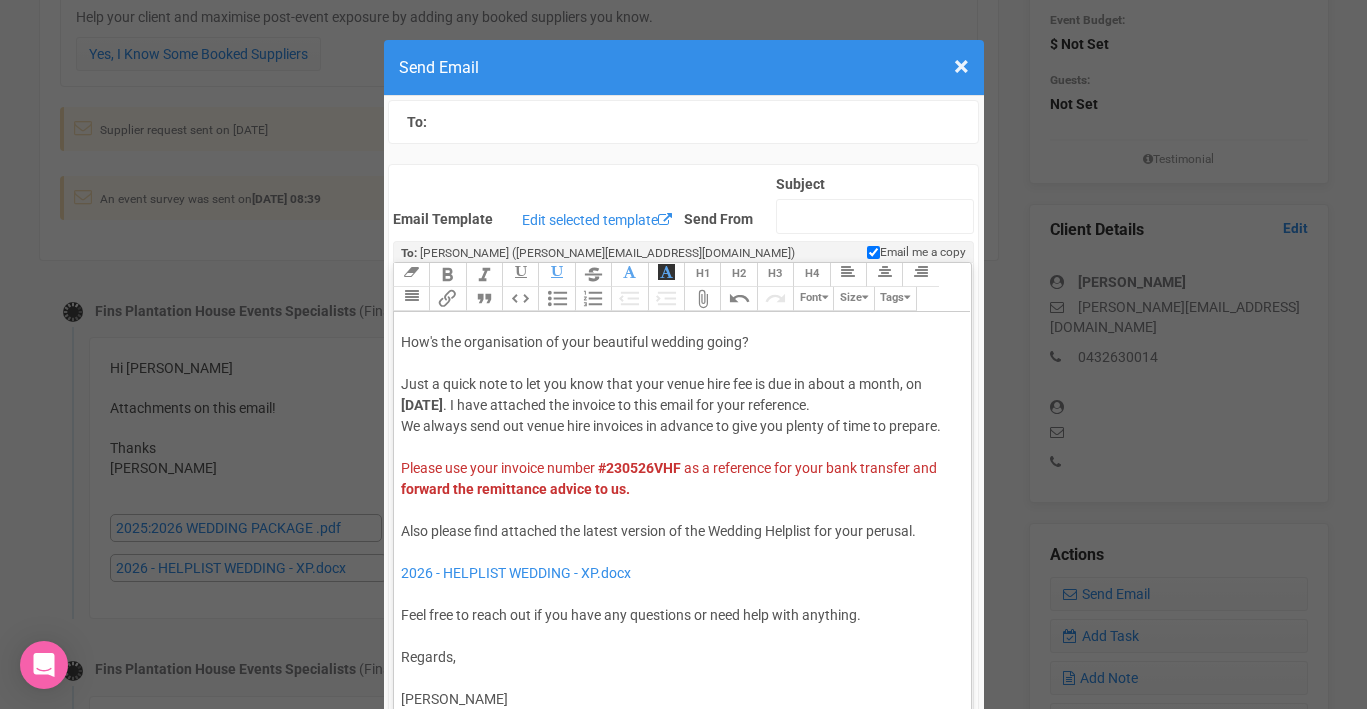 click on "Attach Files" at bounding box center (702, 299) 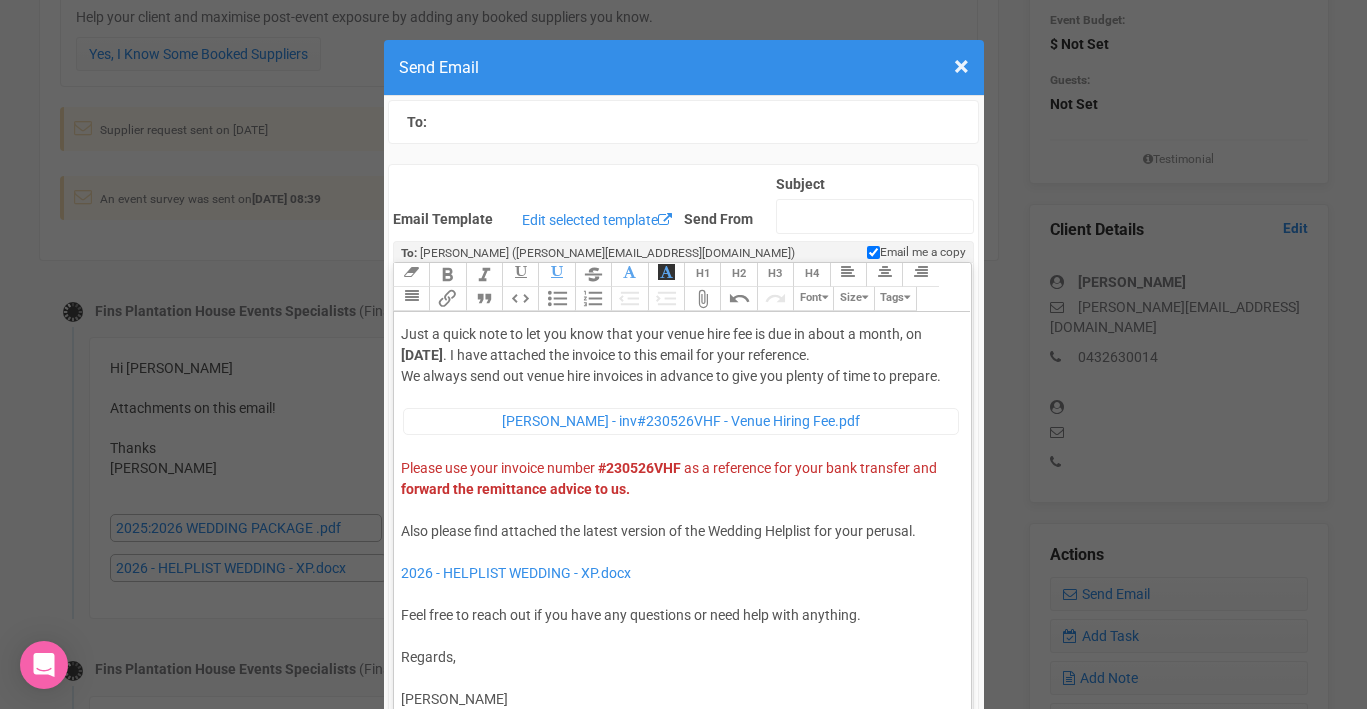 scroll, scrollTop: 121, scrollLeft: 0, axis: vertical 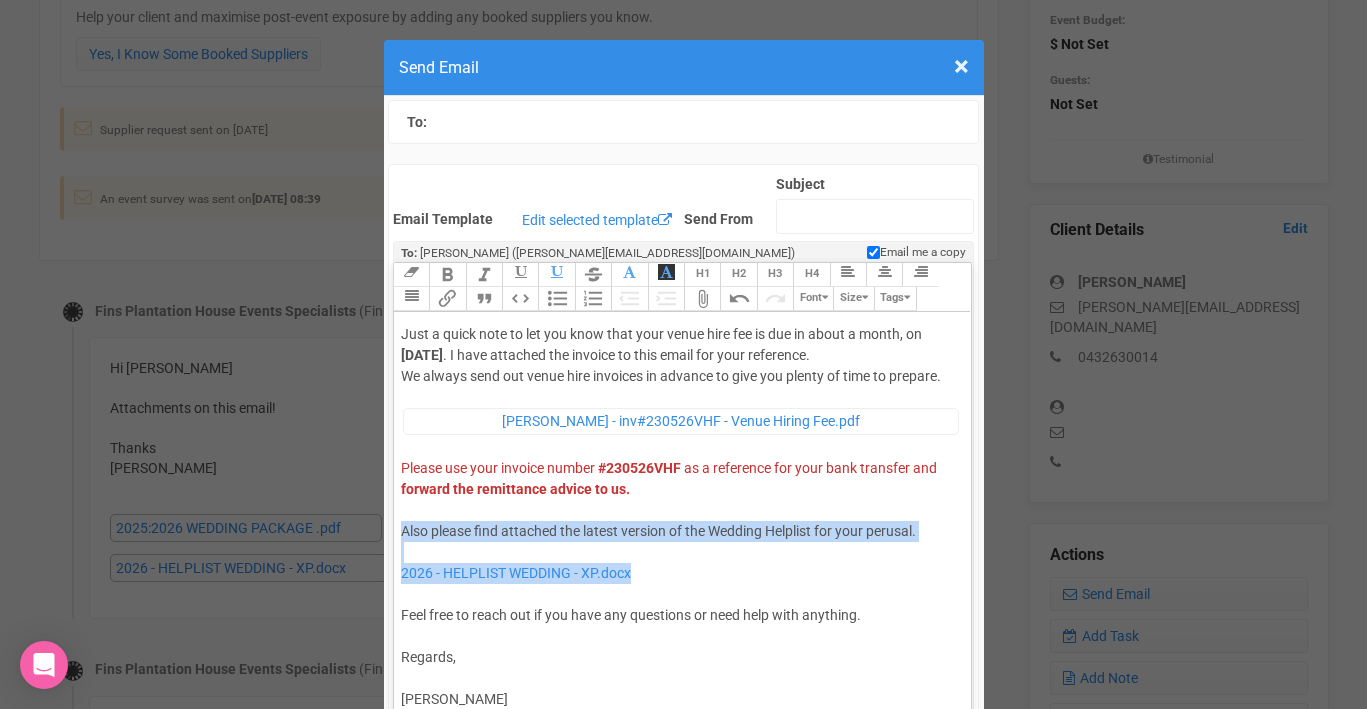 drag, startPoint x: 401, startPoint y: 531, endPoint x: 773, endPoint y: 573, distance: 374.36346 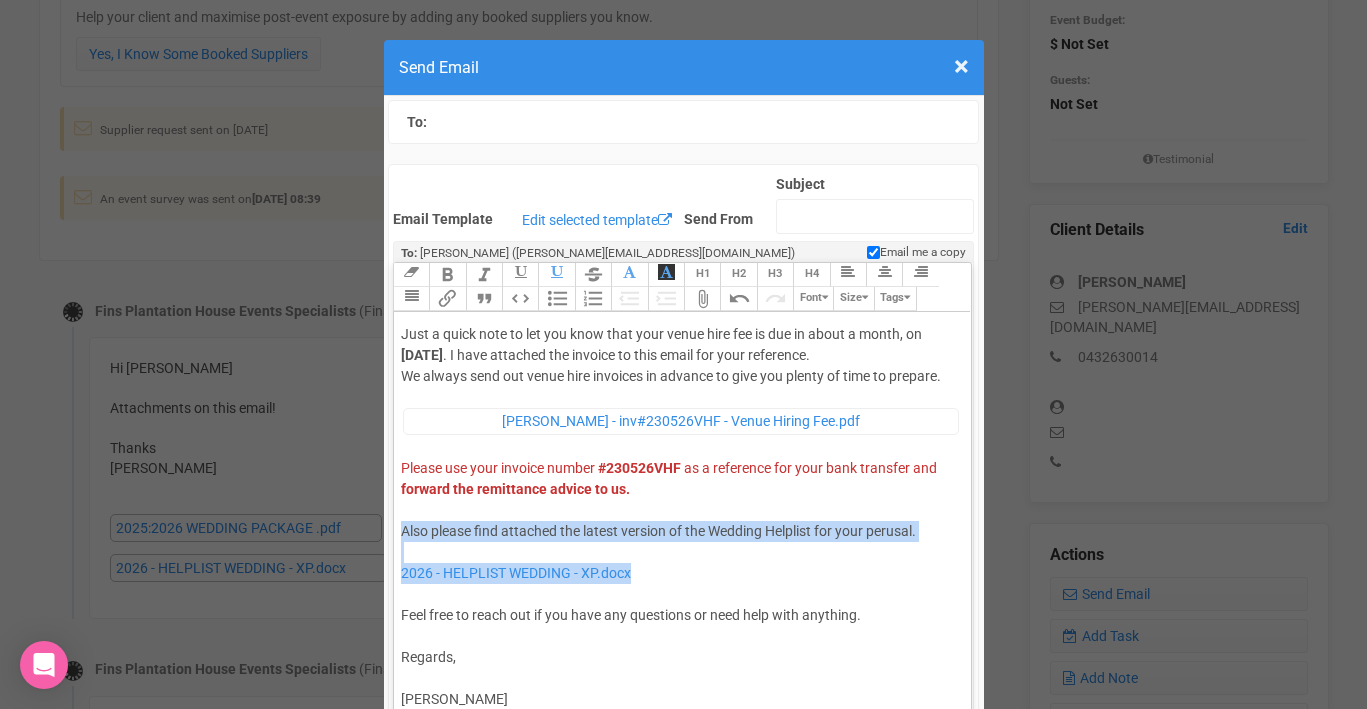 click on "﻿ Brooke Hooiveld - inv#230526VHF - Venue Hiring Fee.pdf ﻿ Please use your invoice number   #230526VHF   as a reference for your bank transfer and   forward the remittance advice to us. Also please find attached the latest version of the Wedding Helplist for your perusal.  2026 - HELPLIST WEDDING - XP.docx Feel free to reach out if you have any questions or need help with anything. R egards, Florent ELINEAU Accounts" 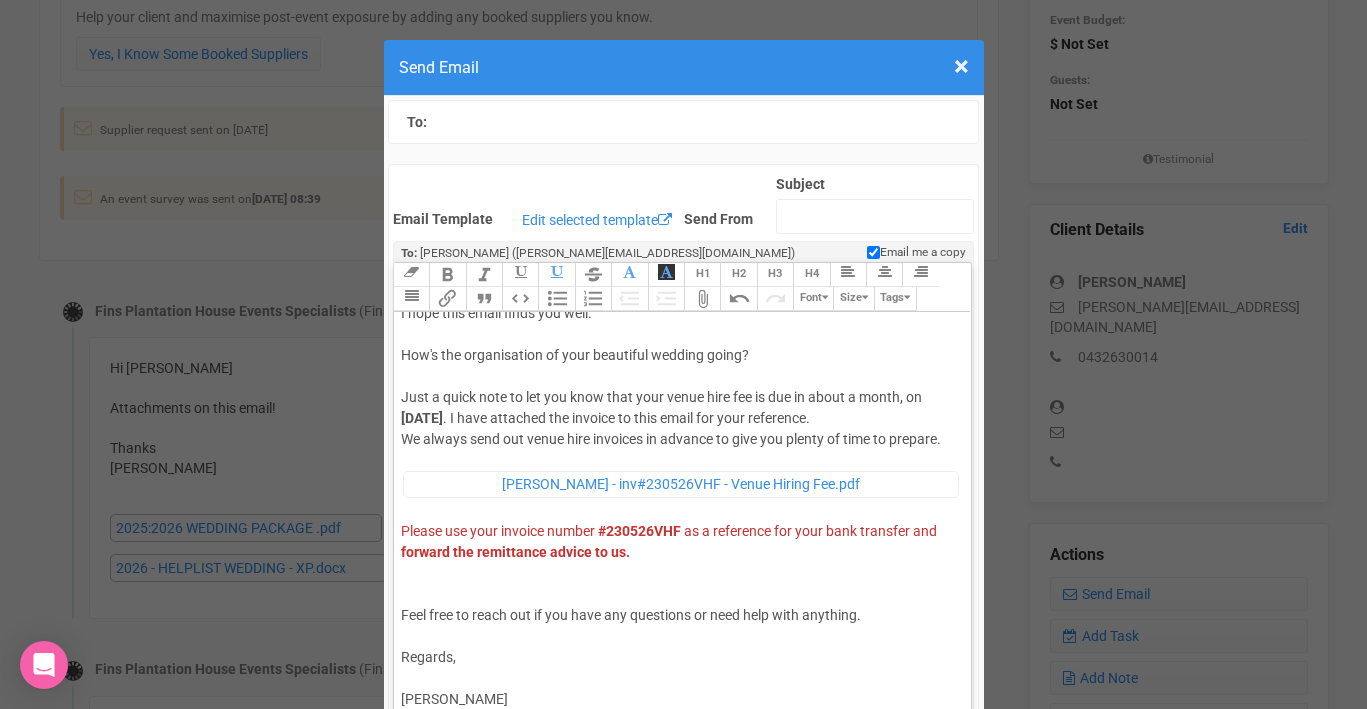 scroll, scrollTop: 37, scrollLeft: 0, axis: vertical 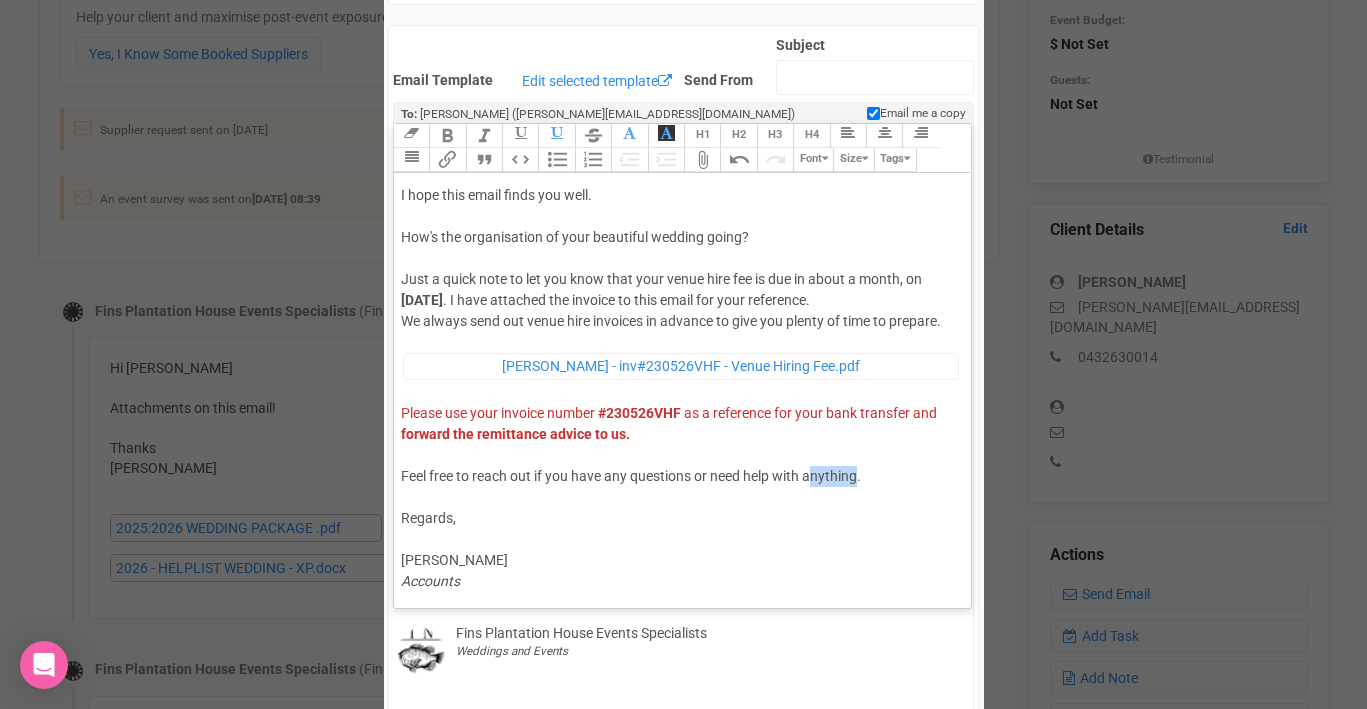 drag, startPoint x: 815, startPoint y: 474, endPoint x: 857, endPoint y: 472, distance: 42.047592 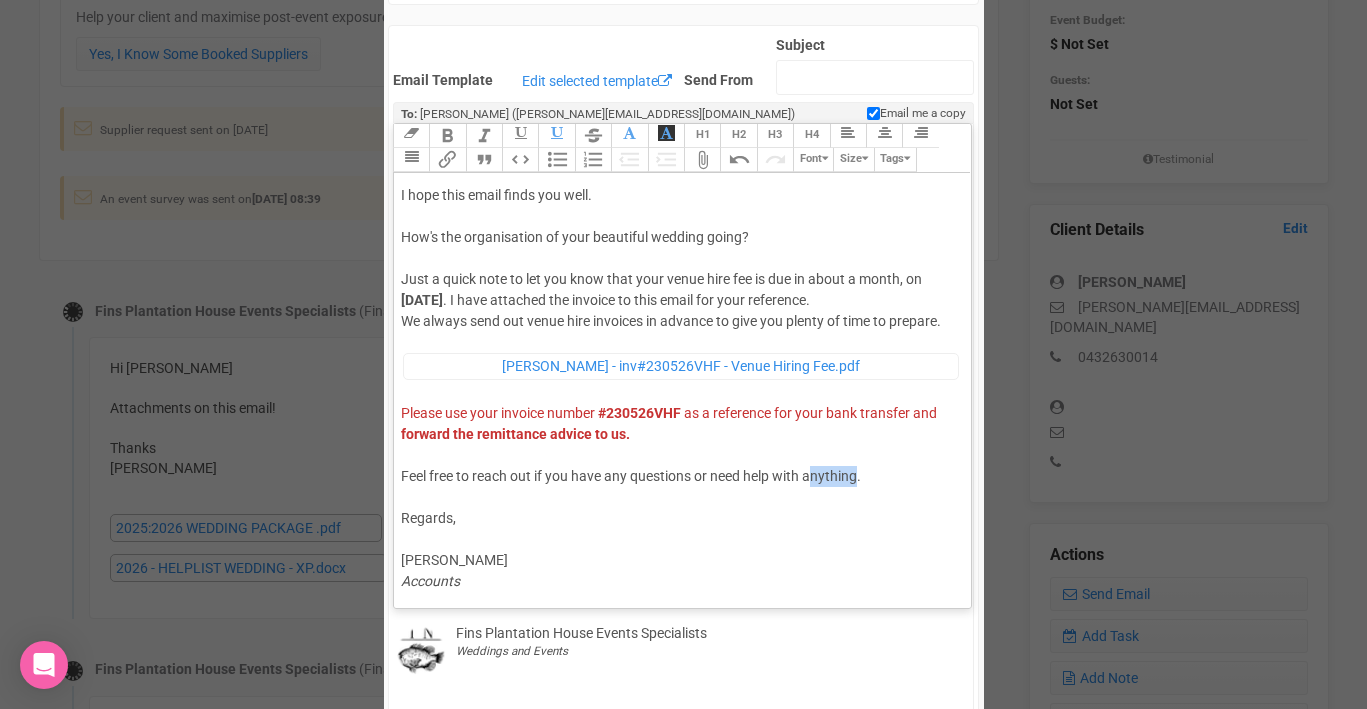 click on "Feel free to reach out if you have any questions or need help with anything." 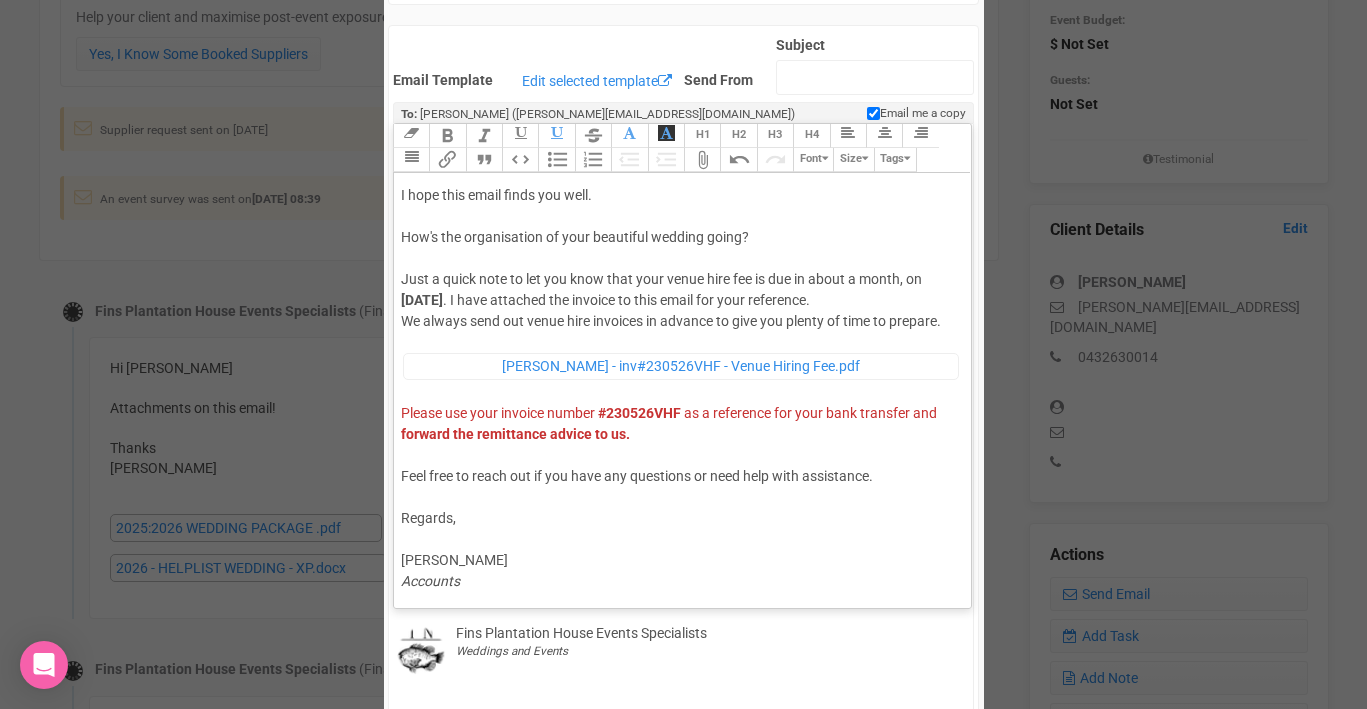 scroll, scrollTop: 0, scrollLeft: 0, axis: both 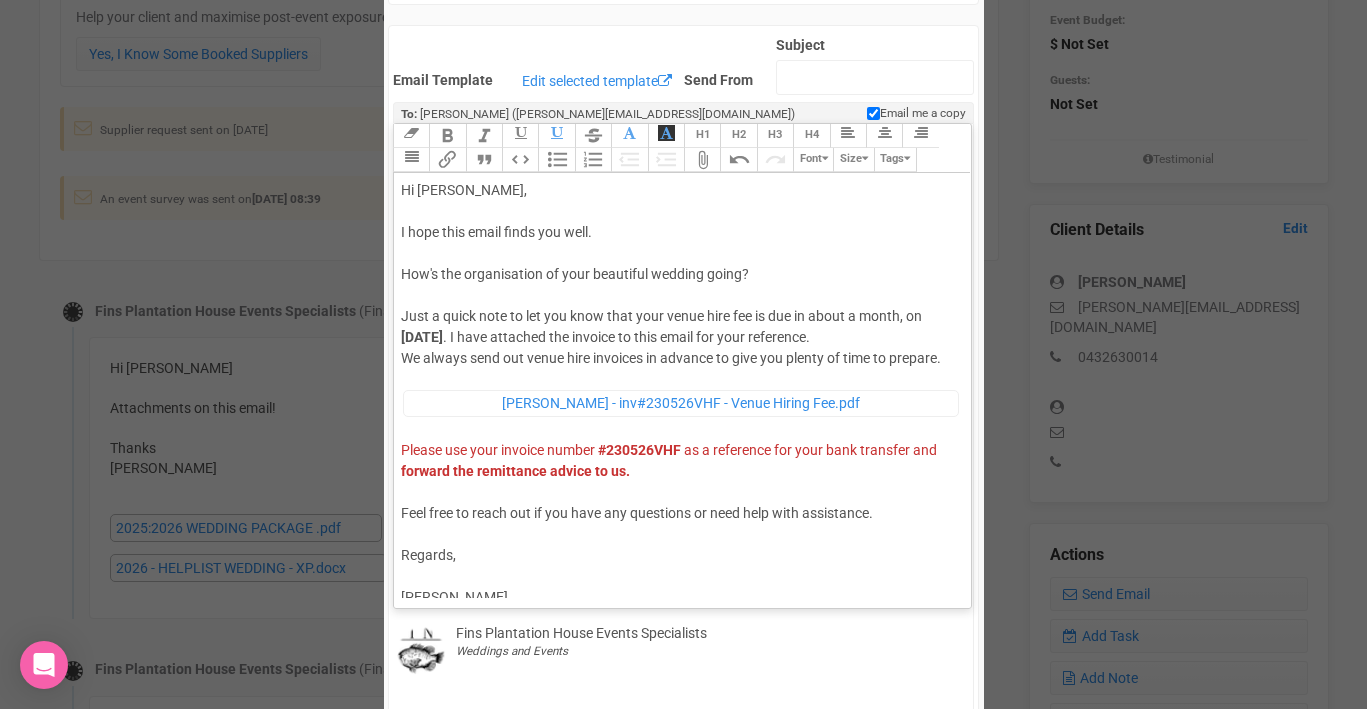 click on "Feel free to reach out if you have any questions or need help with assistance." 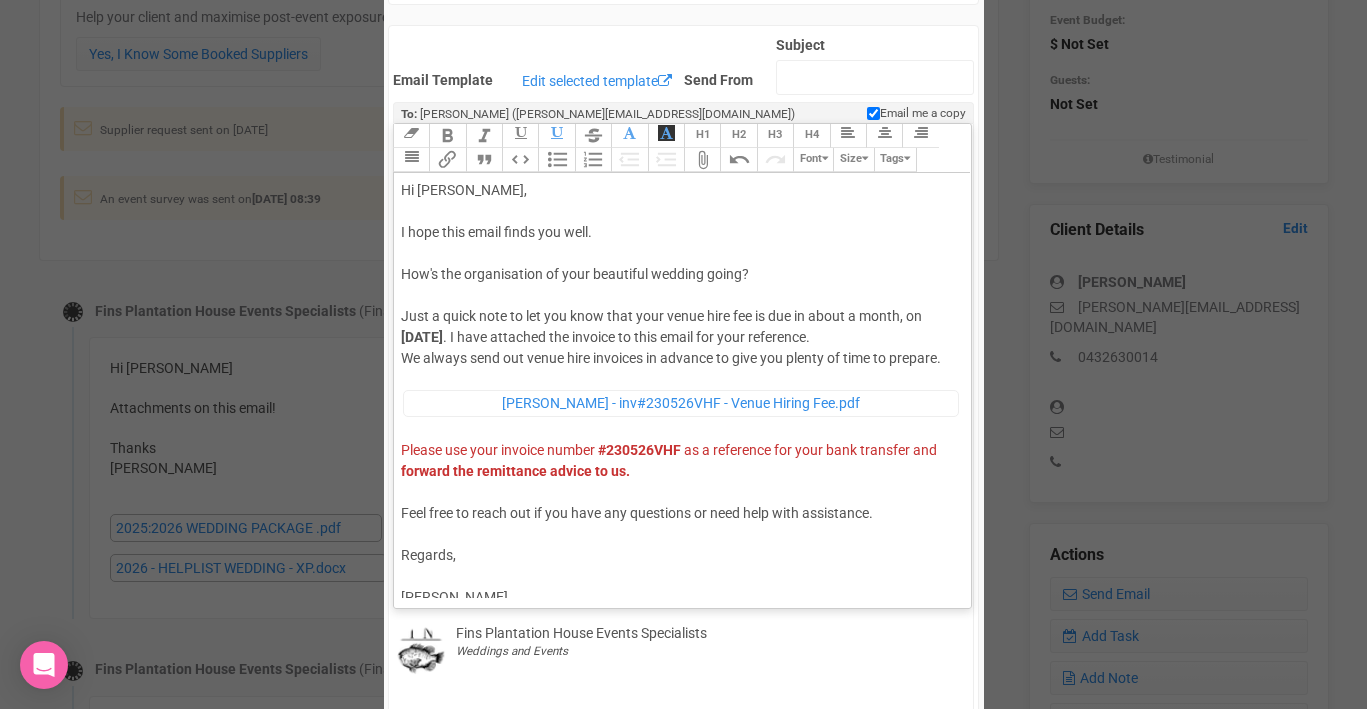 click on "Hi   Brooke , I hope this email finds you well. How's the organisation of your beautiful wedding going? Just a quick note to let you know that your venue hire fee is due in about a month, on   23rd of August 2025 . I have attached the invoice to this email for your reference. We always send out venue hire invoices in advance to give you plenty of time to prepare." 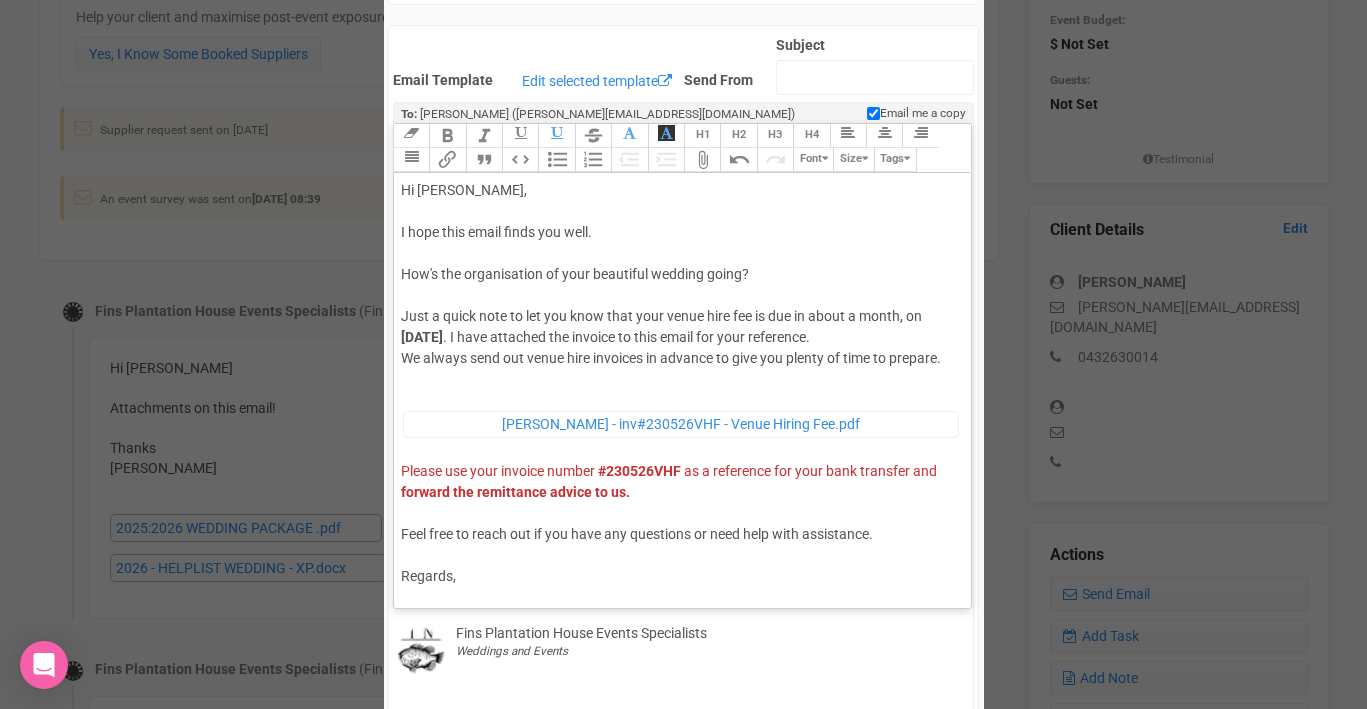 type on "<div><span style="background-color: rgb(255, 255, 255); font-family: Roboto, Helvetica, Arial, sans-serif; font-size: 14px; color: rgb(85, 85, 85); text-decoration-color: initial;">Hi</span> <span style="background-color: rgb(255, 255, 255); font-size: 14px; color: rgb(85, 85, 85); text-decoration-color: initial;">Brooke</span><span style="font-family: Roboto, Helvetica, Arial, sans-serif; font-size: 14px; color: rgb(85, 85, 85); text-decoration-color: initial;">,</span><br><br><span style="background-color: rgb(255, 255, 255); font-family: Roboto, Helvetica, Arial, sans-serif; font-size: 14px; color: rgb(85, 85, 85); text-decoration-color: initial;">I hope this email finds you well.</span><br><br><span style="background-color: rgb(255, 255, 255); font-family: Roboto, Helvetica, Arial, sans-serif; font-size: 14px; color: rgb(85, 85, 85); text-decoration-color: initial;">How's the organisation of your beautiful wedding going?</span><br><br><span style="font-family: Roboto, Helvetica, Arial, sans-serif; font..." 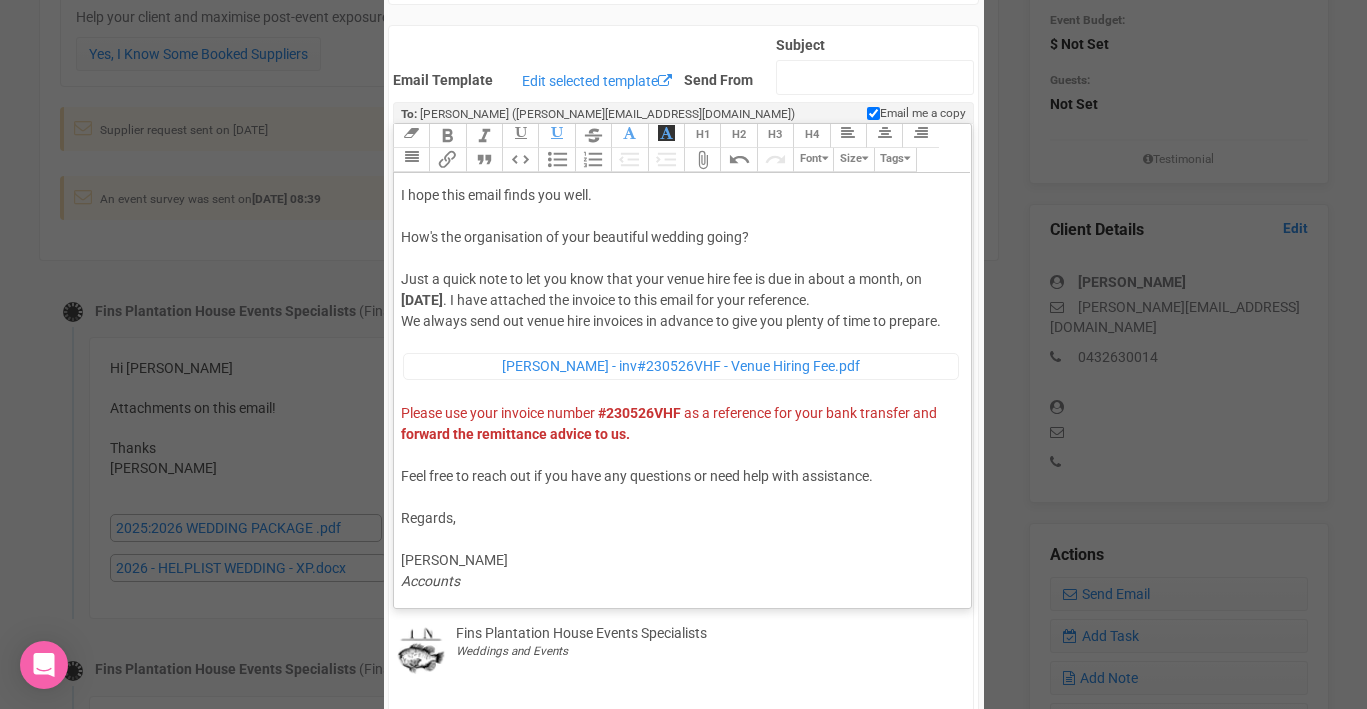 scroll, scrollTop: 0, scrollLeft: 0, axis: both 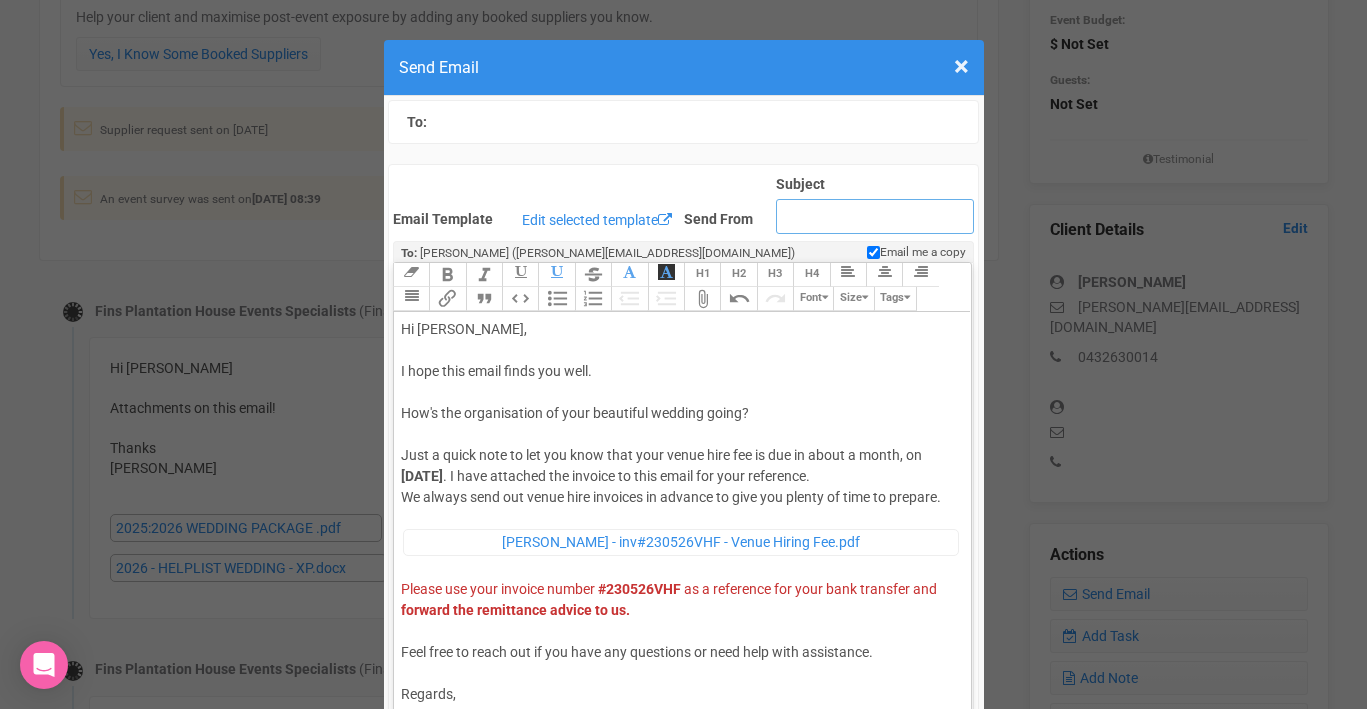 click on "Subject" at bounding box center (875, 216) 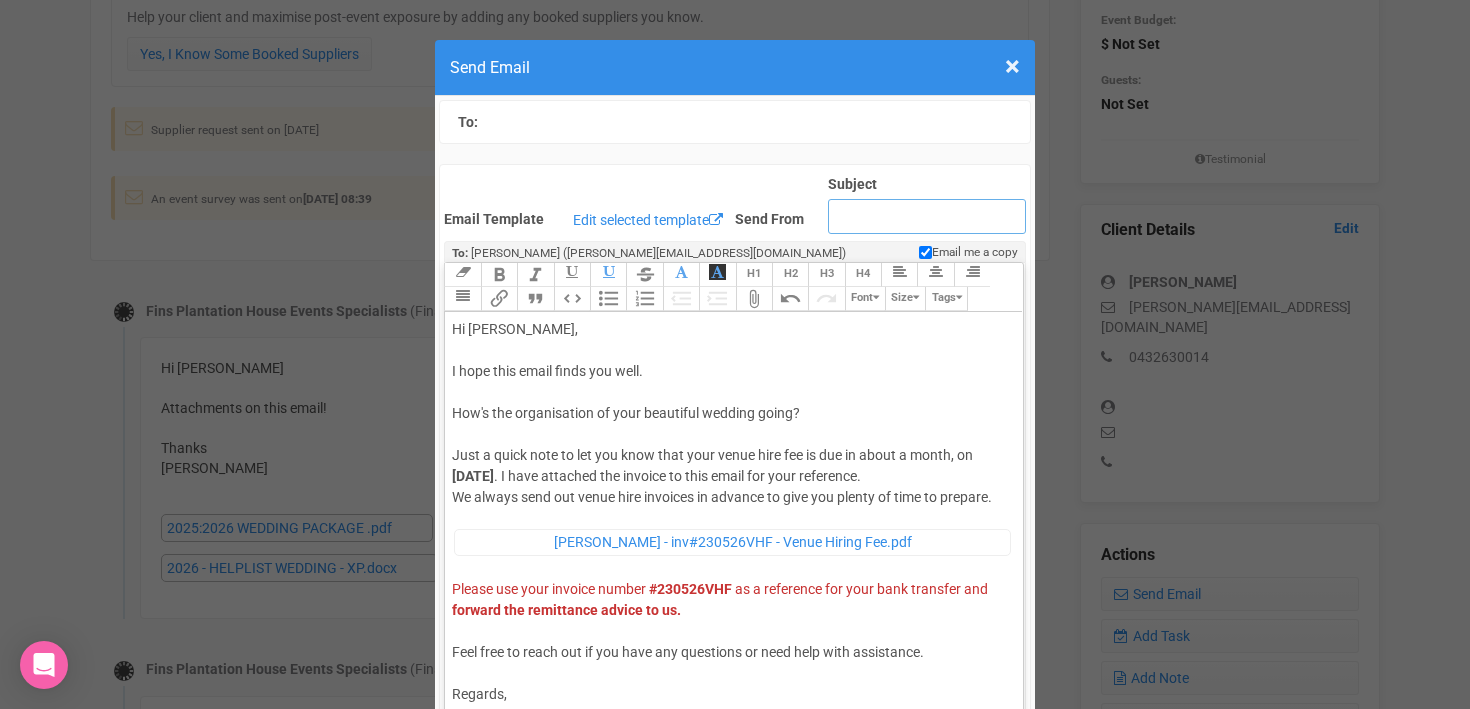 click on "Subject" at bounding box center (927, 216) 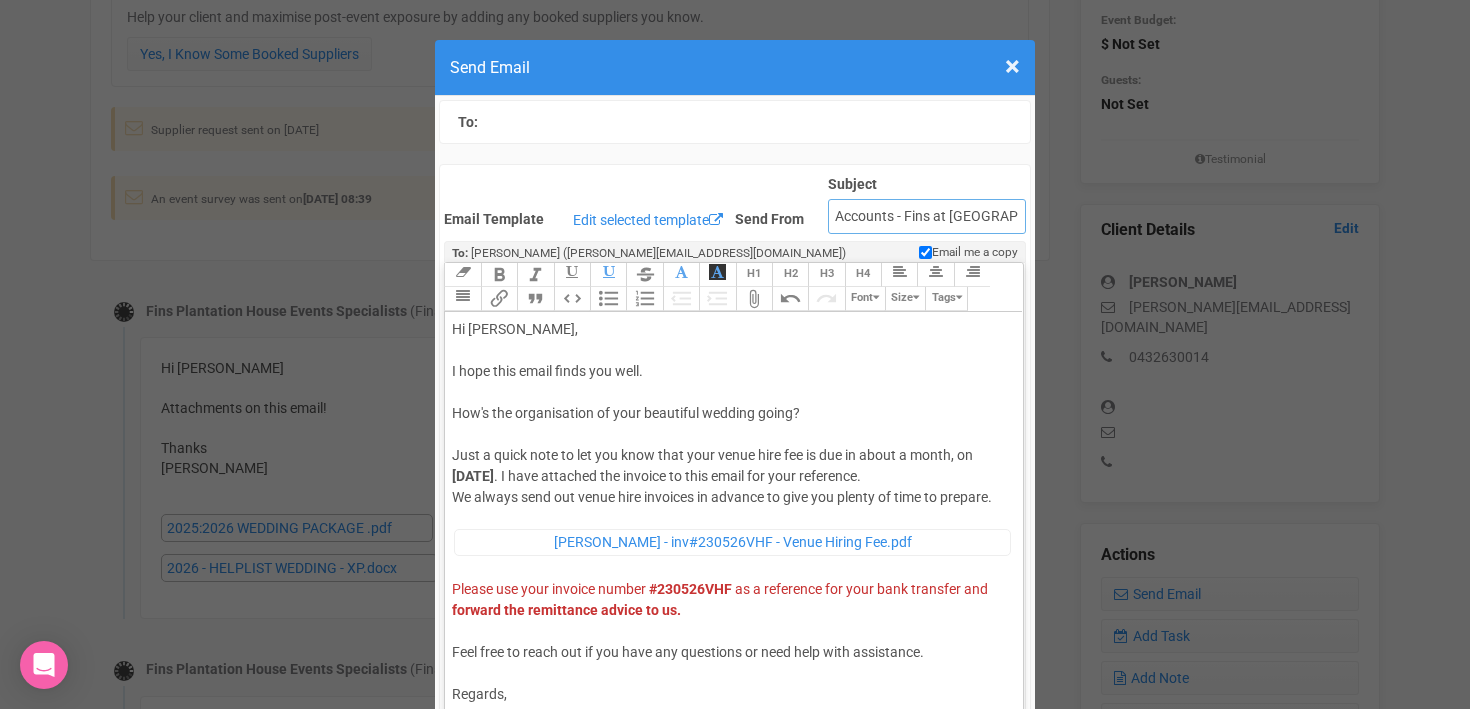 click on "Accounts - Fins at Plantation House - Thank you for your payment" at bounding box center (927, 216) 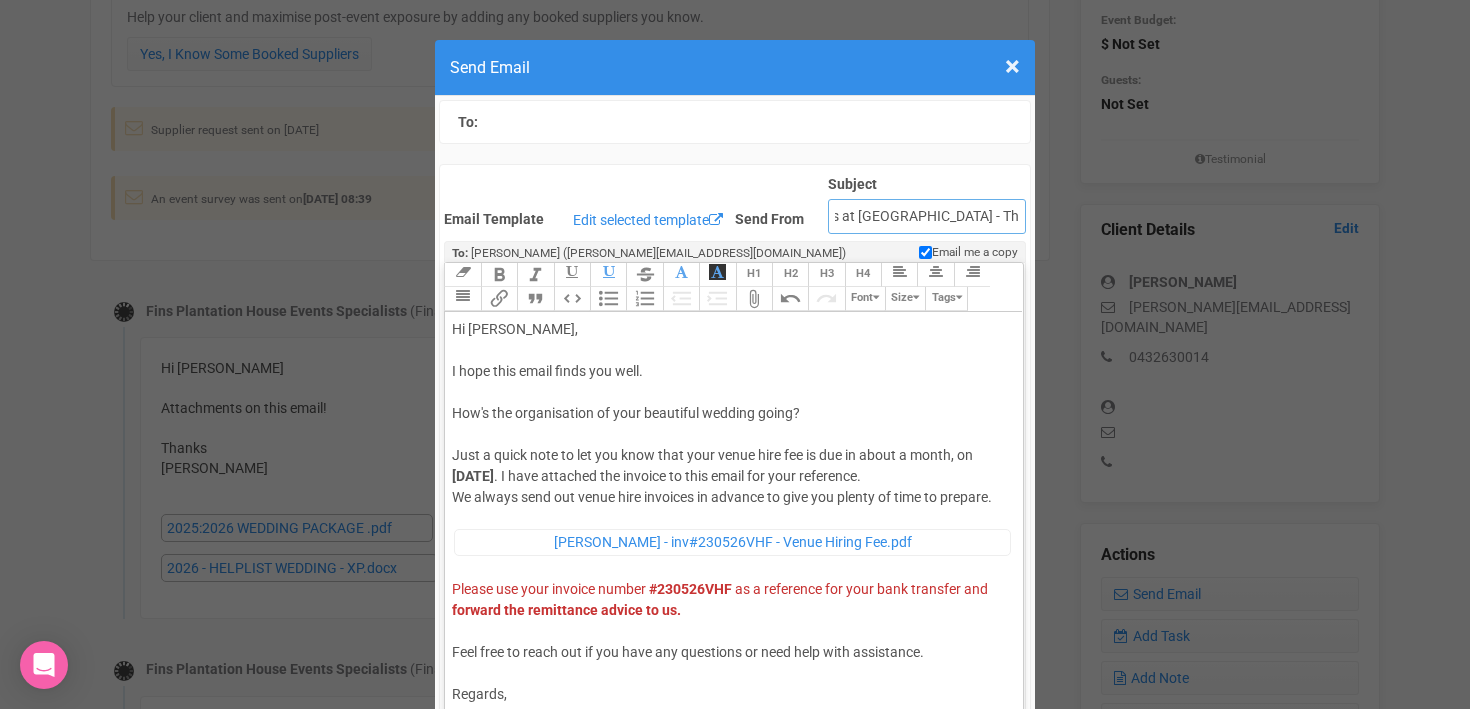 scroll, scrollTop: 0, scrollLeft: 184, axis: horizontal 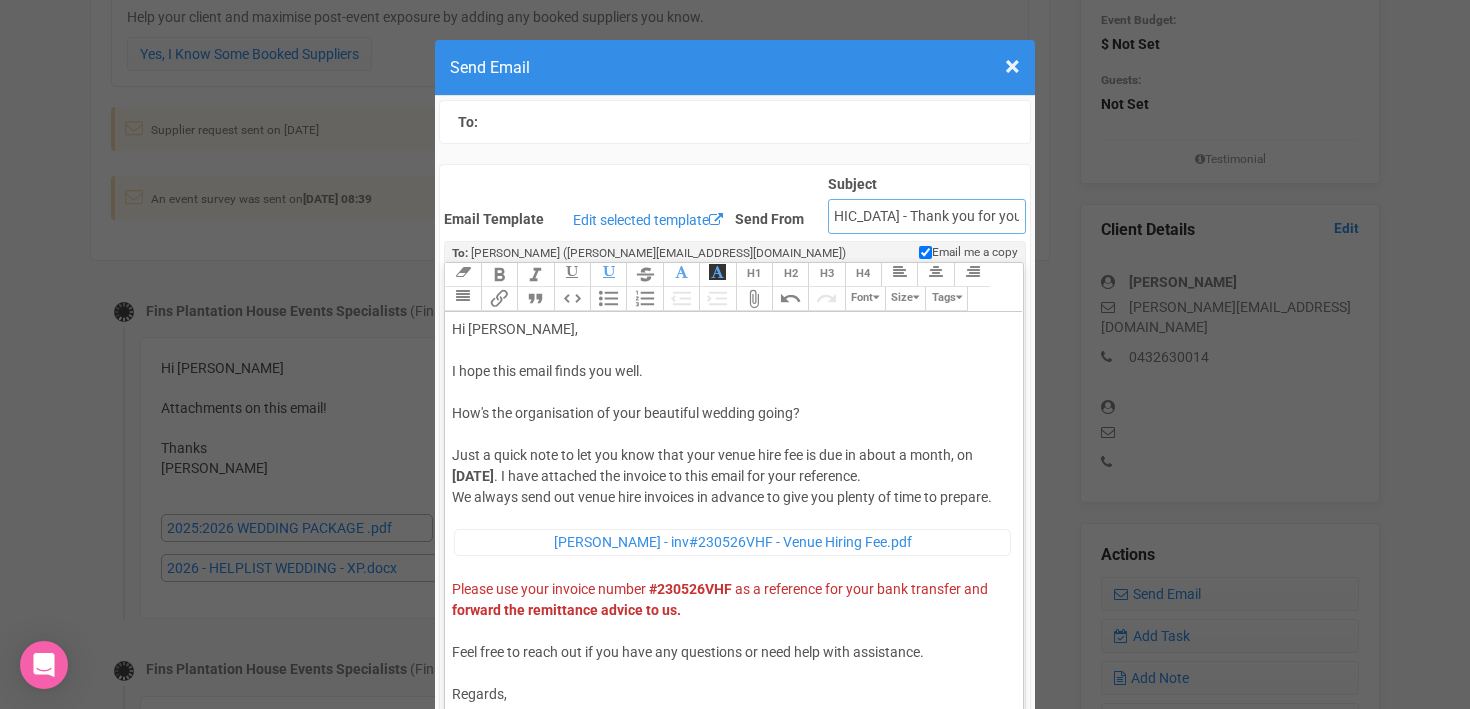 click on "Accounts - Fins at Plantation House - Thank you for your payment" at bounding box center [927, 216] 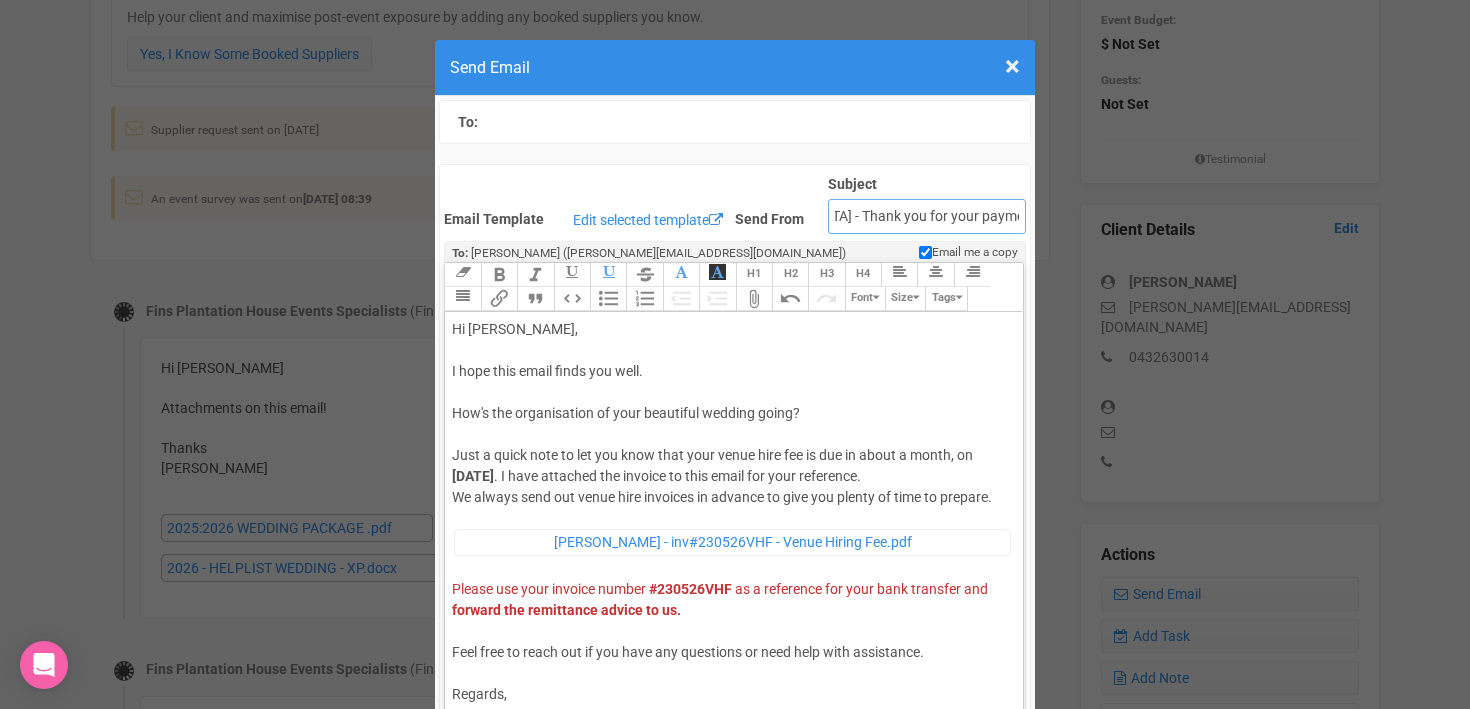 drag, startPoint x: 891, startPoint y: 216, endPoint x: 1111, endPoint y: 216, distance: 220 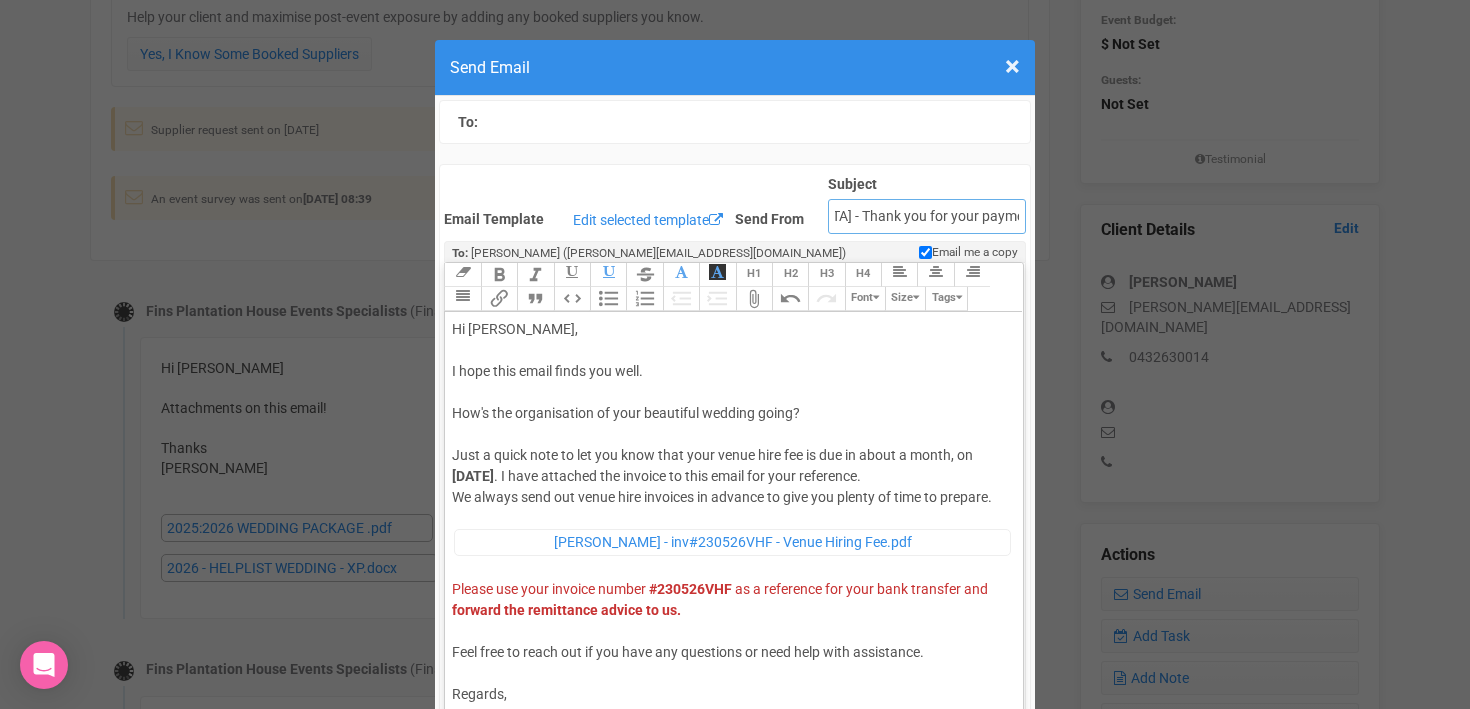 click on "× Close
Send Email
To:
Brooke Hooiveld
Email Template
Edit selected template
BLANK
Bridal Suite
BYO Alcohol
CANCELATION
Communication
Confirming your Function form
Corporate Event
CORPORATE HELPLIST
COVID OPTIONS 2021
Deposit Invoice
Deposit paid - step by step
Direction + Site Visit confirmation
Elopement Costs 2024/2025 - 35 Guests
Elopement Package
Email to Bride COVID safe business
Email to MC
Estimated costs 2022
Estimated costs 2025/2026
Estimated Costs 2027
Events Coordinator
Fairy lights for dance floor
Final account + feedback
Fins Plantation currently closed
Fins Plantation House auto response
Follow up email
Follow up upcoming wedding
Food & Beverage Invoice
Front lawn - smaller events
Future pricing
HELLO NEW COVID LIFE" at bounding box center [735, 883] 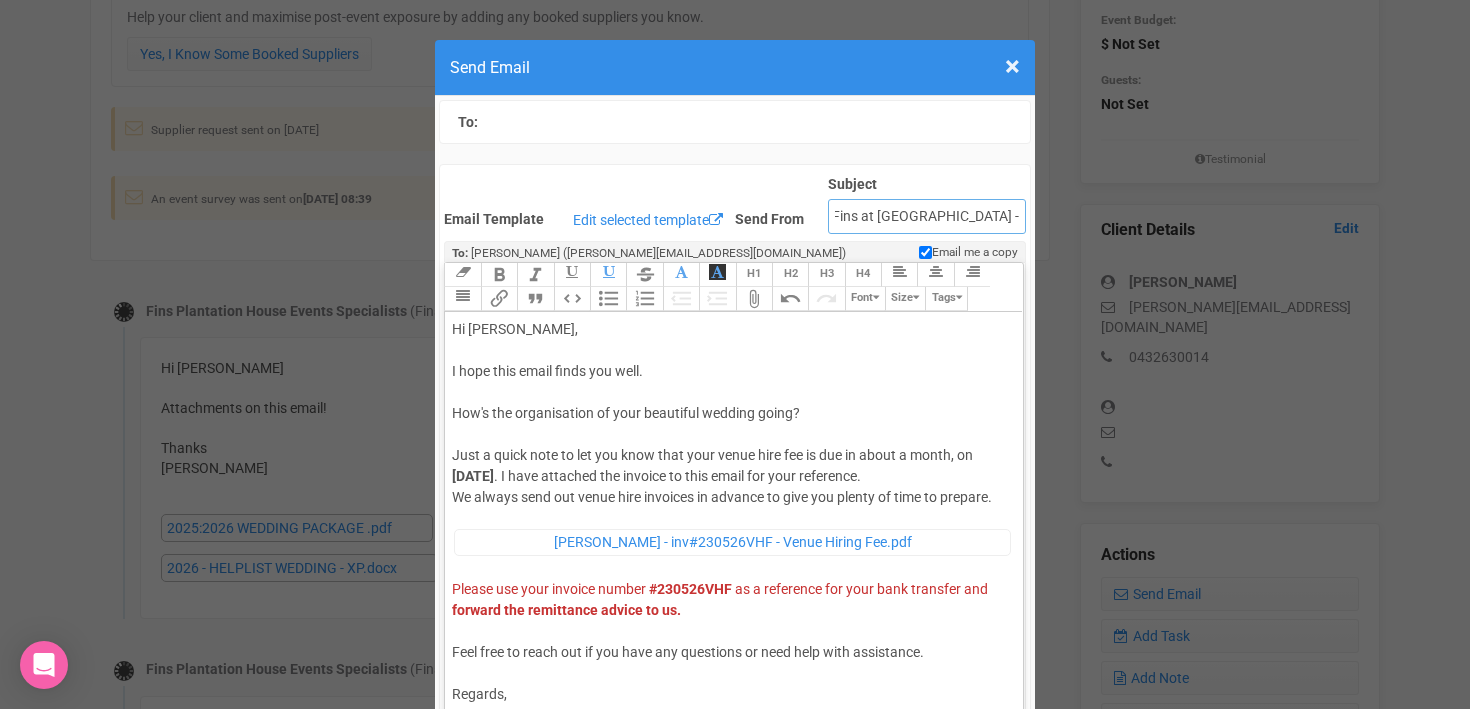 scroll, scrollTop: 0, scrollLeft: 56, axis: horizontal 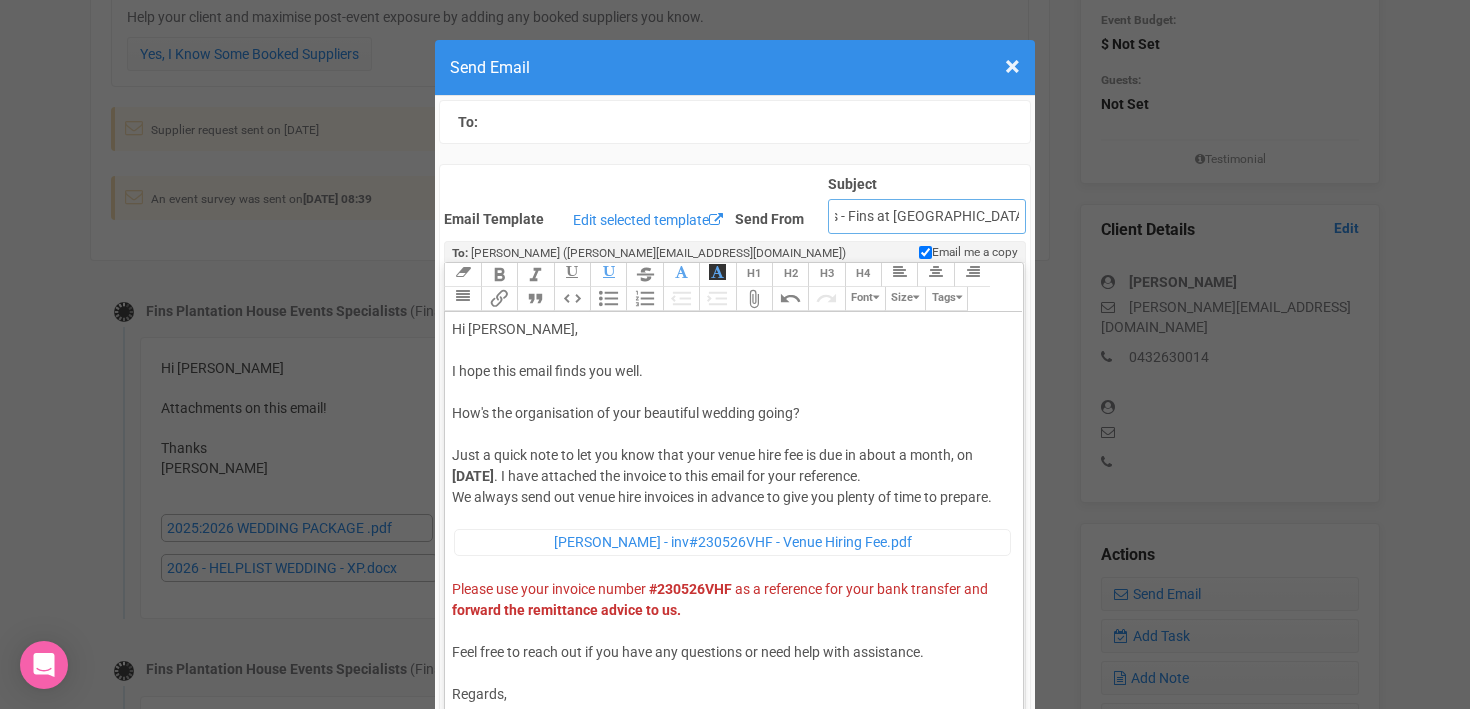 type on "Accounts - Fins at [GEOGRAPHIC_DATA] - Venue Hiring Fee" 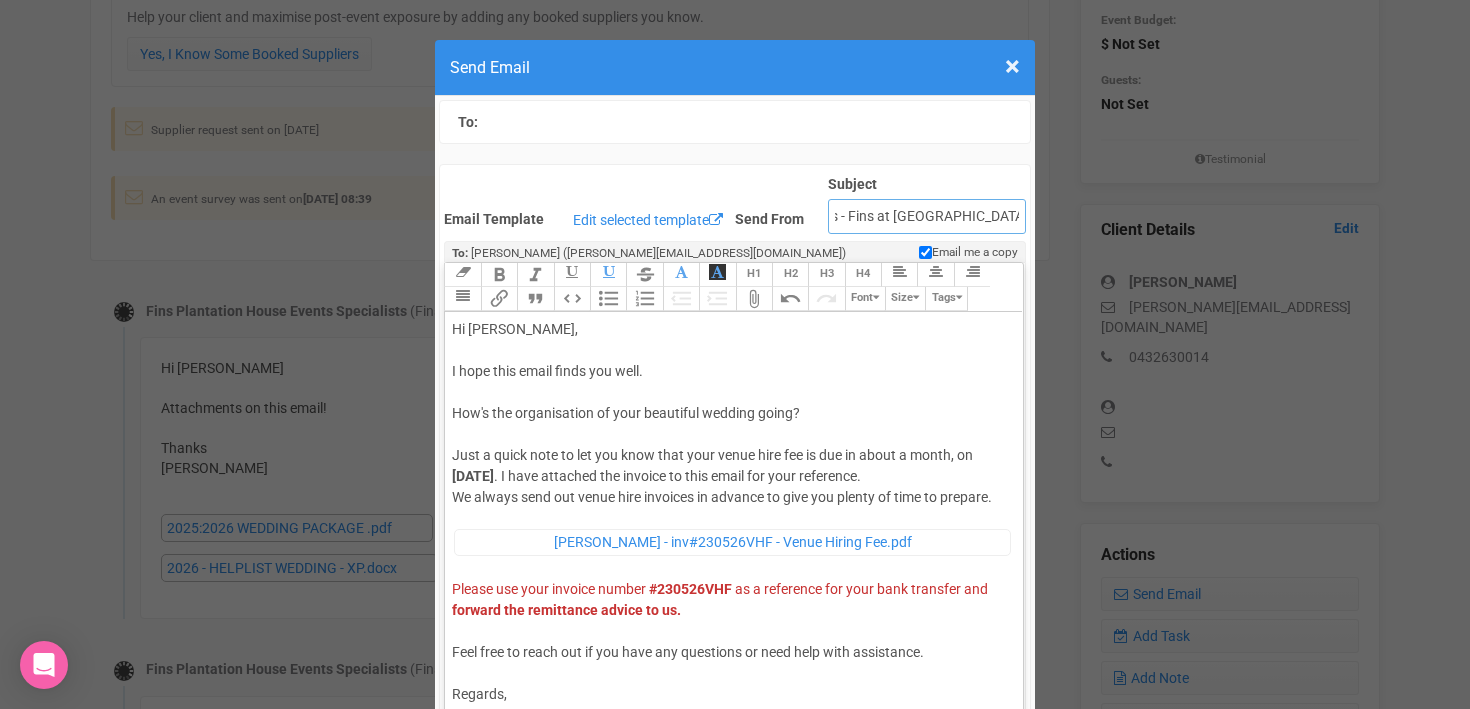click on "Accounts - Fins at [GEOGRAPHIC_DATA] - Venue Hiring Fee" at bounding box center (927, 216) 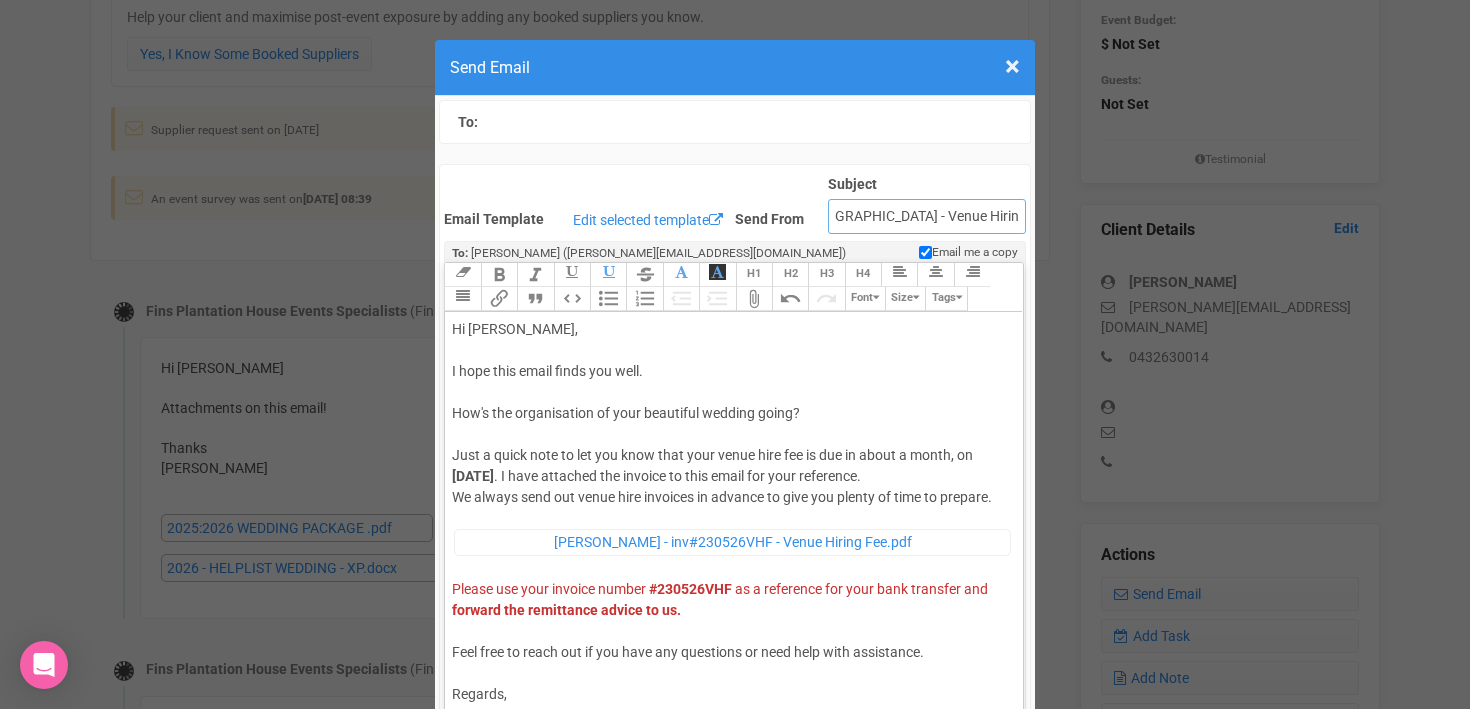 scroll, scrollTop: 0, scrollLeft: 165, axis: horizontal 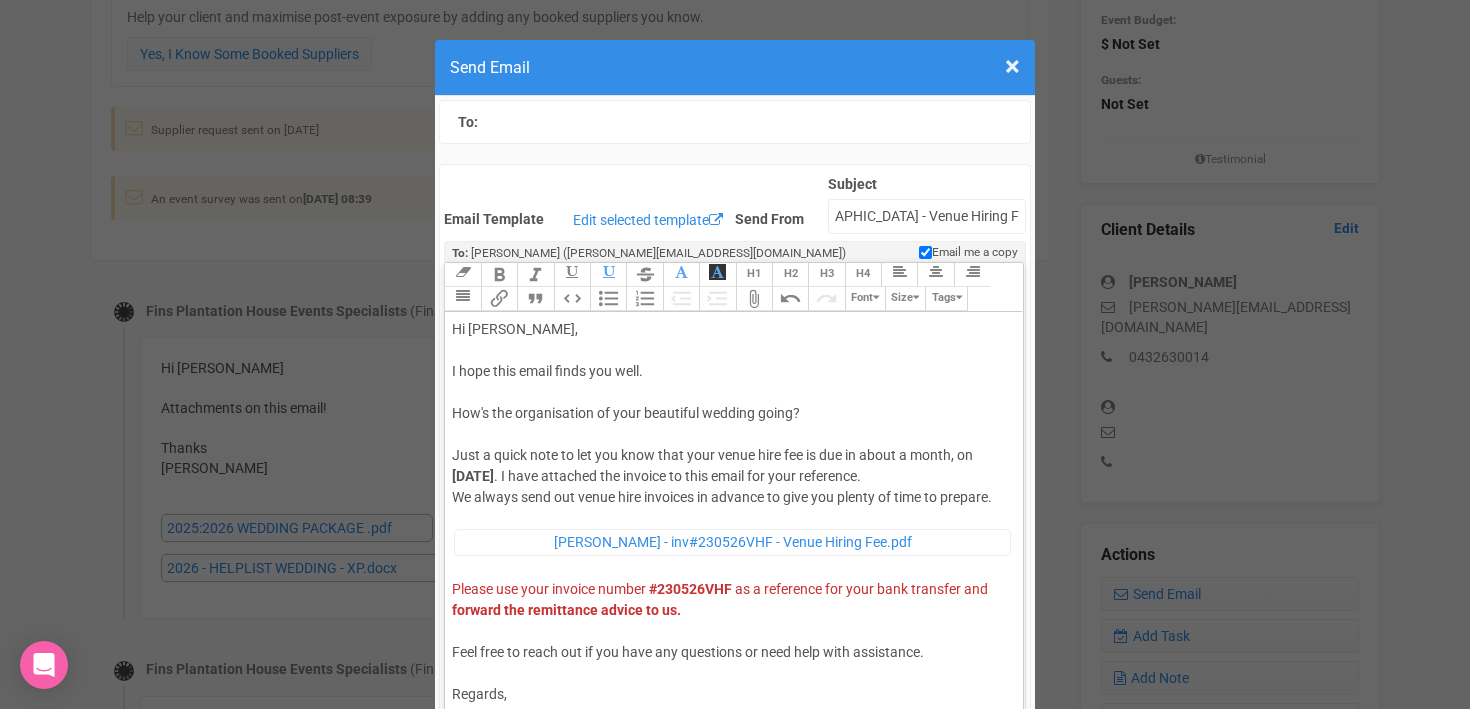 click on "Hi   Brooke , I hope this email finds you well. How's the organisation of your beautiful wedding going? Just a quick note to let you know that your venue hire fee is due in about a month, on   23rd of August 2025 . I have attached the invoice to this email for your reference. We always send out venue hire invoices in advance to give you plenty of time to prepare." 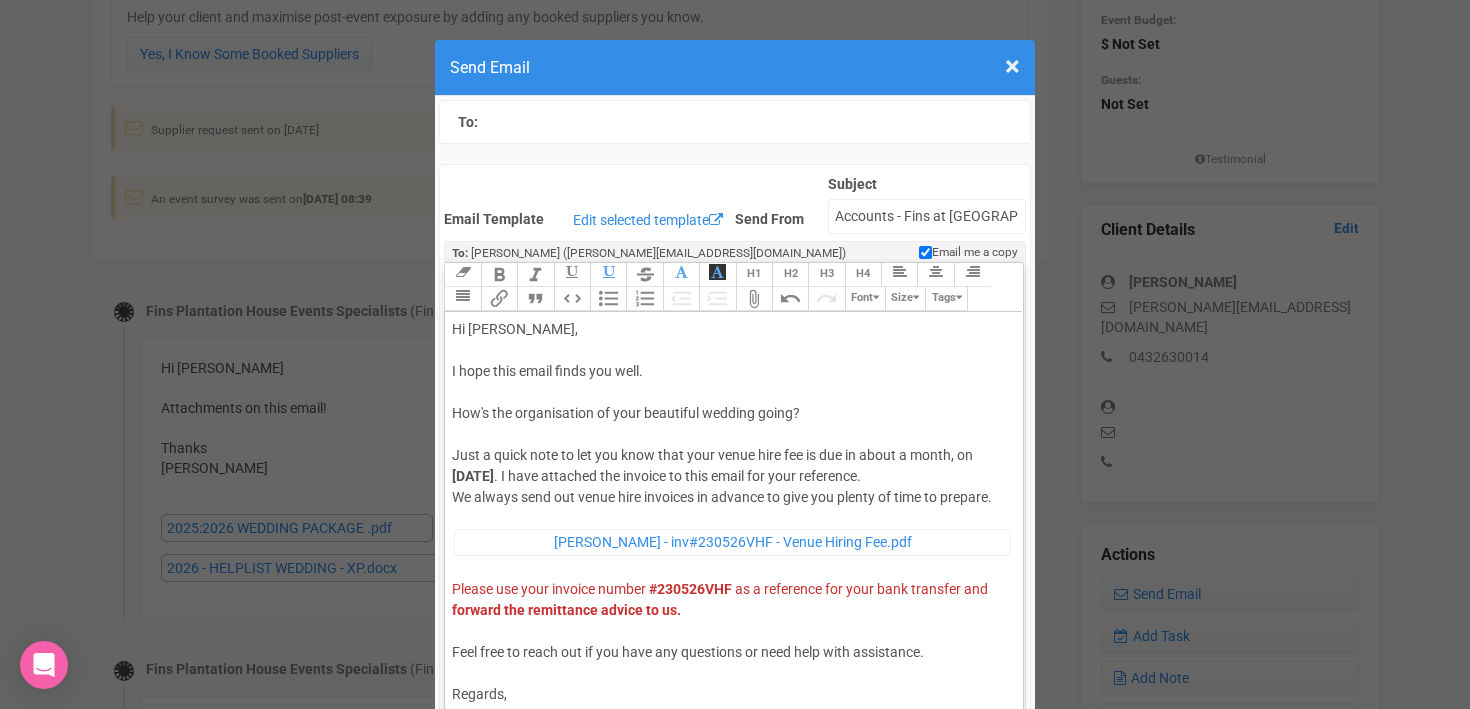 click on "To:
Brooke Hooiveld" at bounding box center (735, 122) 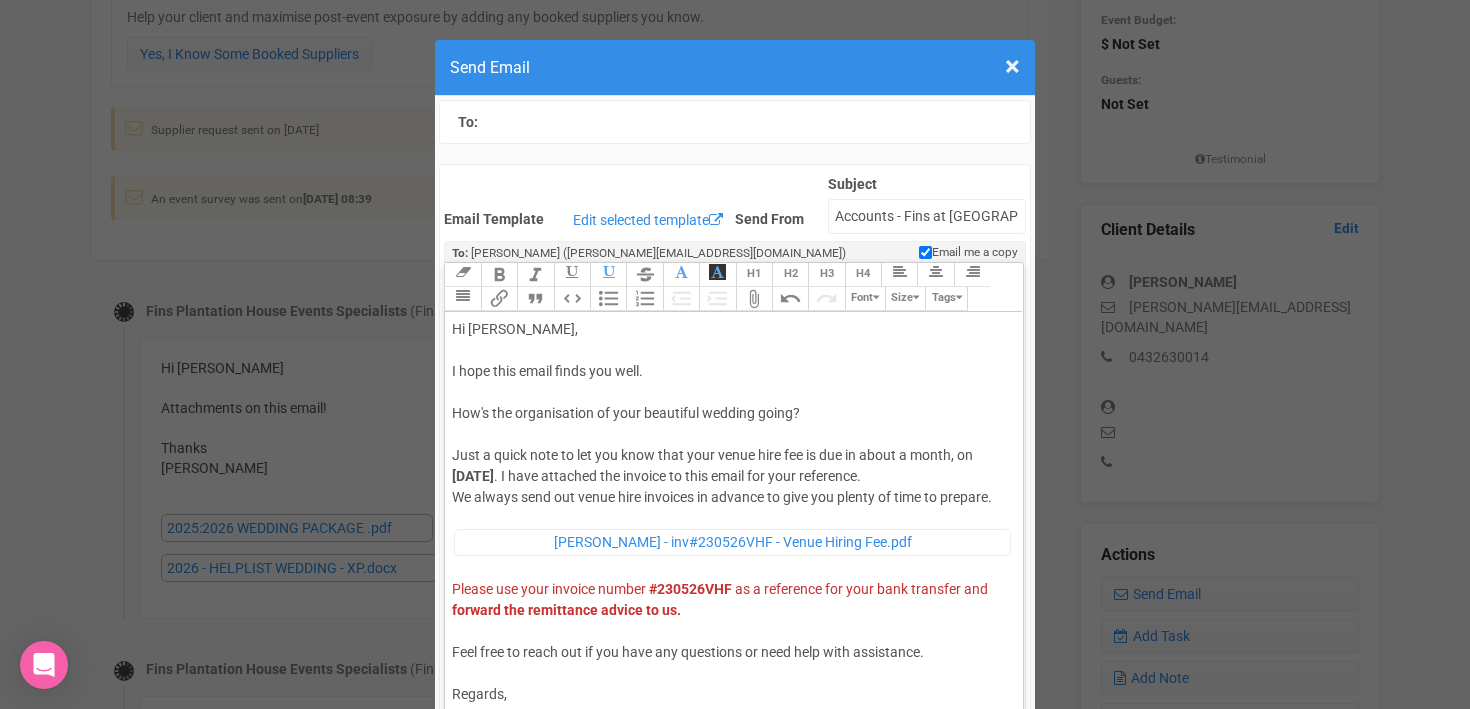 click on "To:
Brooke Hooiveld" at bounding box center (735, 122) 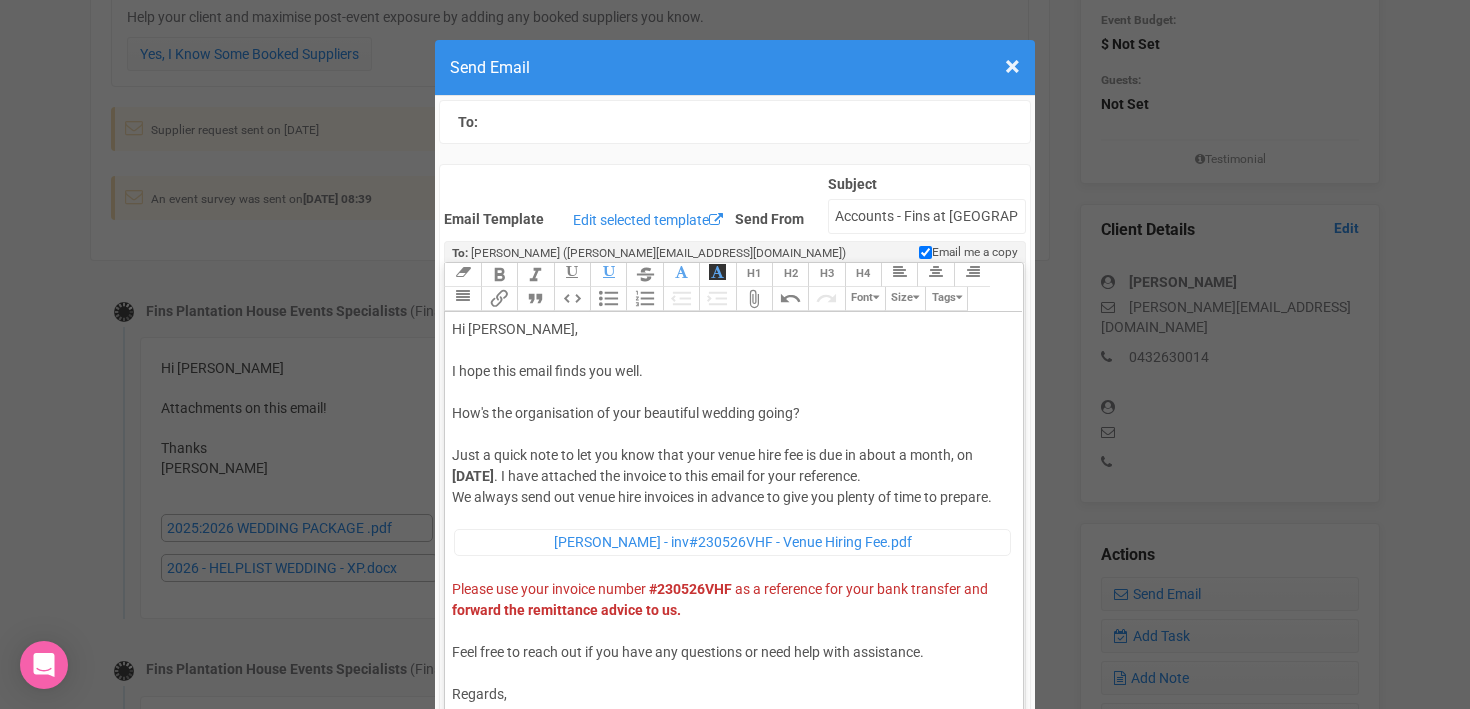 click on "To:
Brooke Hooiveld" at bounding box center [735, 122] 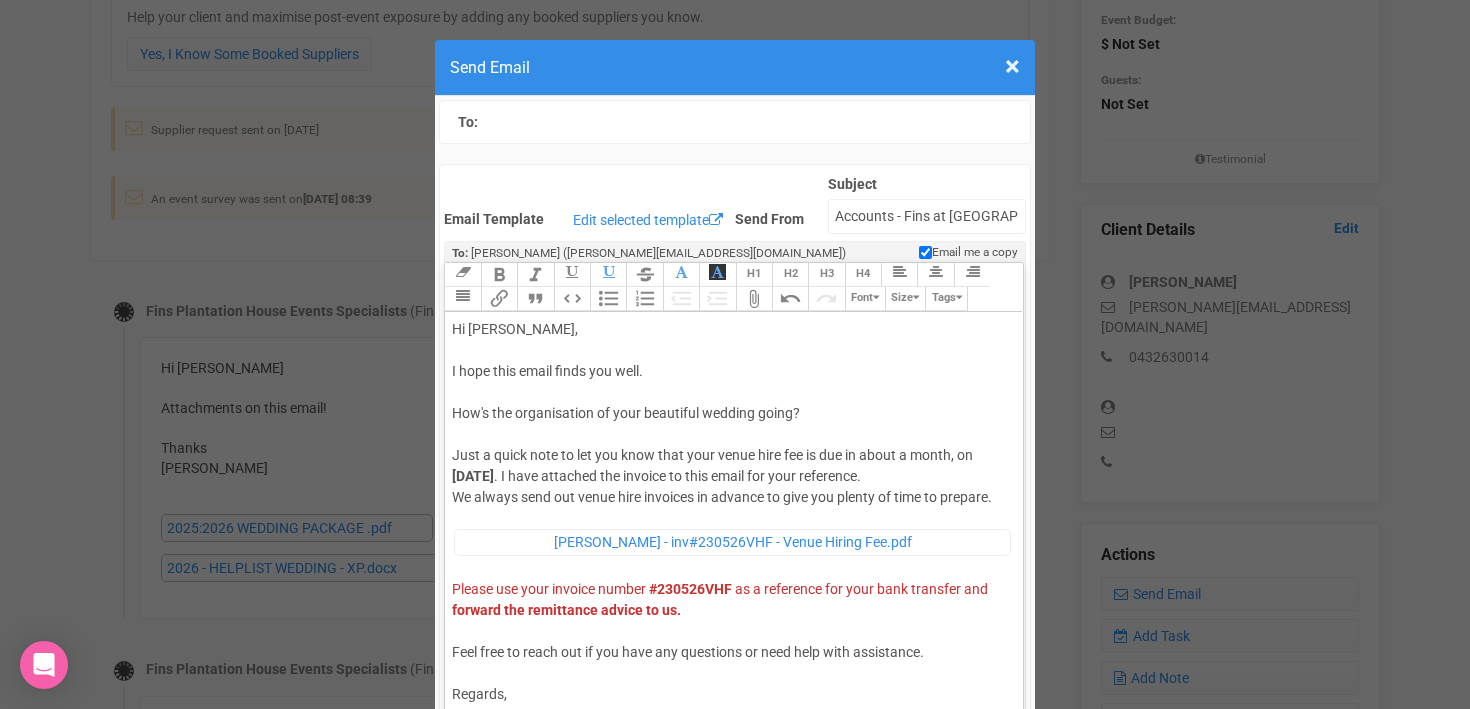 scroll, scrollTop: 37, scrollLeft: 0, axis: vertical 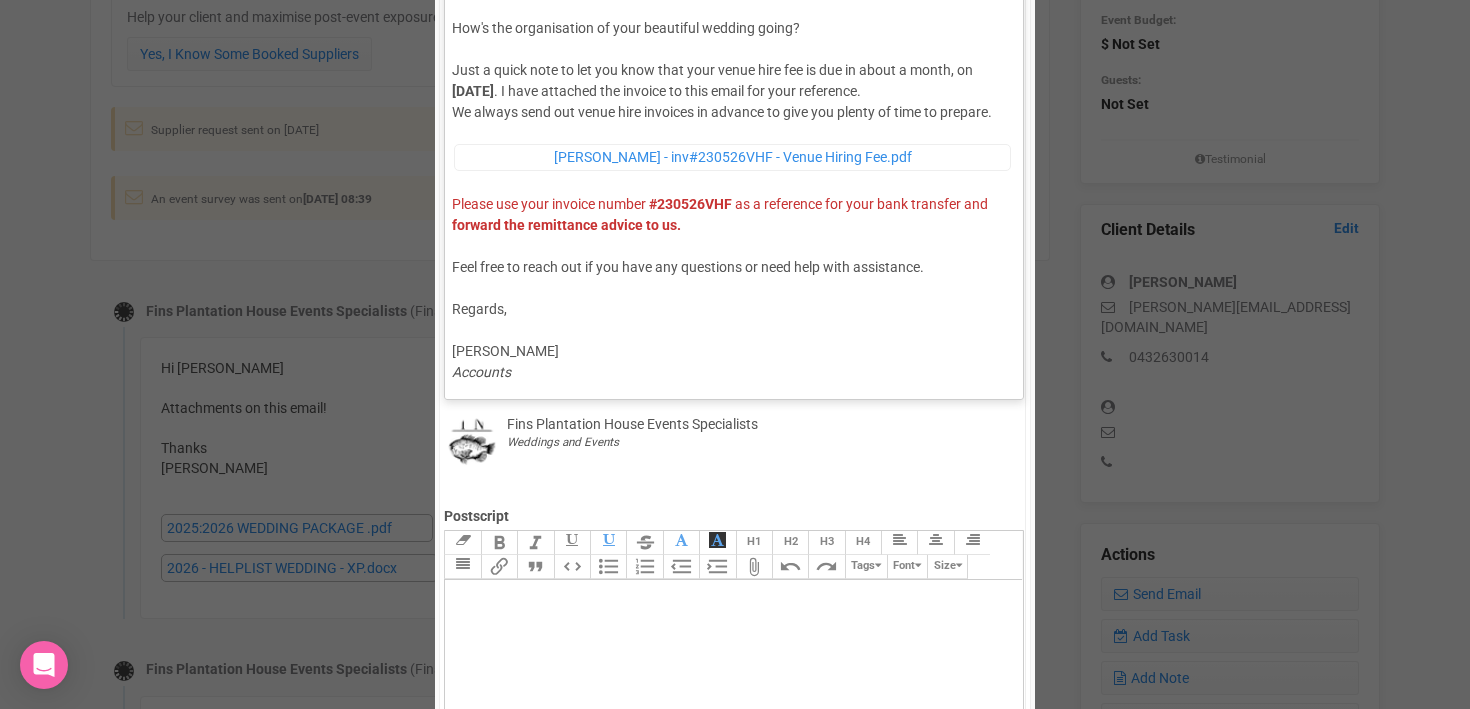 click on "﻿ [PERSON_NAME] - inv#230526VHF - Venue Hiring Fee.pdf ﻿ Please use your invoice number   #230526VHF   as a reference for your bank transfer and   forward the remittance advice to us. Feel free to reach out if you have any questions or need help with assistance. R egards, [PERSON_NAME] Accounts" 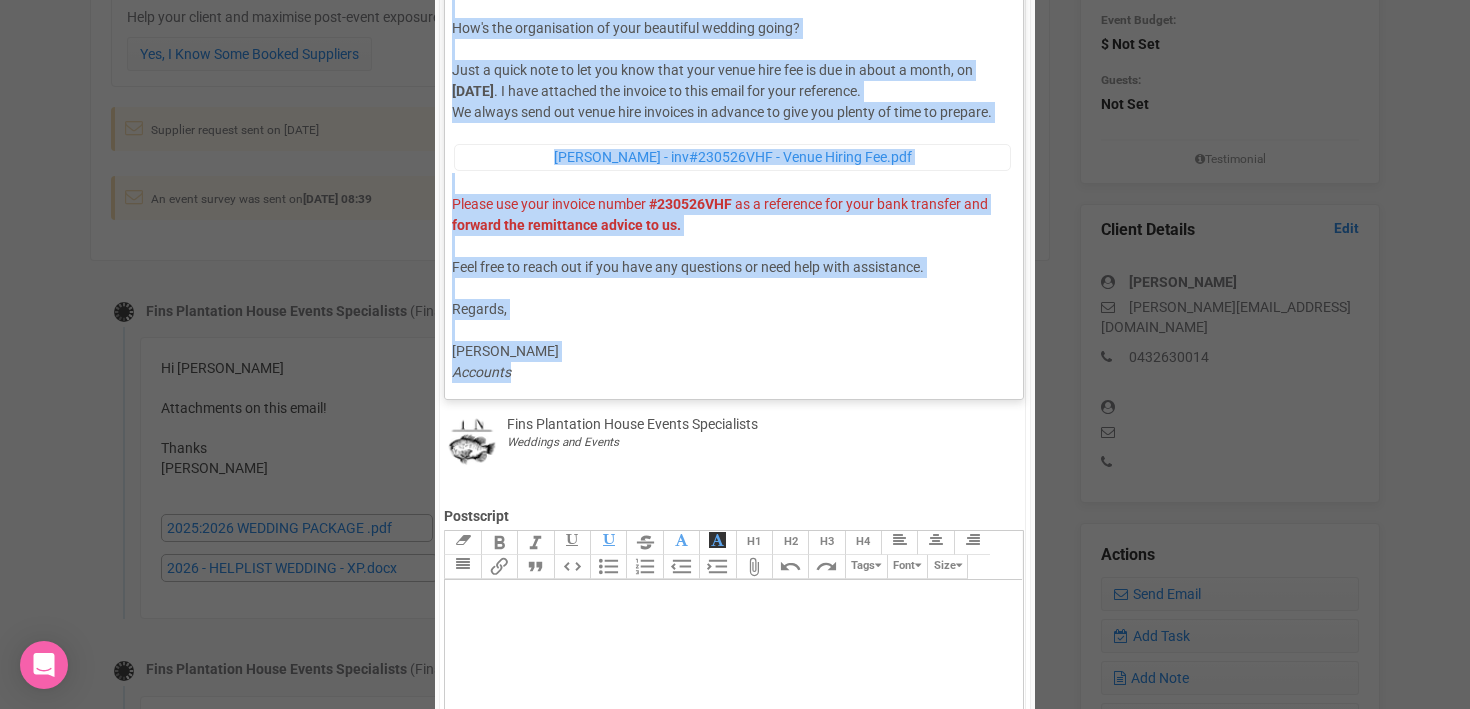 scroll, scrollTop: 0, scrollLeft: 0, axis: both 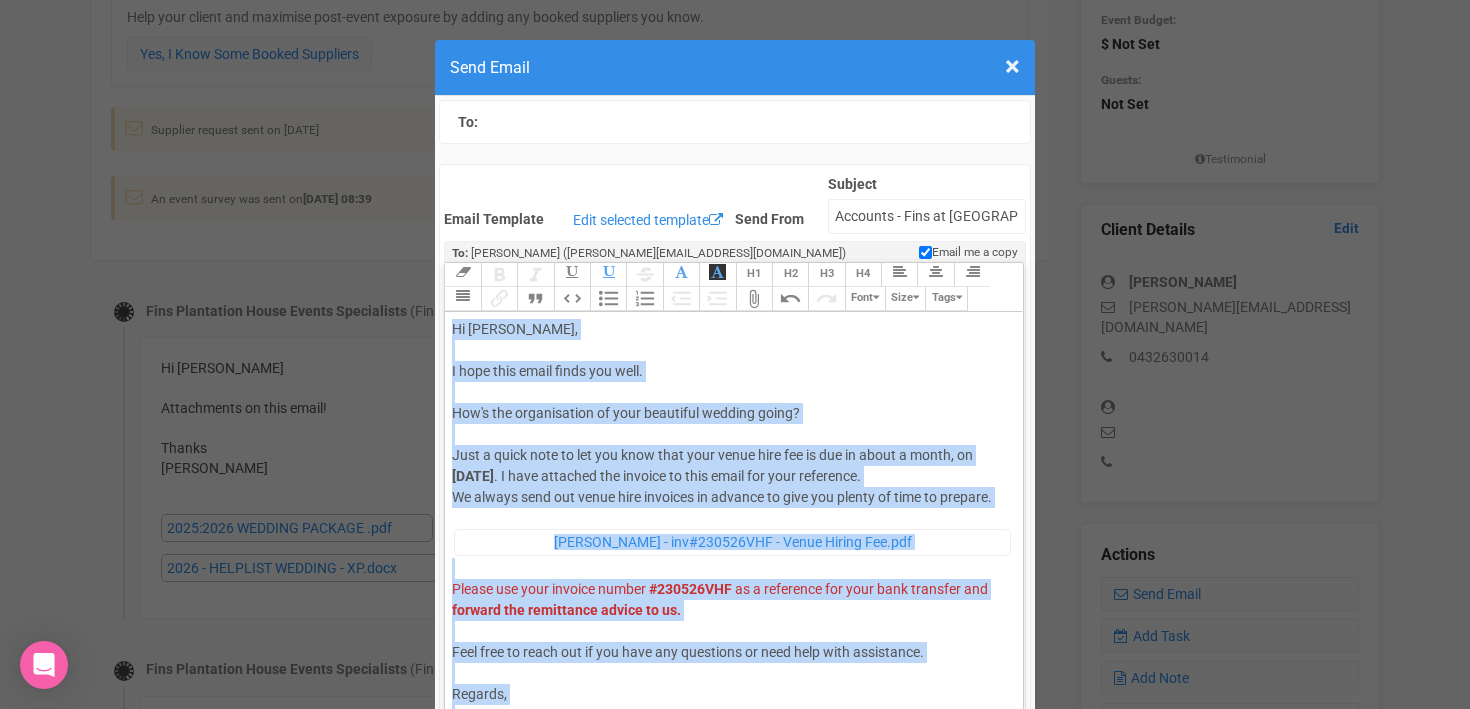copy on "Hi   Brooke , I hope this email finds you well. How's the organisation of your beautiful wedding going? Just a quick note to let you know that your venue hire fee is due in about a month, on   23rd of August 2025 . I have attached the invoice to this email for your reference. We always send out venue hire invoices in advance to give you plenty of time to prepare. ﻿ Brooke Hooiveld - inv#230526VHF - Venue Hiring Fee.pdf ﻿ Please use your invoice number   #230526VHF   as a reference for your bank transfer and   forward the remittance advice to us. Feel free to reach out if you have any questions or need help with assistance. R egards, Florent ELINEAU Accounts" 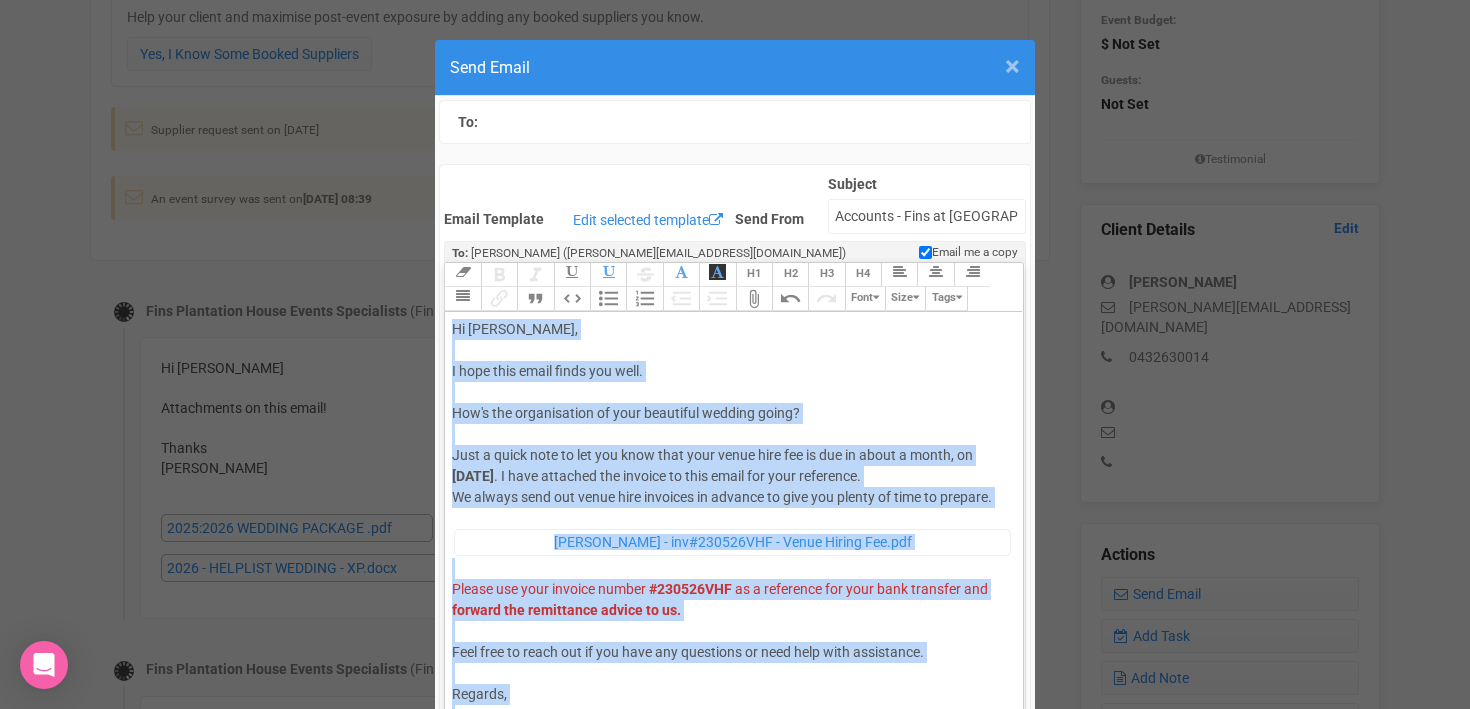 click on "×" at bounding box center [1012, 66] 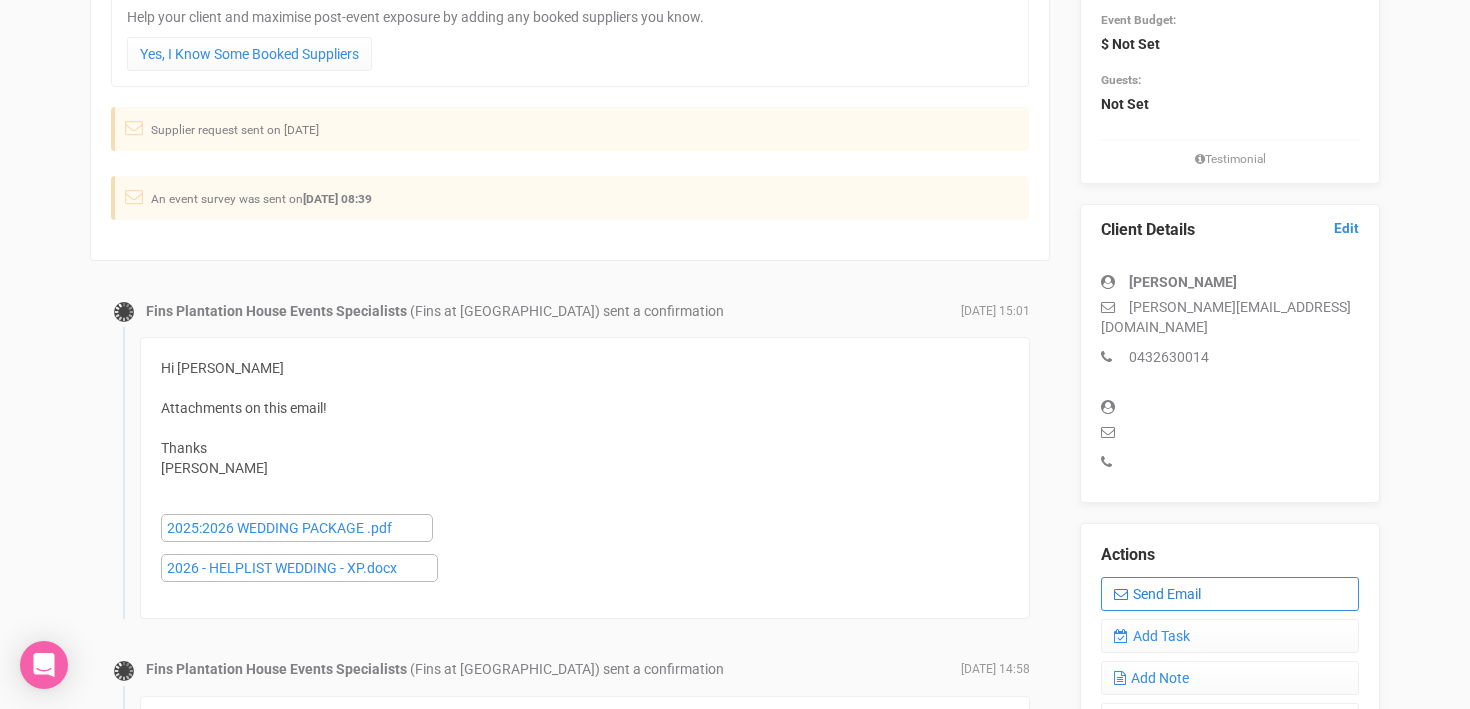 click on "Send Email" at bounding box center [1230, 594] 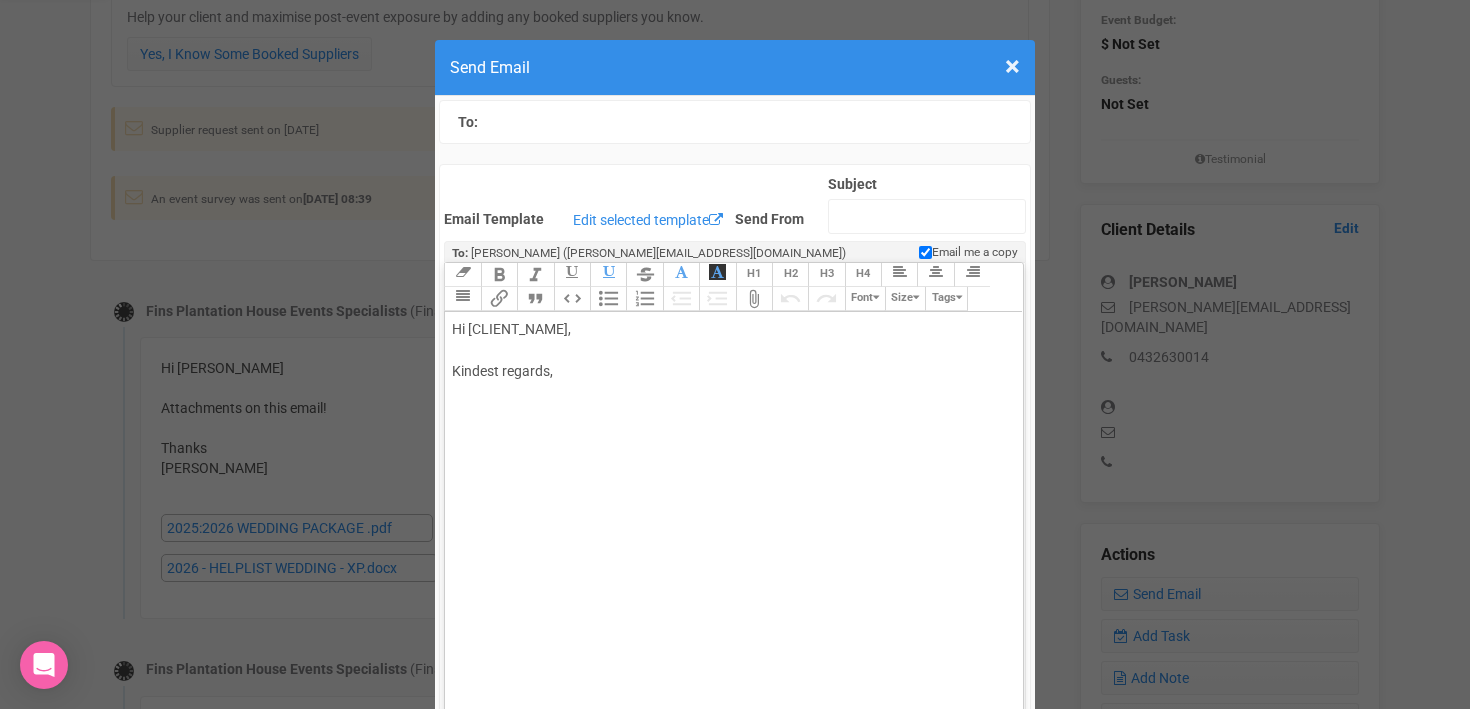 click on "To:
Brooke Hooiveld" at bounding box center [735, 122] 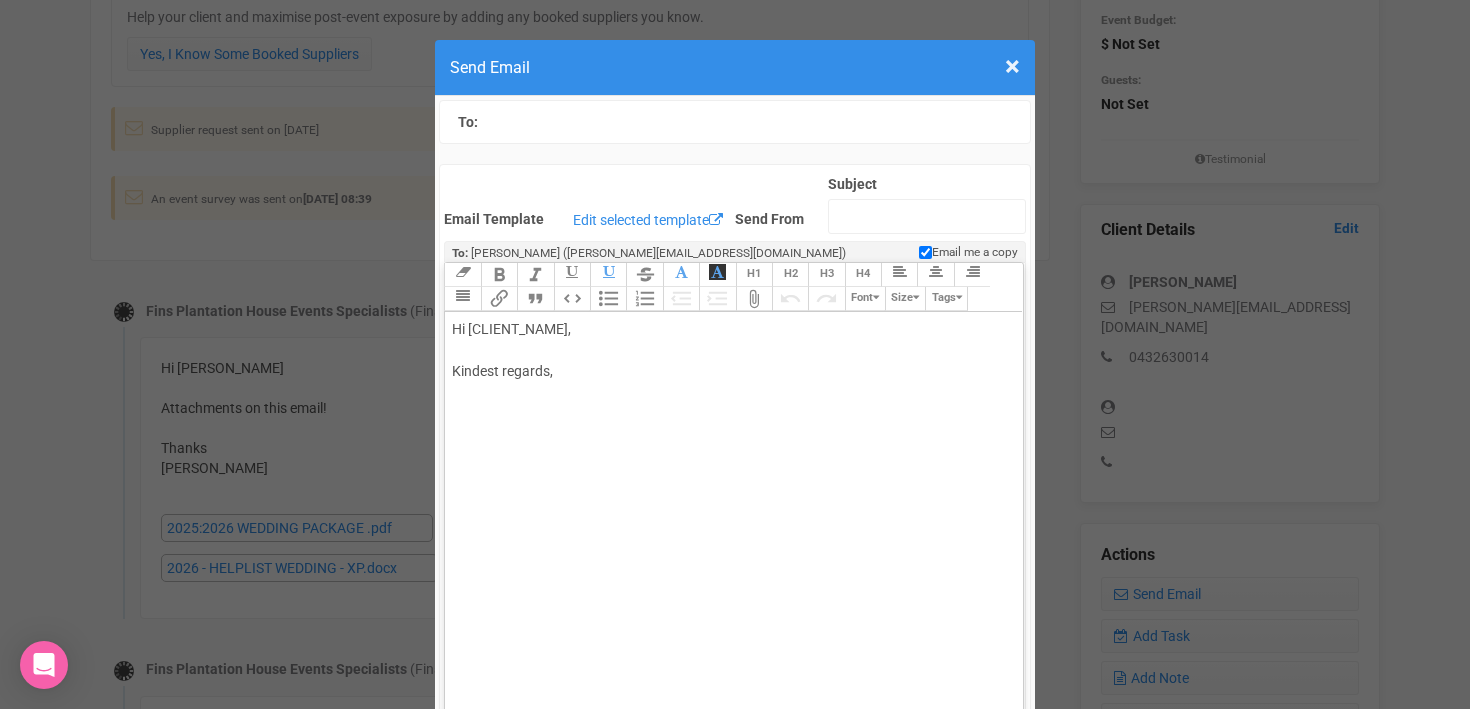 click on "Send Email" at bounding box center (735, 67) 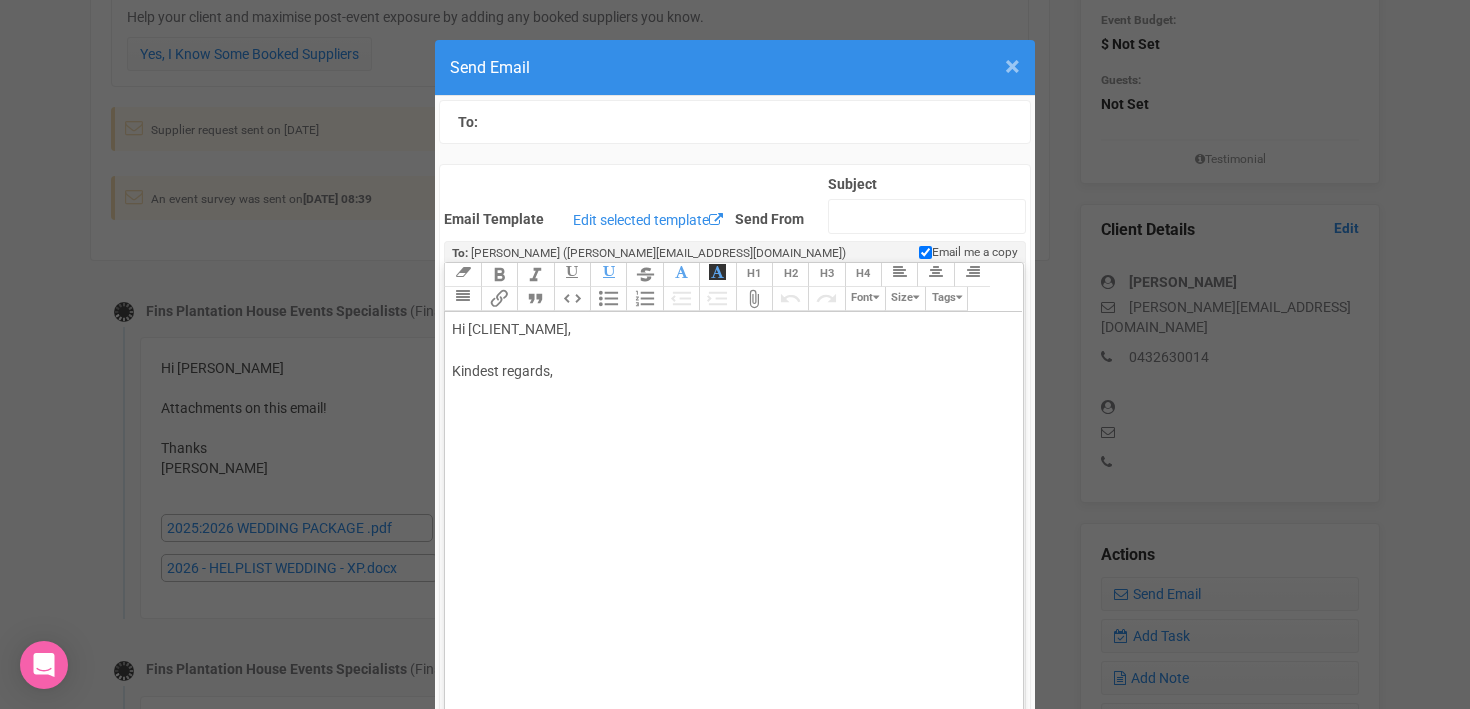 click on "×" at bounding box center (1012, 66) 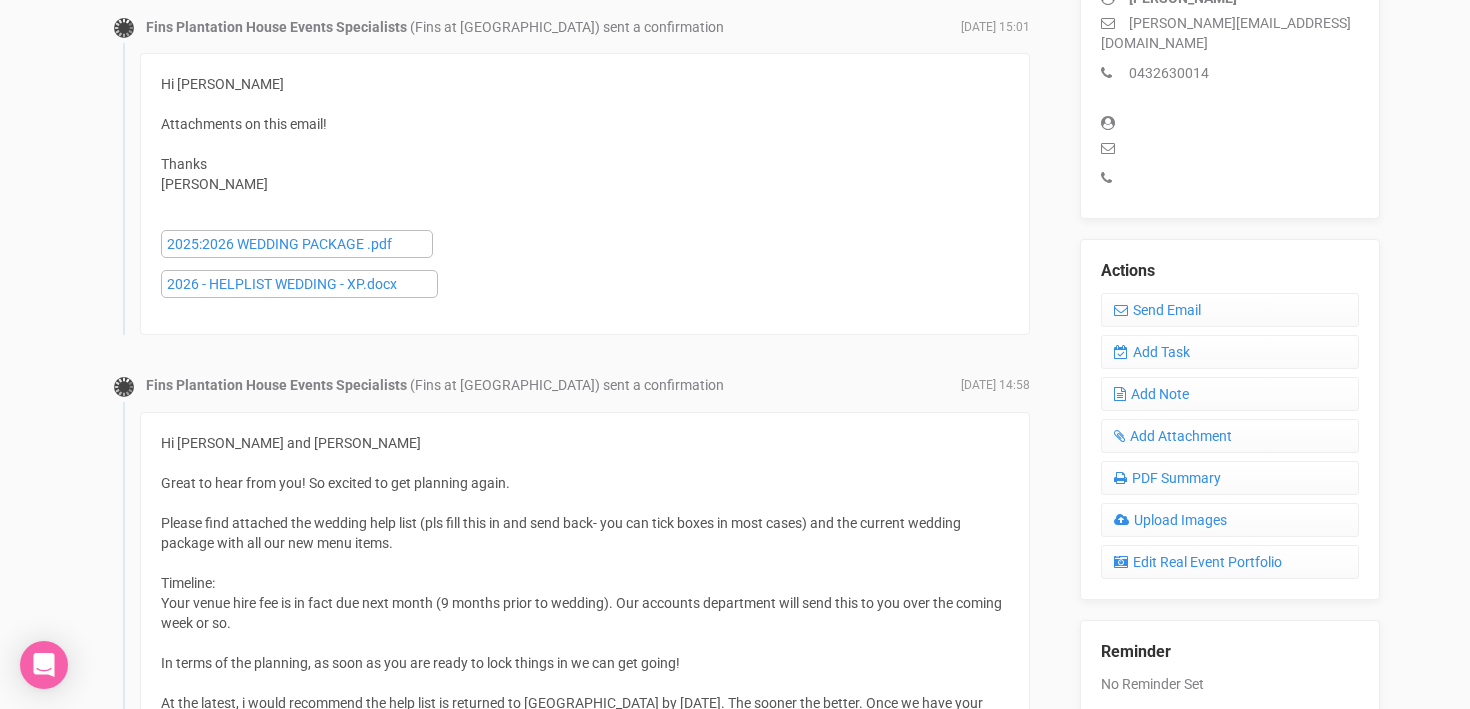scroll, scrollTop: 659, scrollLeft: 0, axis: vertical 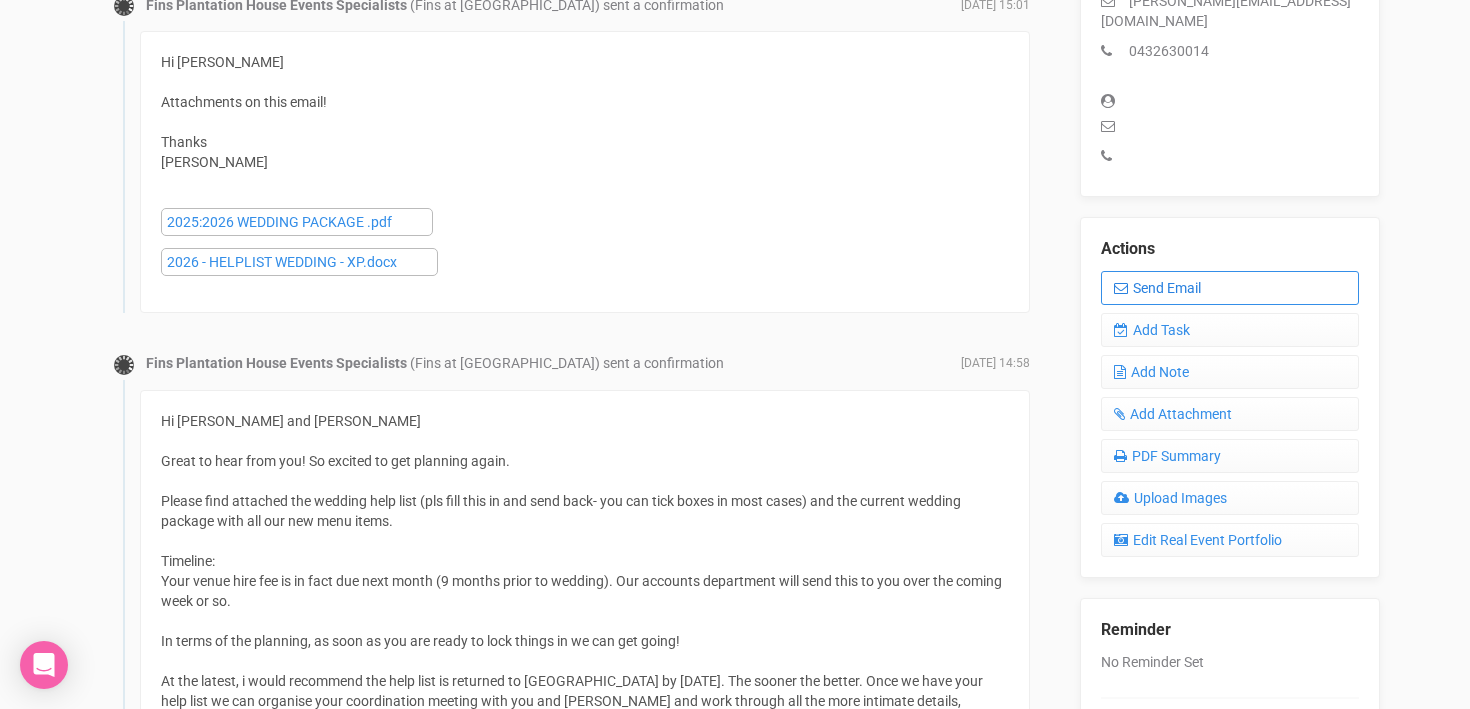 click on "Send Email" at bounding box center (1230, 288) 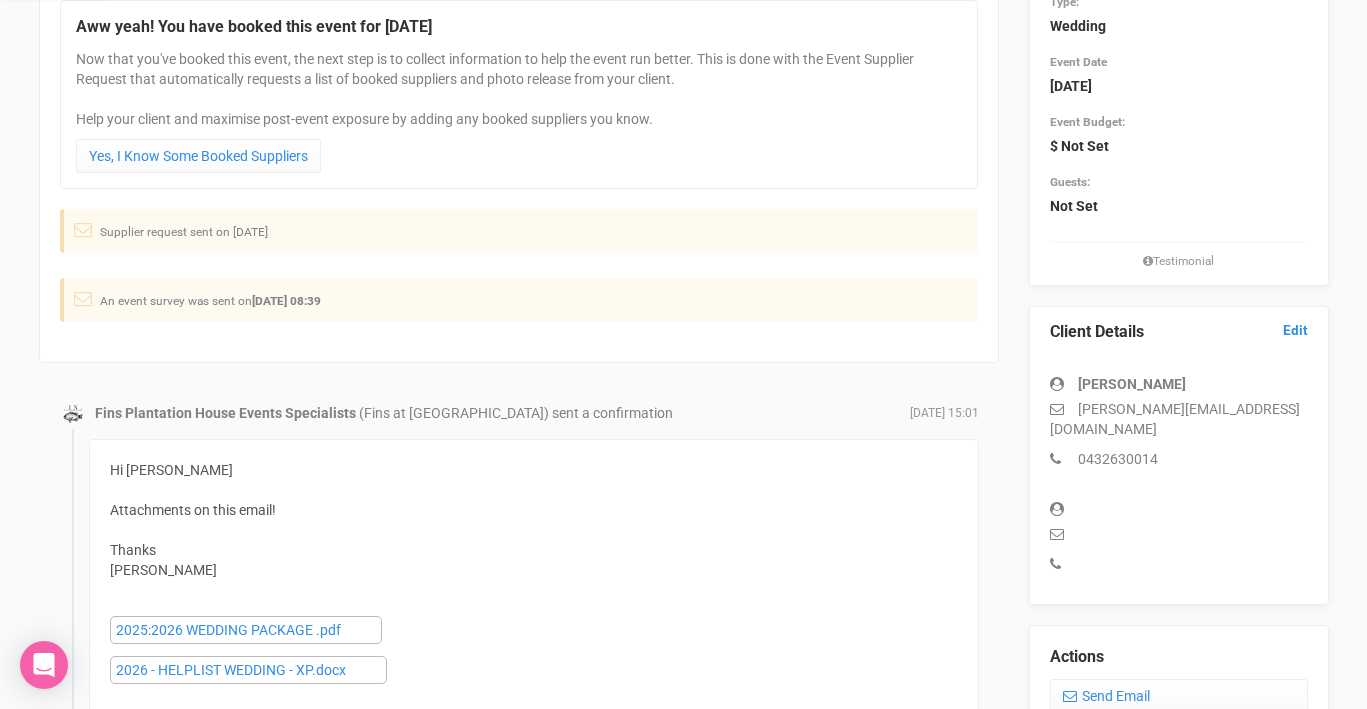 scroll, scrollTop: 0, scrollLeft: 0, axis: both 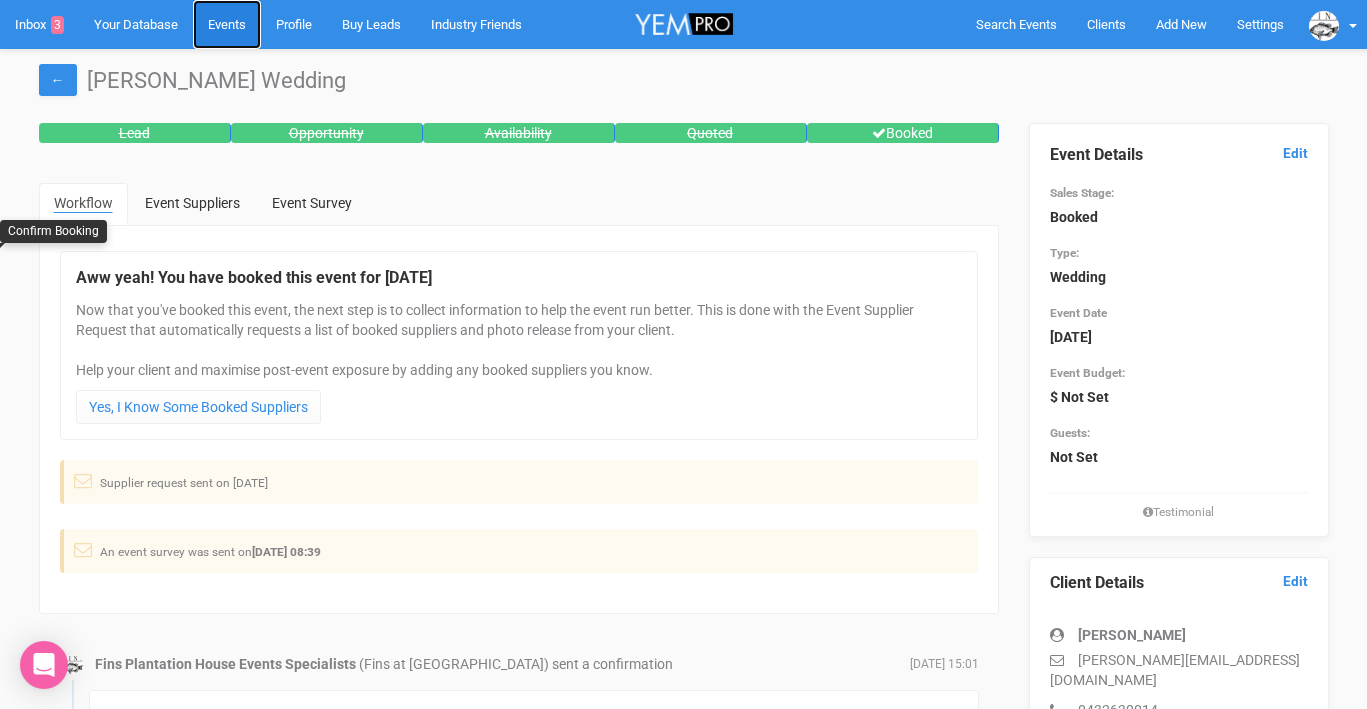 click on "Events" at bounding box center (227, 24) 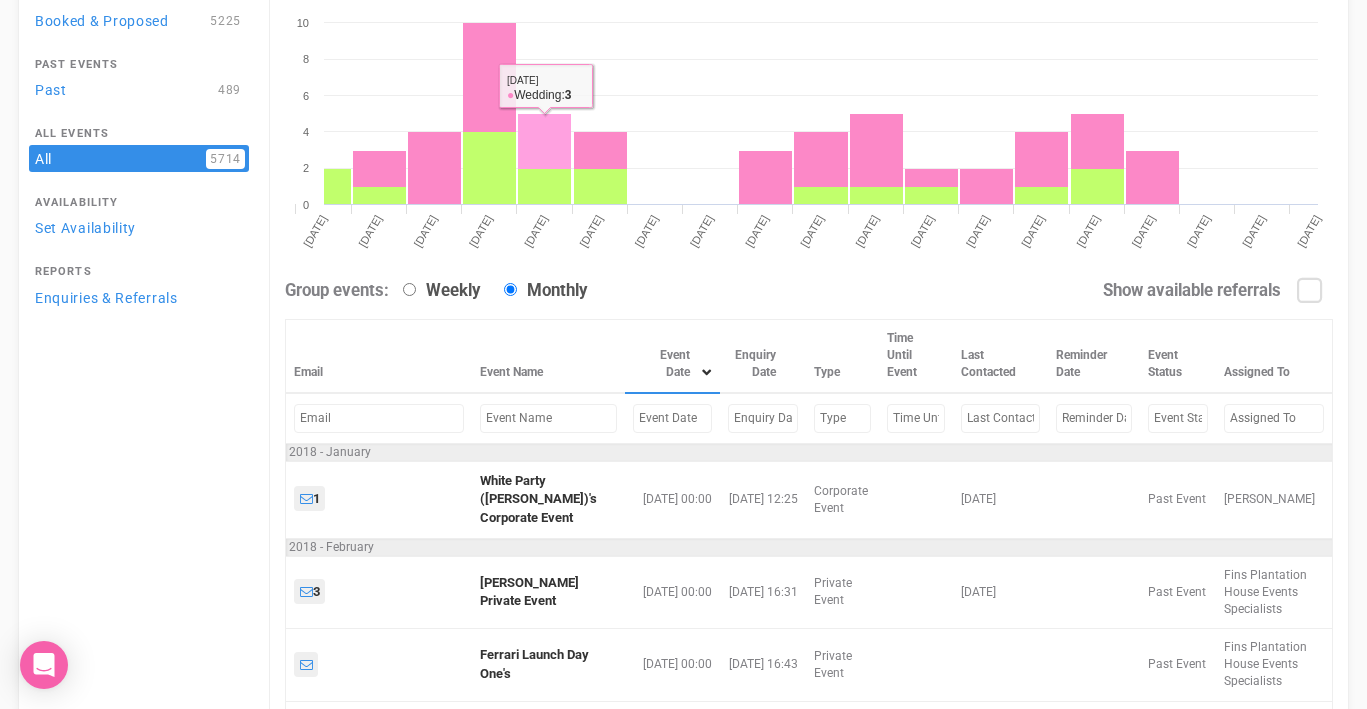 scroll, scrollTop: 305, scrollLeft: 0, axis: vertical 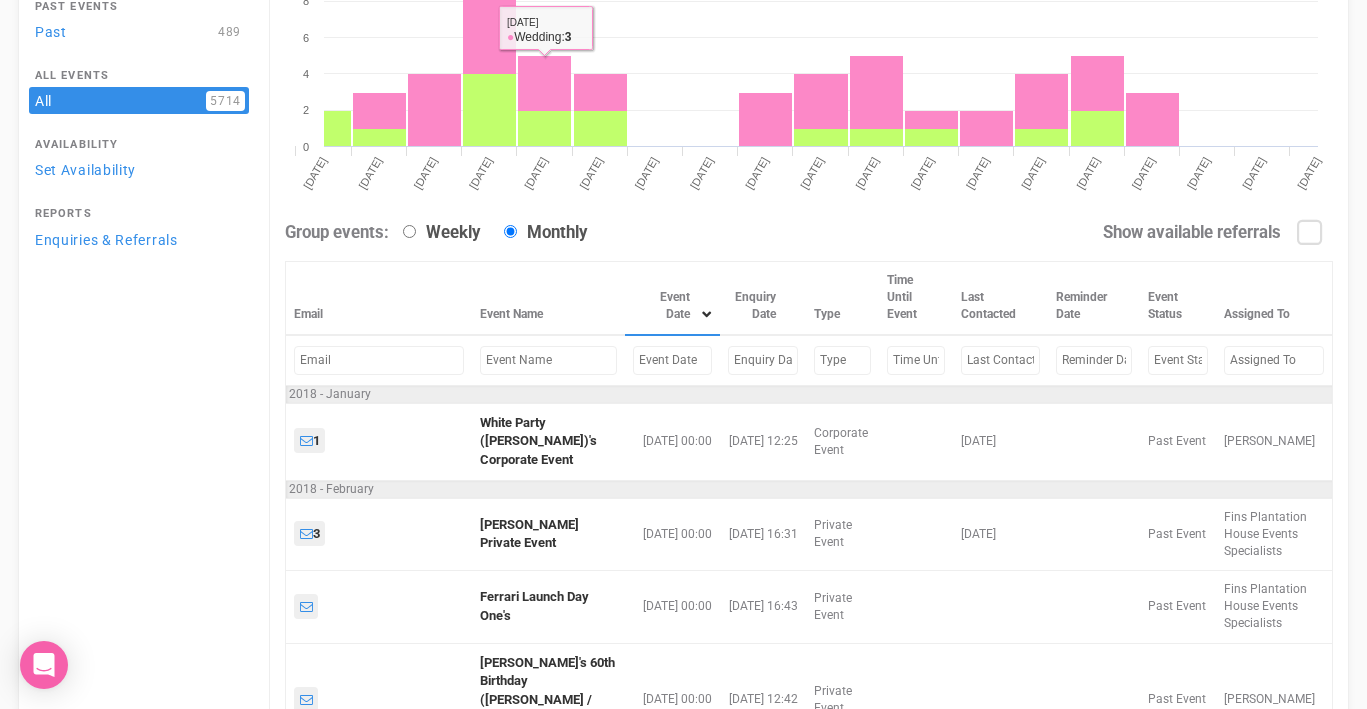 click at bounding box center (672, 360) 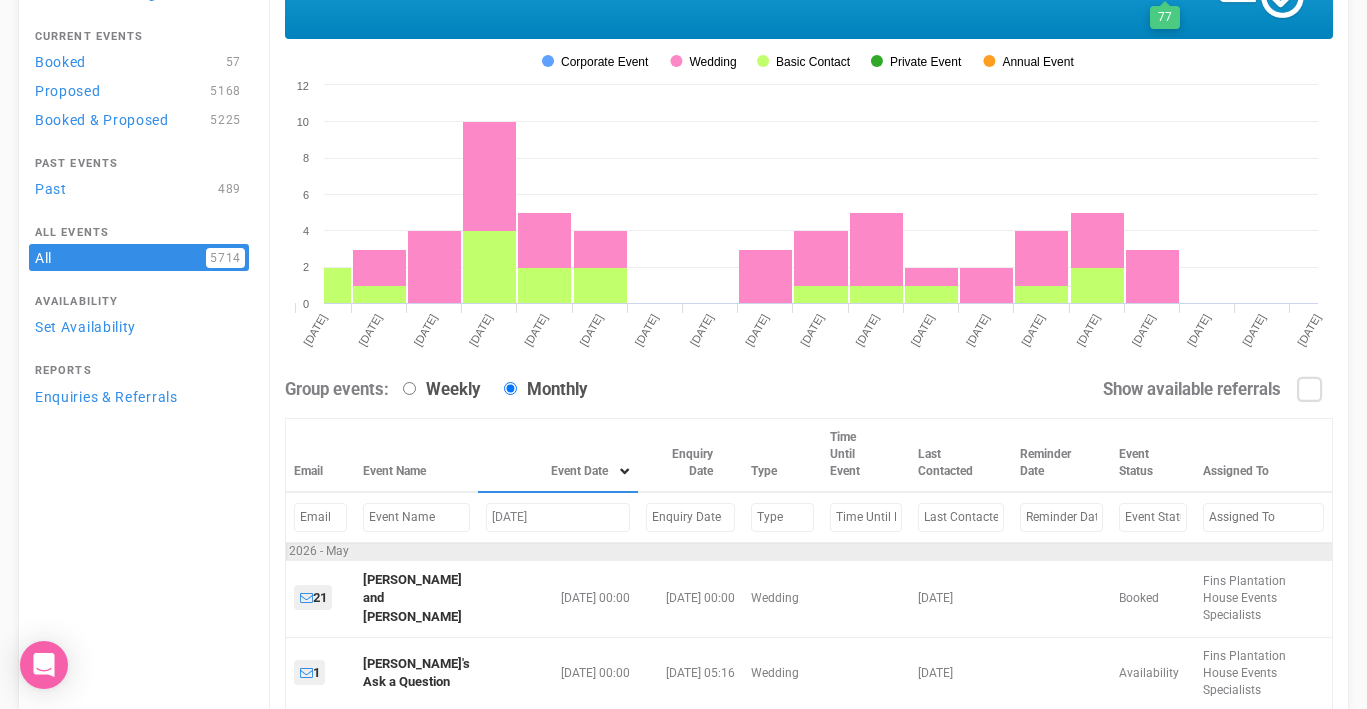 scroll, scrollTop: 284, scrollLeft: 0, axis: vertical 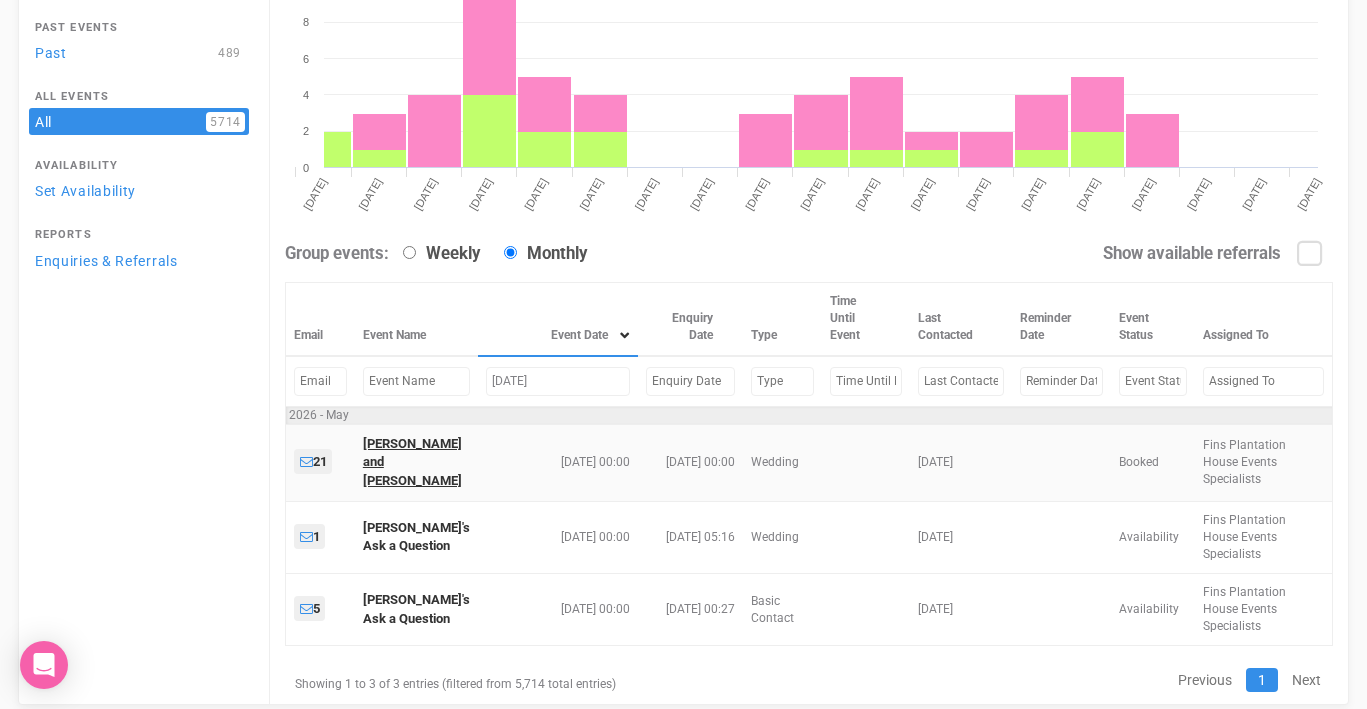 type on "[DATE]" 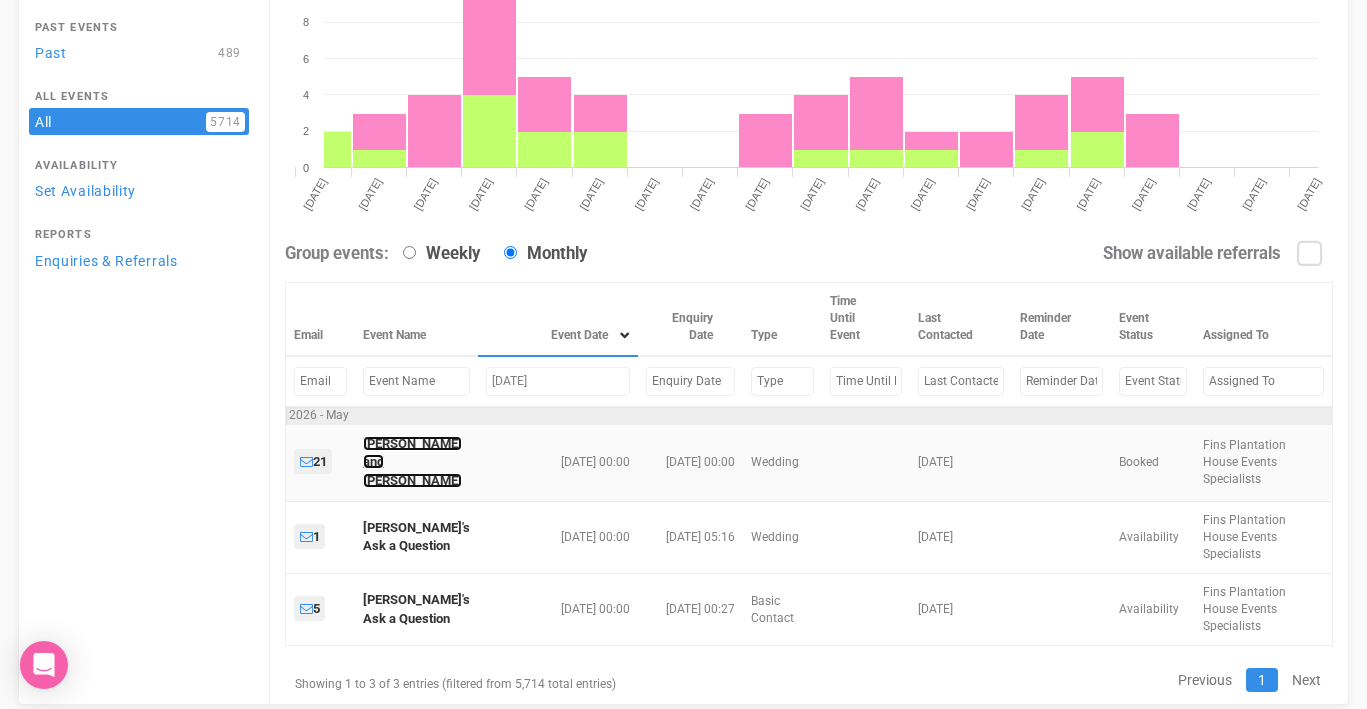 click on "[PERSON_NAME] and [PERSON_NAME]" at bounding box center (412, 462) 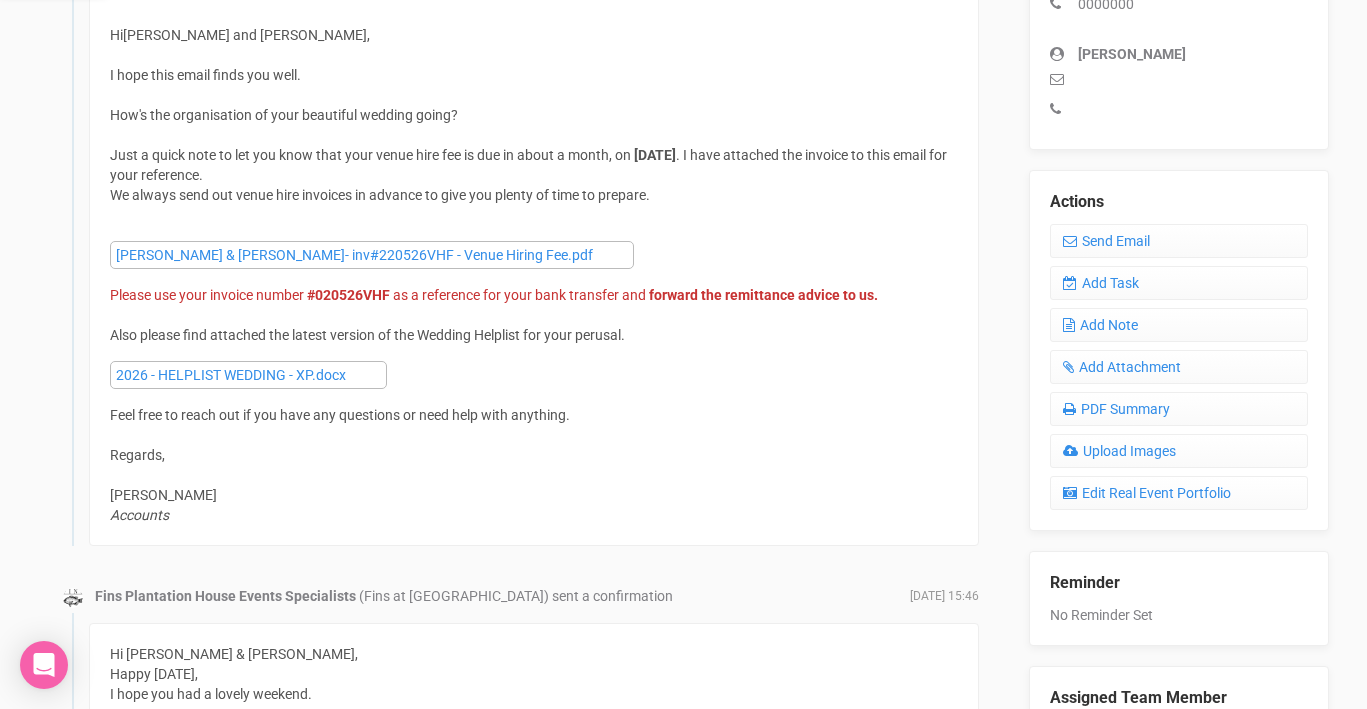 scroll, scrollTop: 685, scrollLeft: 0, axis: vertical 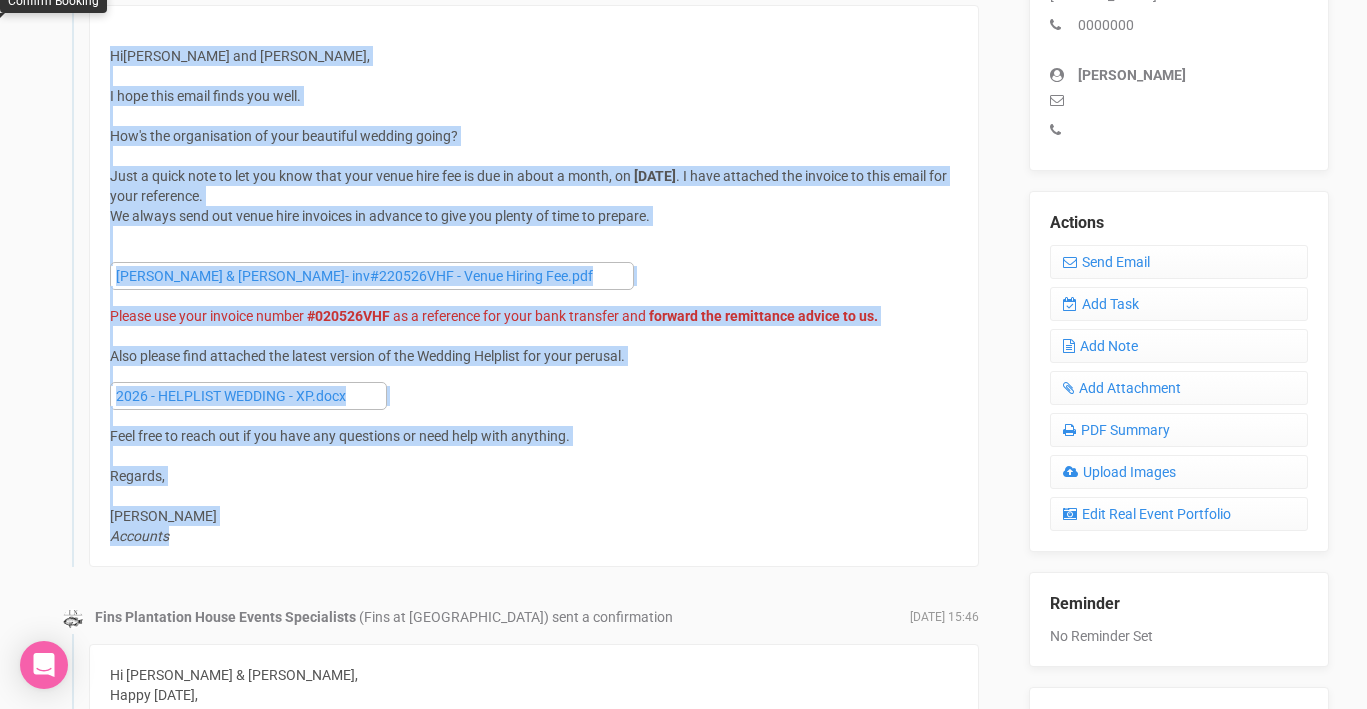 drag, startPoint x: 110, startPoint y: 60, endPoint x: 329, endPoint y: 531, distance: 519.4247 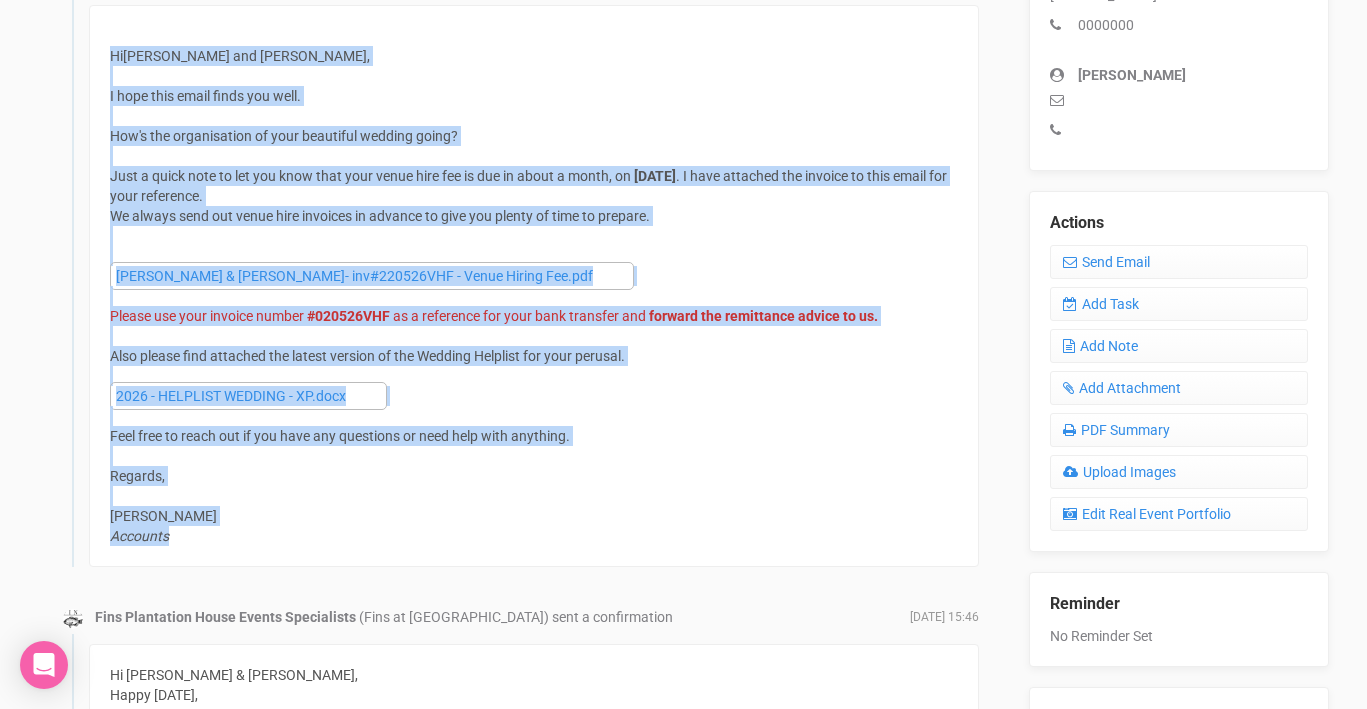 copy on "Hi  [PERSON_NAME] and [PERSON_NAME] , I hope this email finds you well. How's the organisation of your beautiful wedding going? Just a quick note to let you know that your venue hire fee is due in about a month, on   [DATE] . I have attached the invoice to this email for your reference. We always send out venue hire invoices in advance to give you plenty of time to prepare. [PERSON_NAME] & [PERSON_NAME]- inv#220526VHF - Venue Hiring Fee.pdf Please use your invoice number   #020526VHF   as a reference for your bank transfer and   forward the remittance advice to us. Also please find attached the latest version of the Wedding Helplist for your perusal.  2026 - HELPLIST WEDDING - XP.docx Feel free to reach out if you have any questions or need help with anything. R egards, [PERSON_NAME] Accounts" 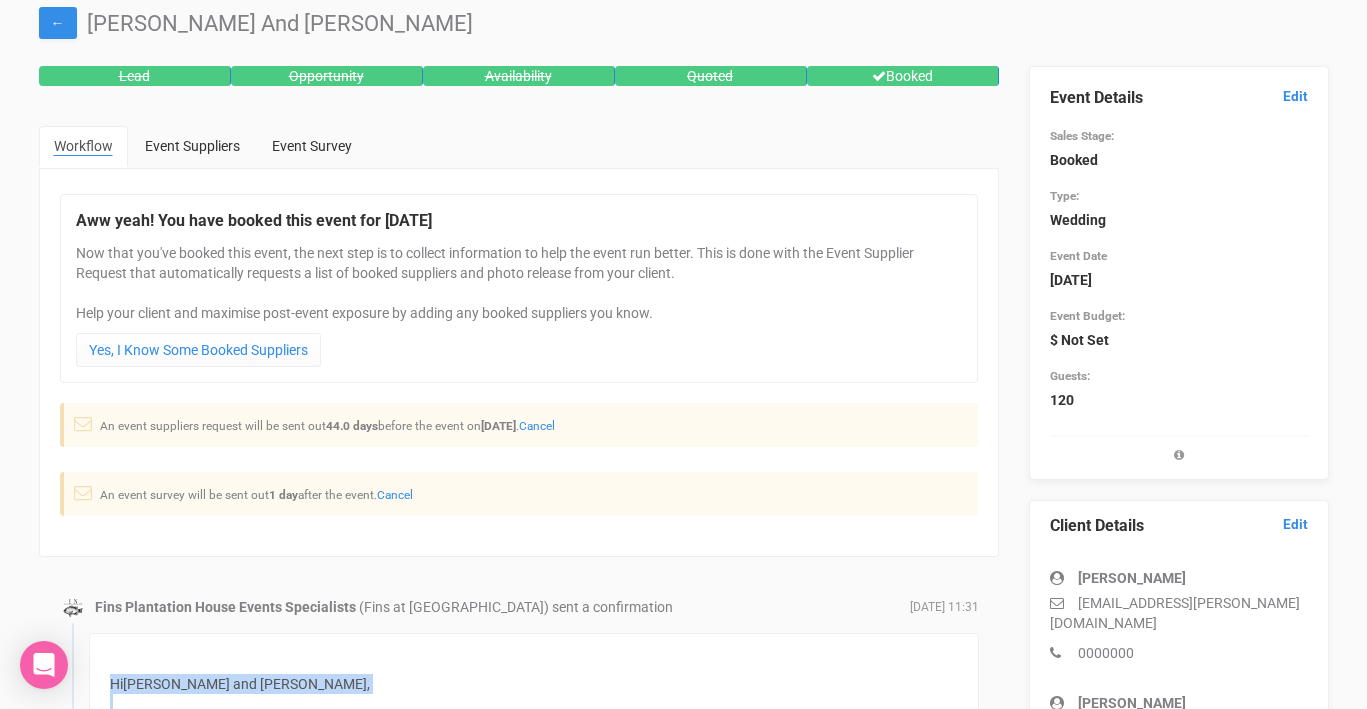 scroll, scrollTop: 0, scrollLeft: 0, axis: both 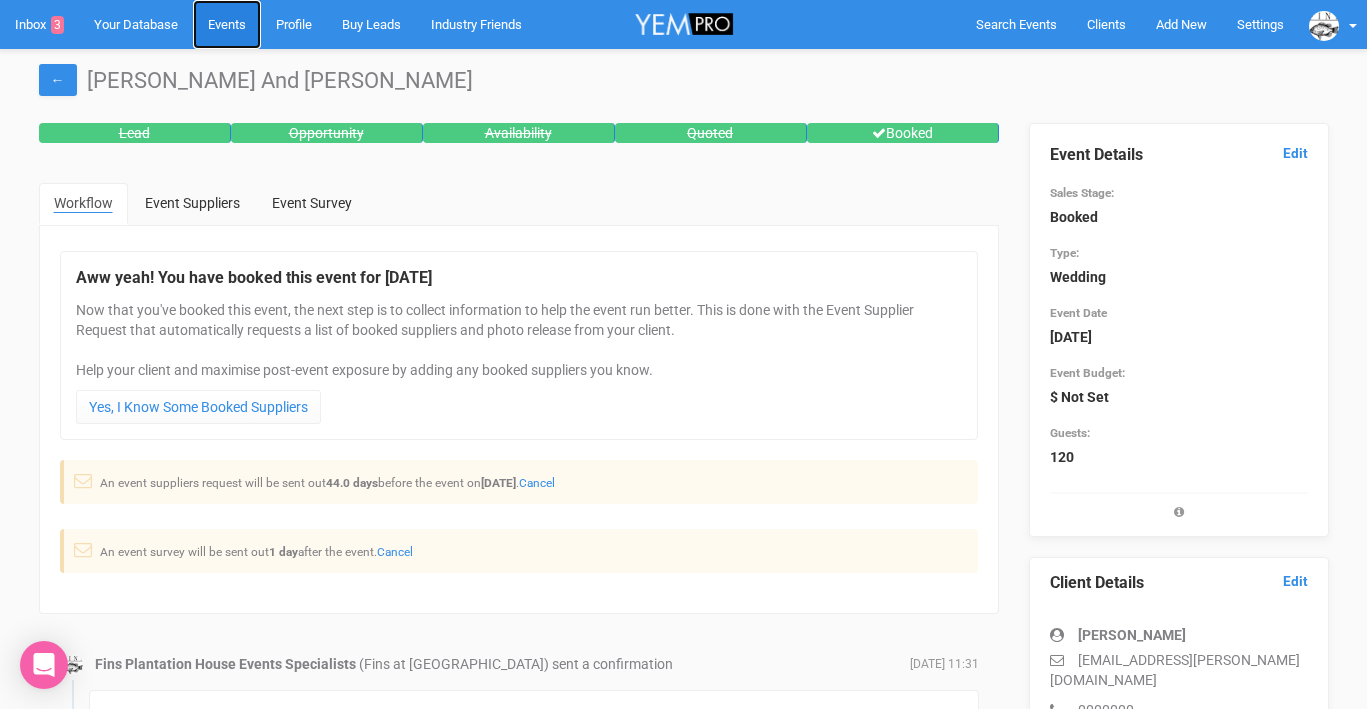 click on "Events" at bounding box center (227, 24) 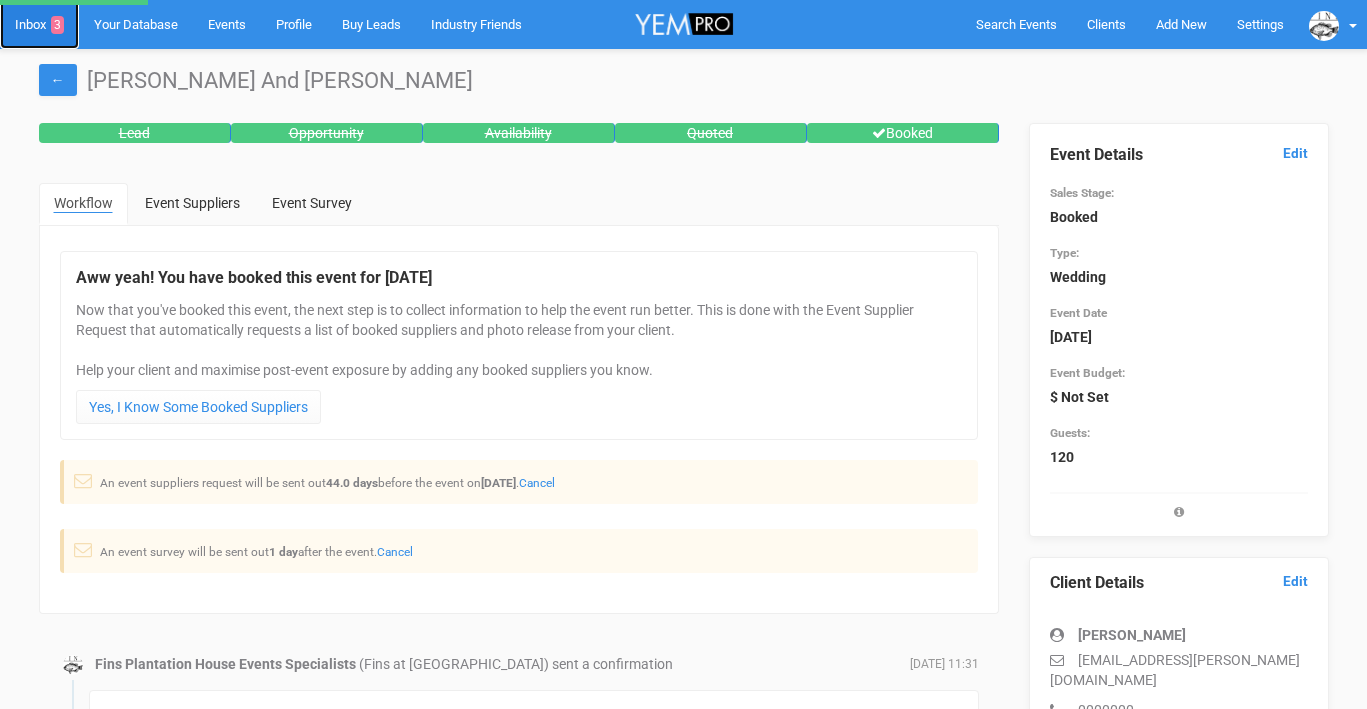 click on "Inbox  3" at bounding box center [39, 24] 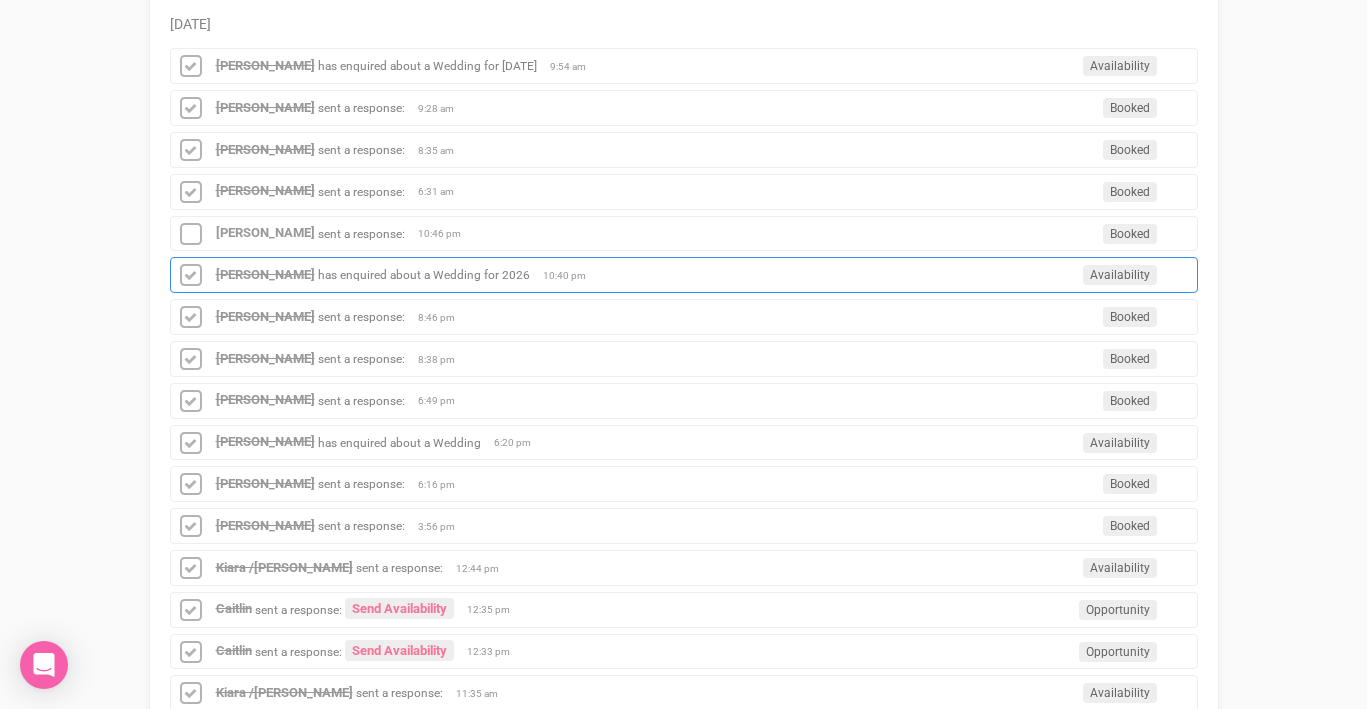 scroll, scrollTop: 898, scrollLeft: 0, axis: vertical 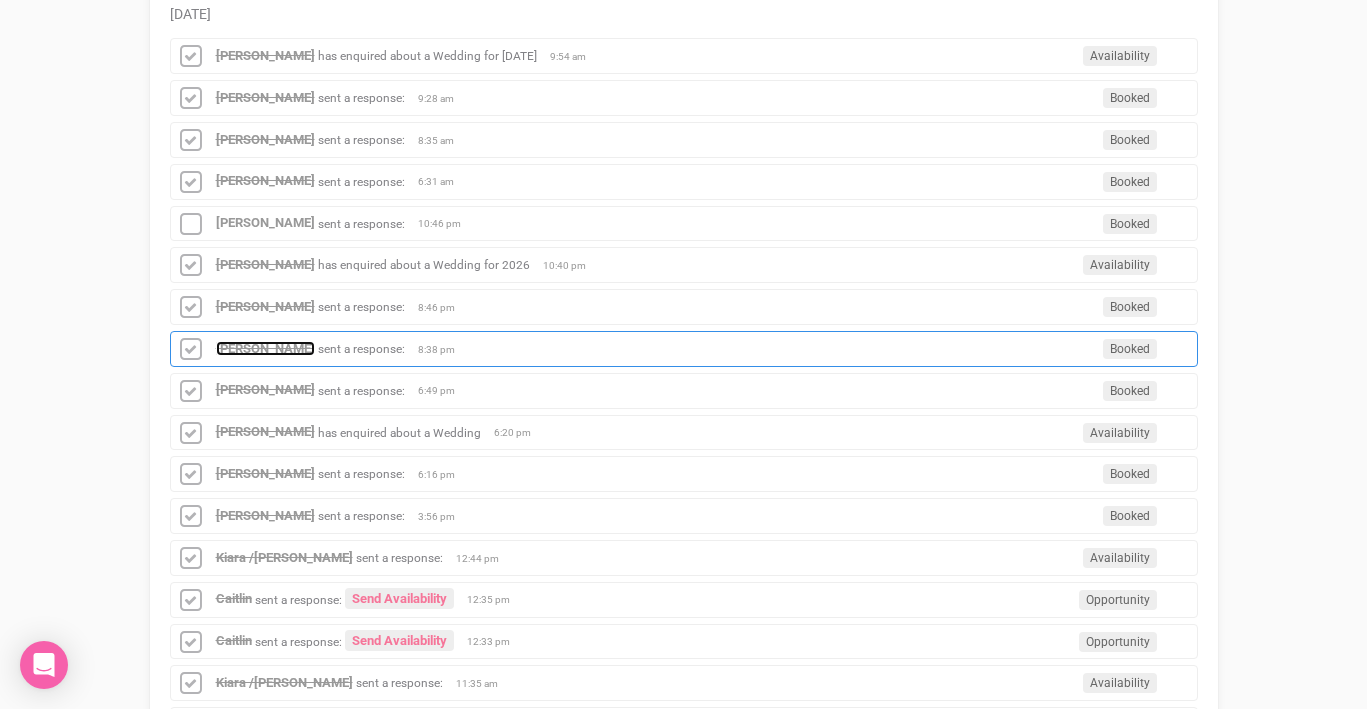 click on "[PERSON_NAME]" at bounding box center [265, 348] 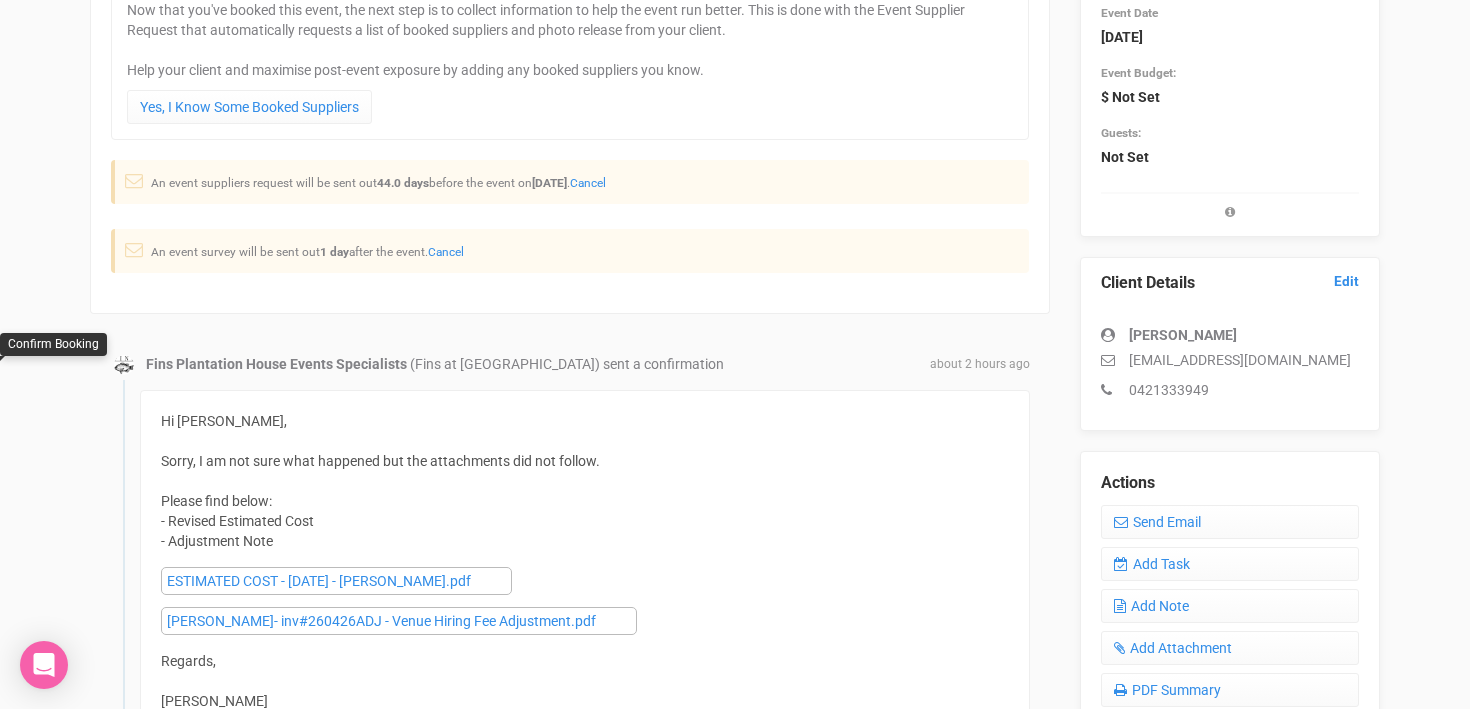 scroll, scrollTop: 0, scrollLeft: 0, axis: both 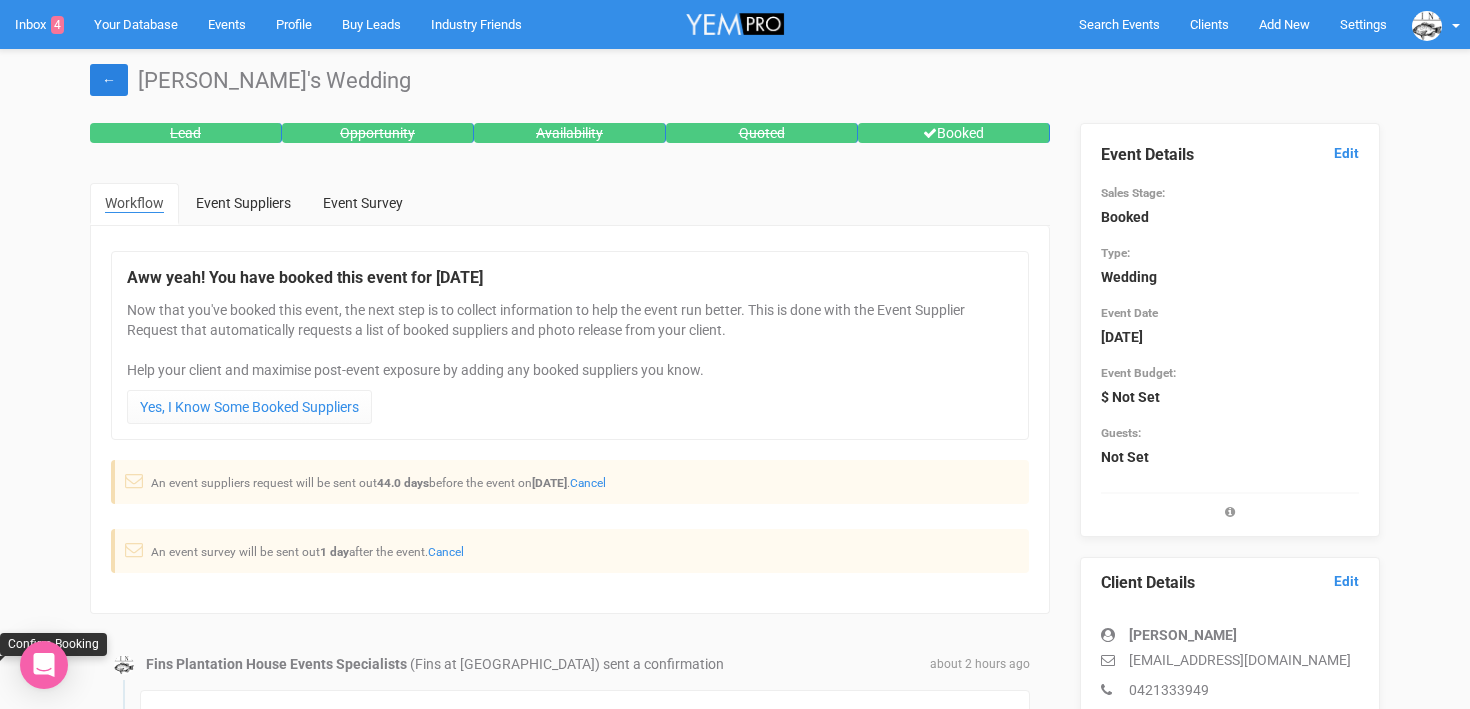 click on "←" at bounding box center (109, 80) 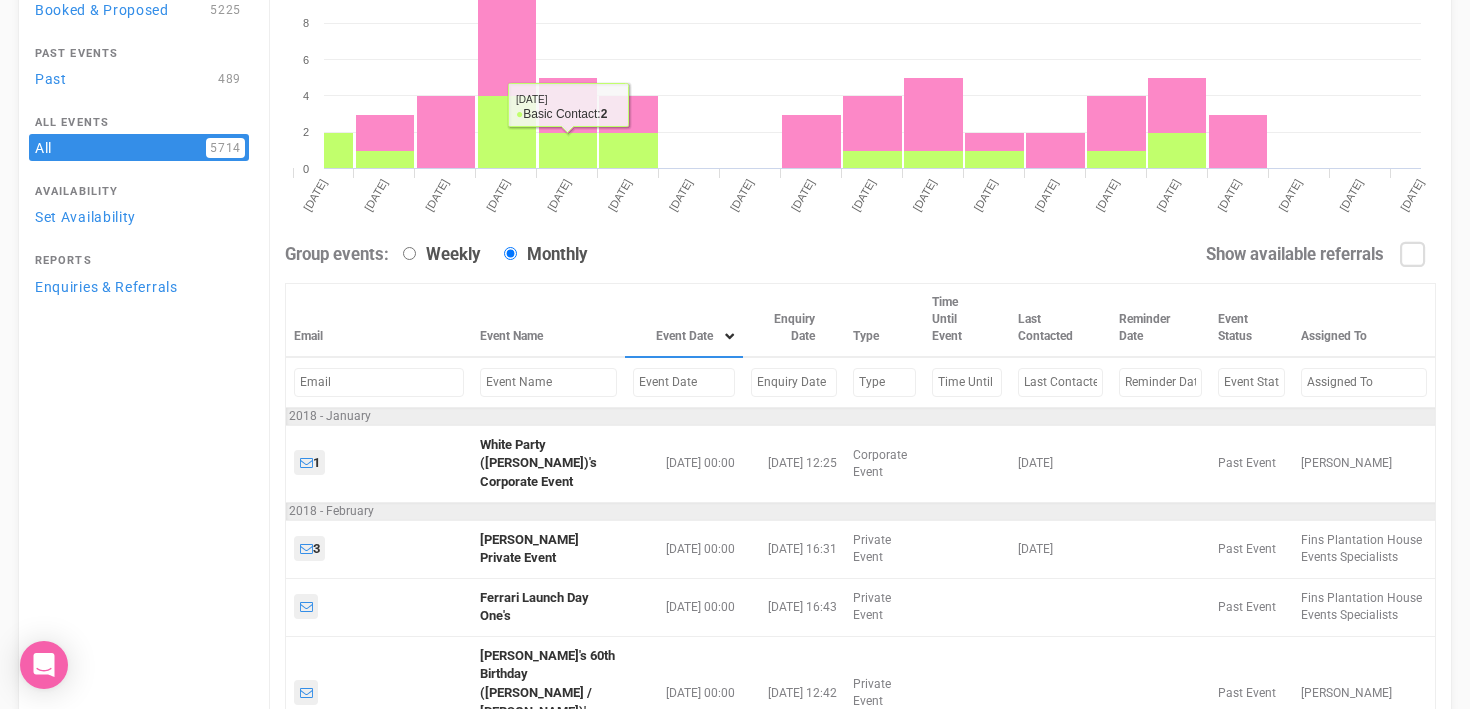 scroll, scrollTop: 259, scrollLeft: 0, axis: vertical 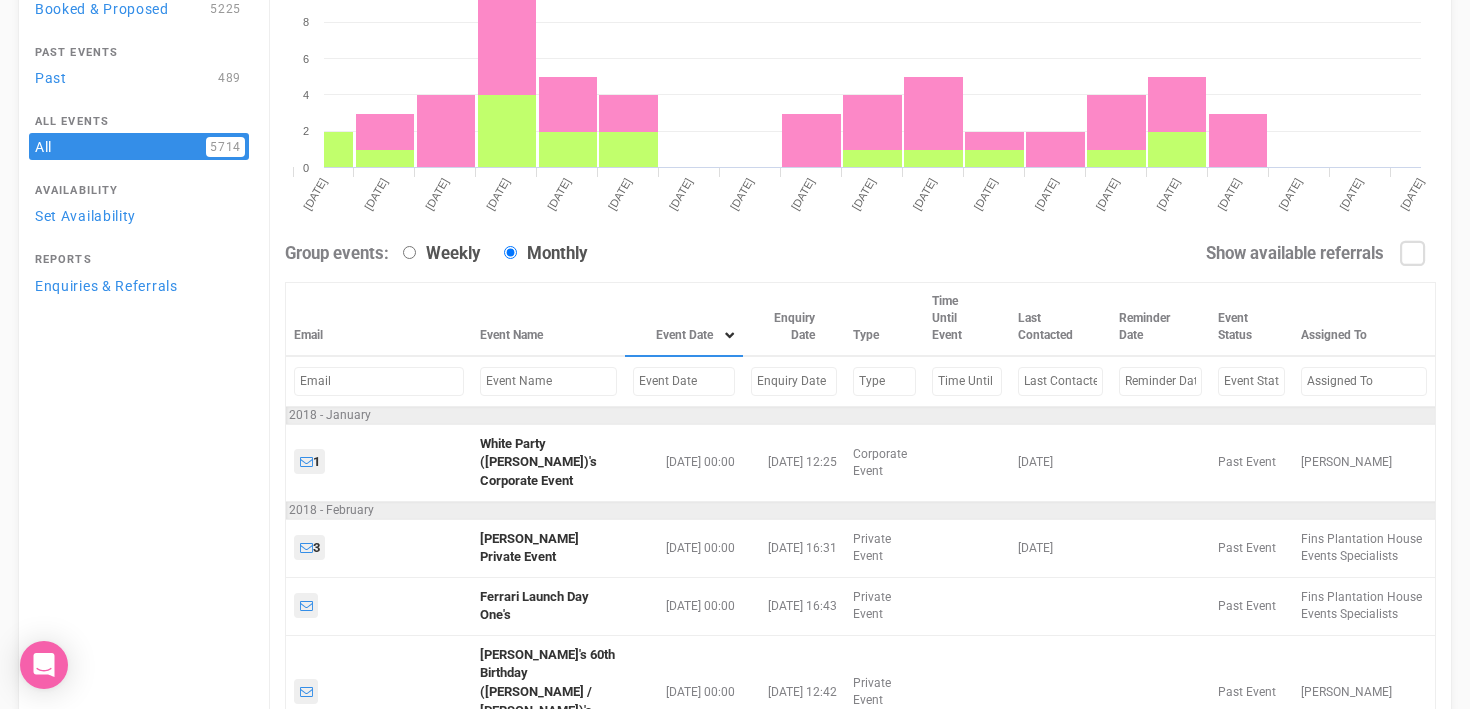 click at bounding box center (548, 381) 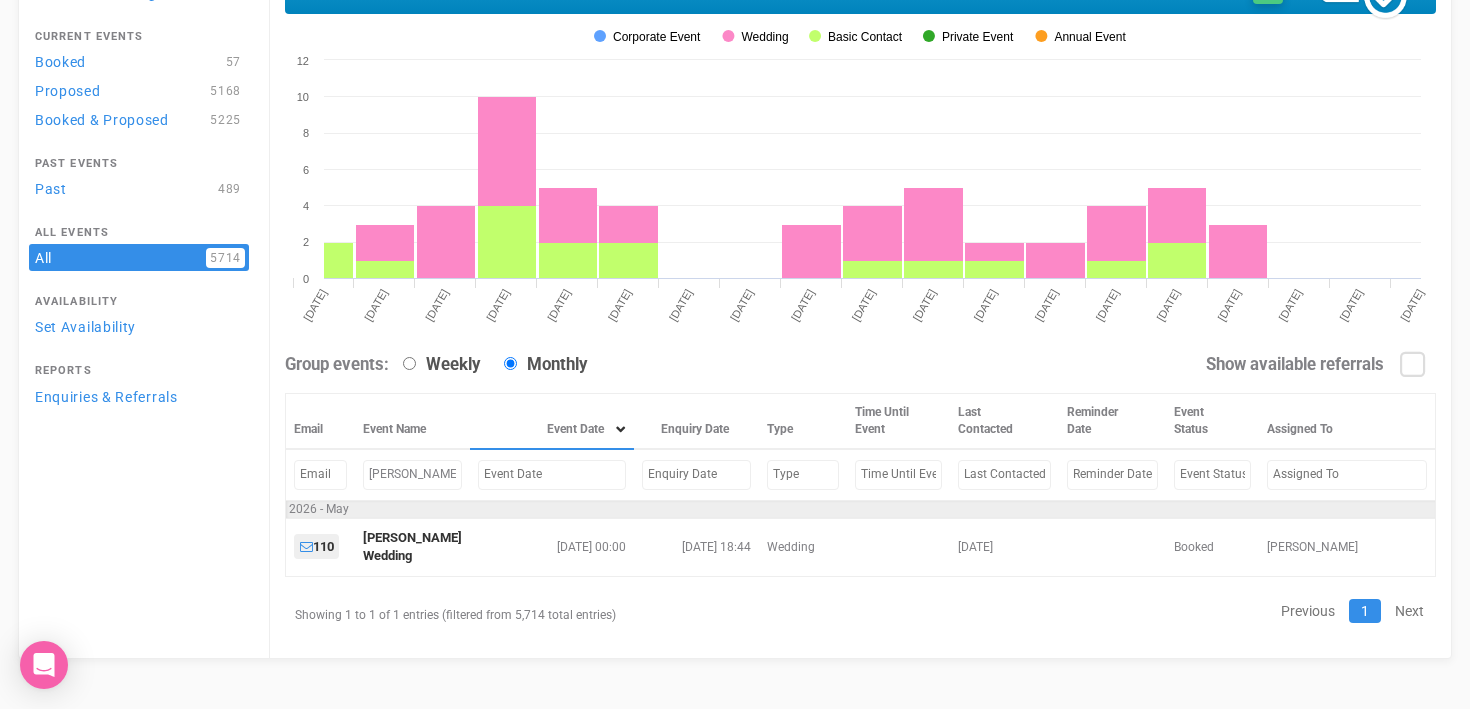 scroll, scrollTop: 148, scrollLeft: 0, axis: vertical 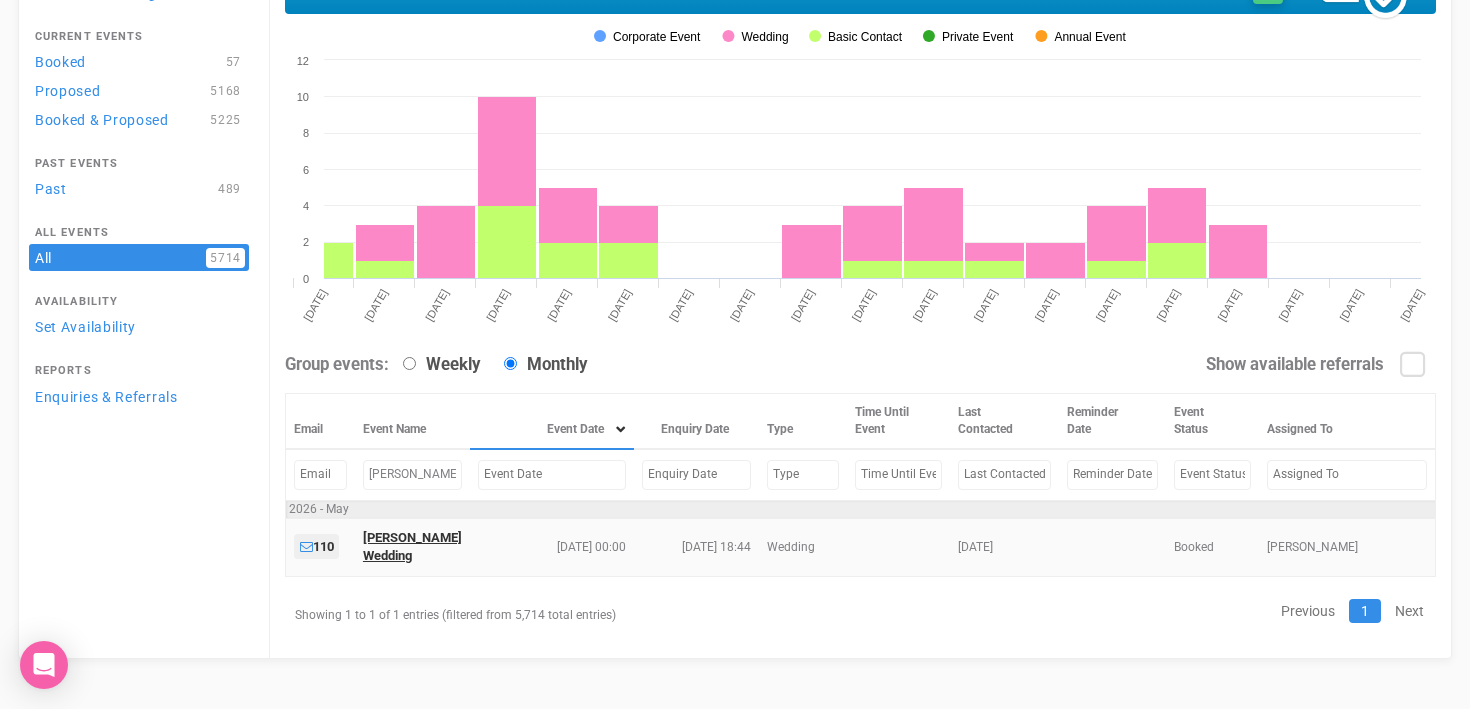 type on "[PERSON_NAME]" 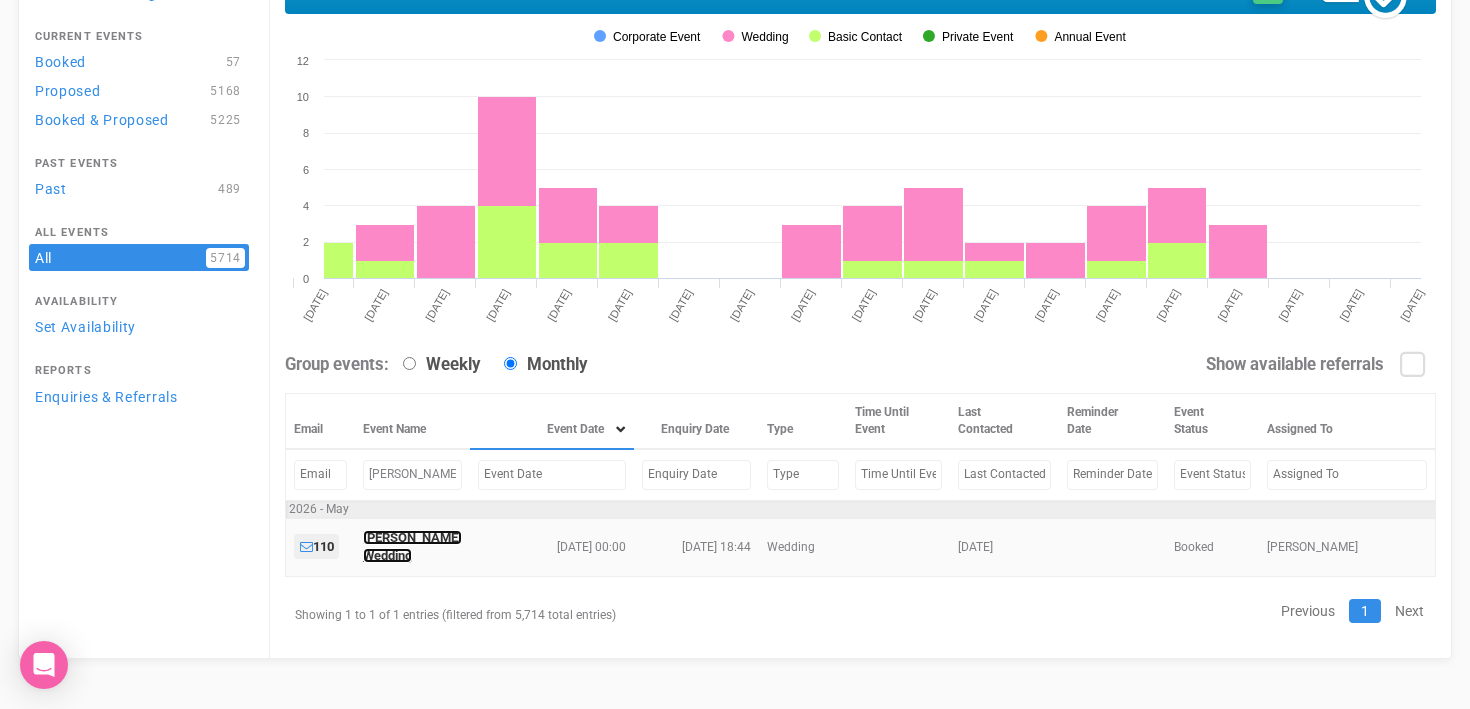 click on "[PERSON_NAME] Wedding" at bounding box center [412, 547] 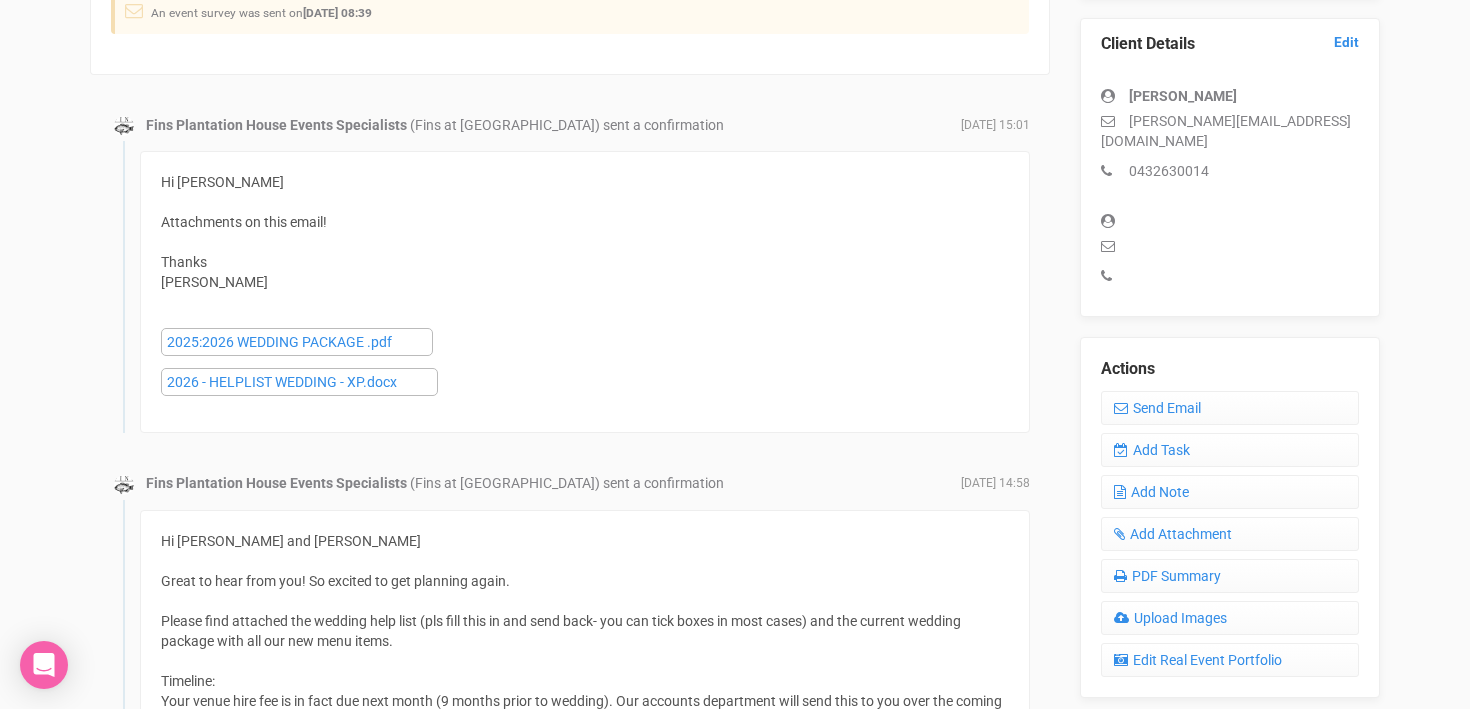 scroll, scrollTop: 563, scrollLeft: 0, axis: vertical 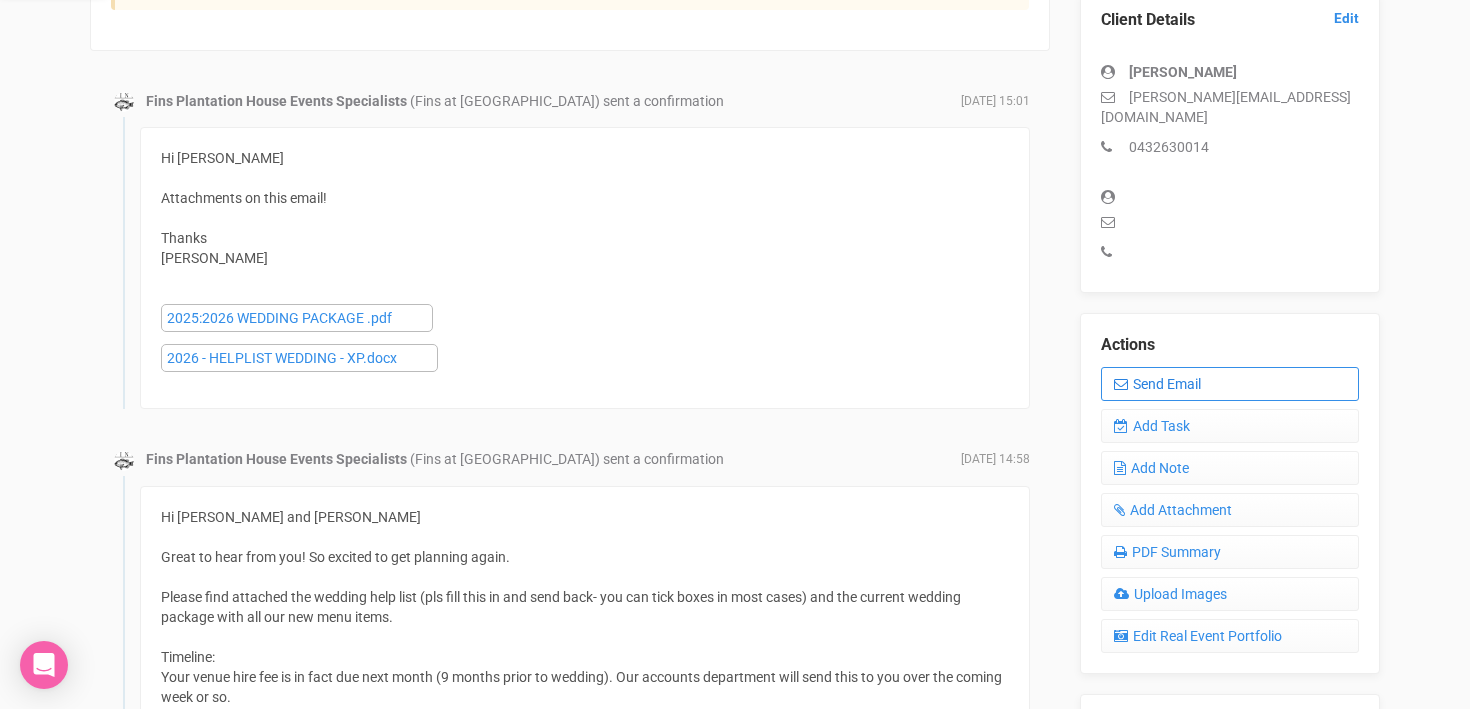 click on "Send Email" at bounding box center (1230, 384) 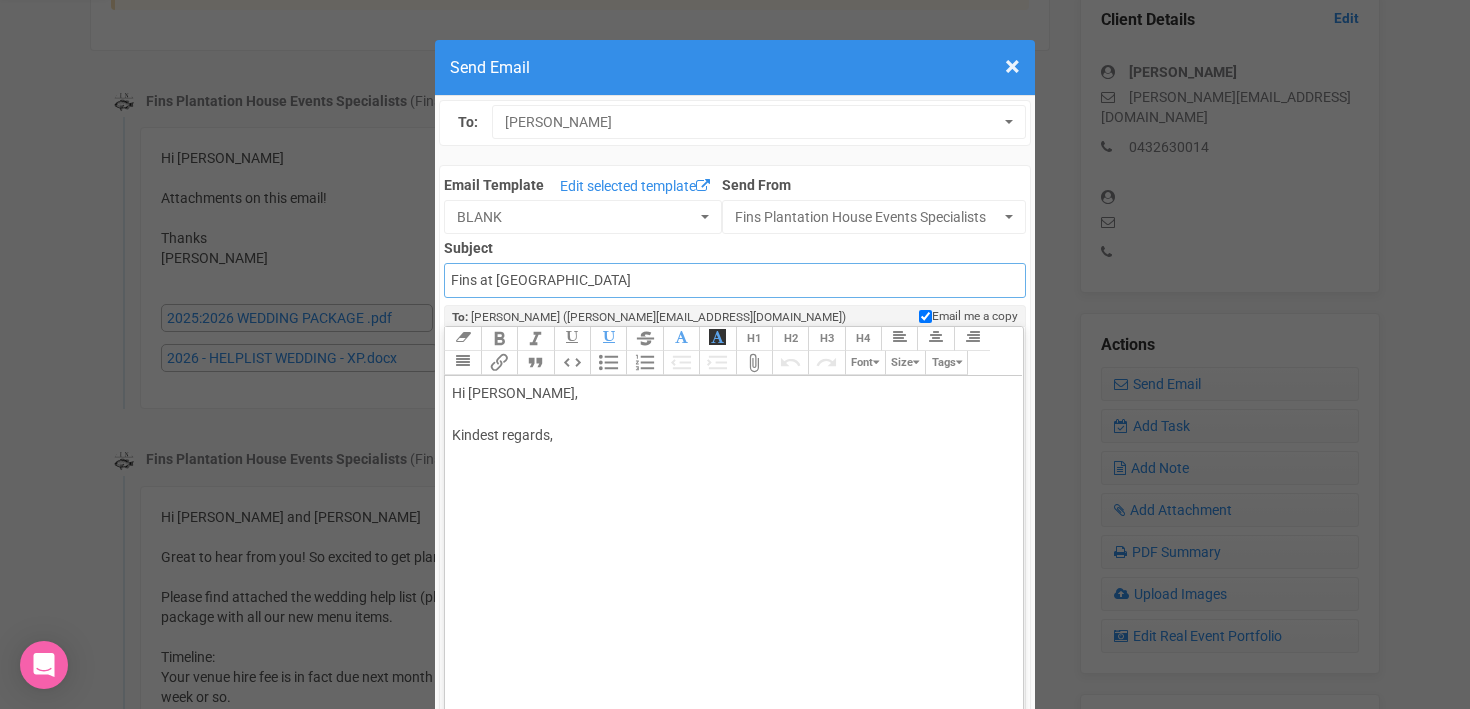 click on "Fins at [GEOGRAPHIC_DATA]" at bounding box center [734, 280] 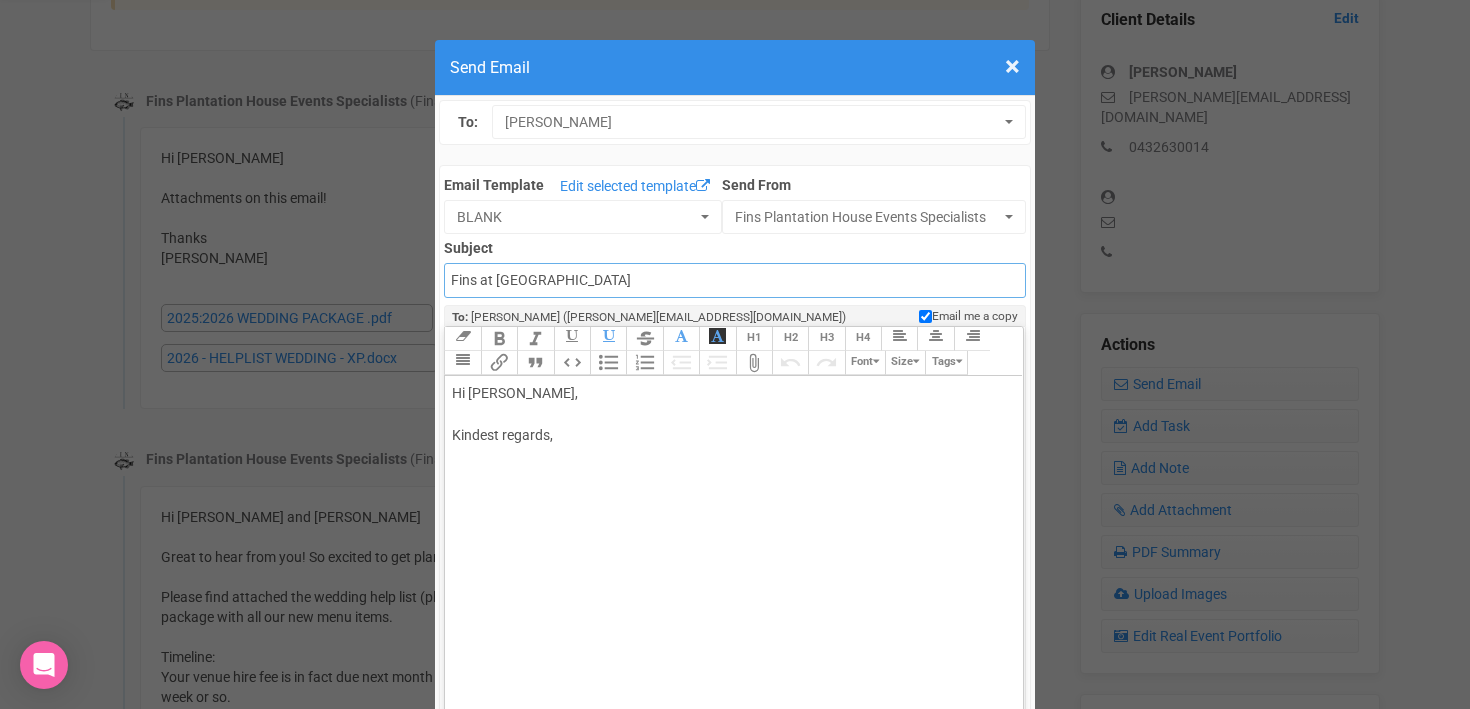 drag, startPoint x: 649, startPoint y: 279, endPoint x: 448, endPoint y: 283, distance: 201.0398 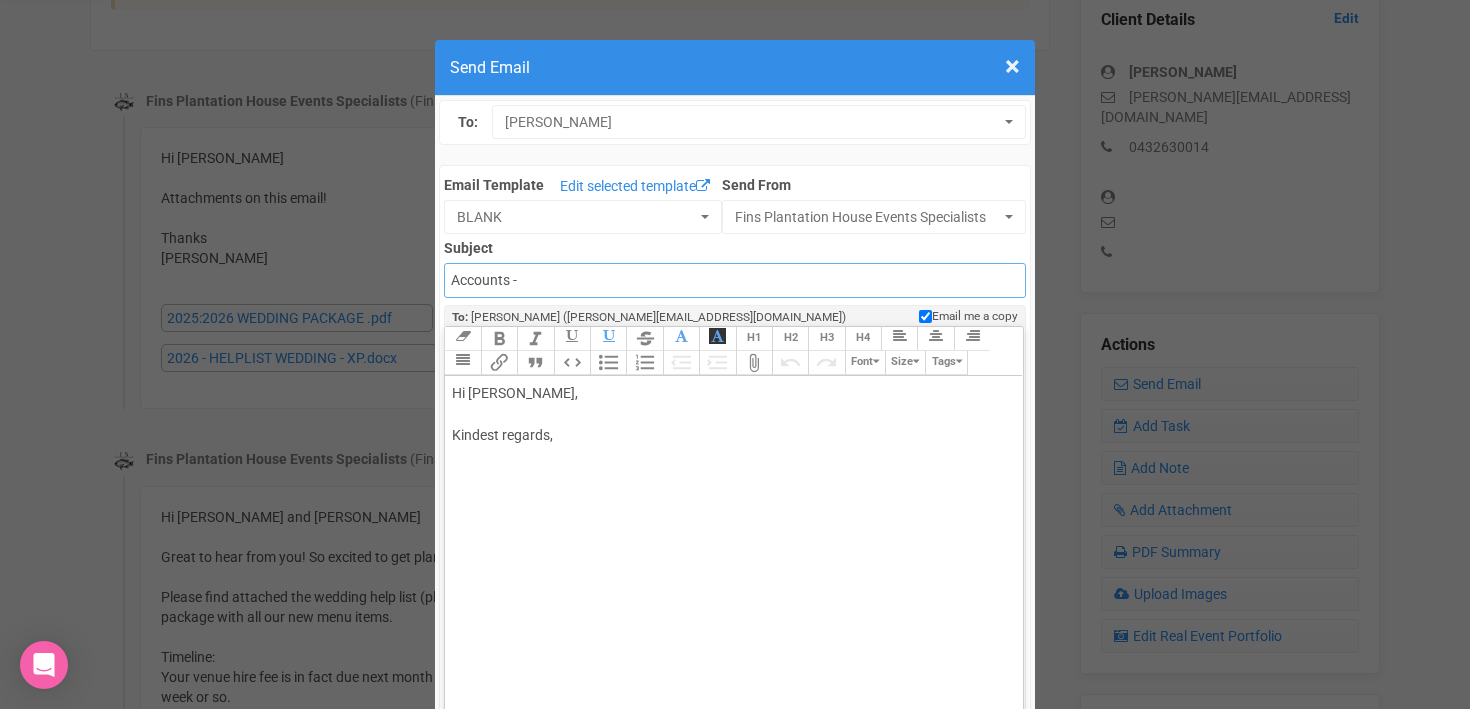 type on "Accounts - Fins at [GEOGRAPHIC_DATA] - Venue Hiring Fee" 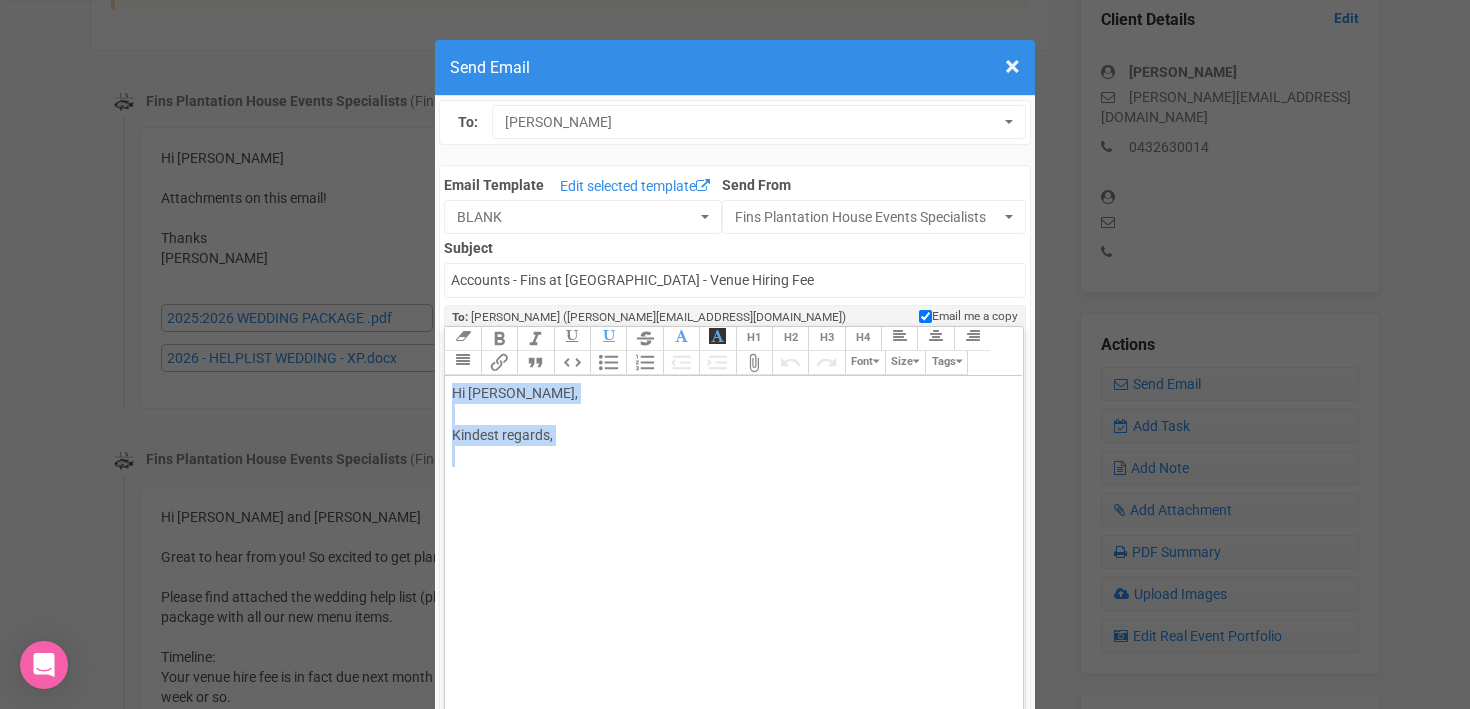 drag, startPoint x: 454, startPoint y: 392, endPoint x: 620, endPoint y: 494, distance: 194.83327 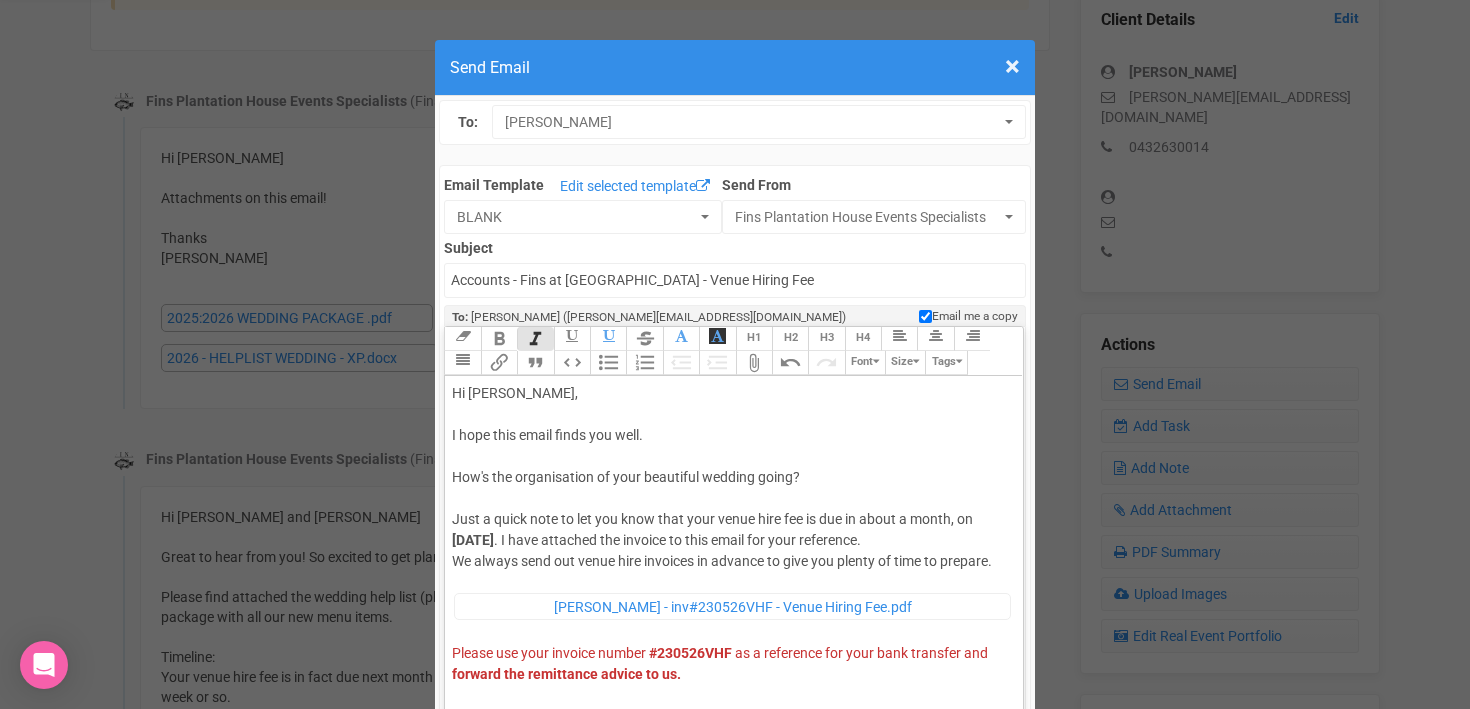 scroll, scrollTop: 37, scrollLeft: 0, axis: vertical 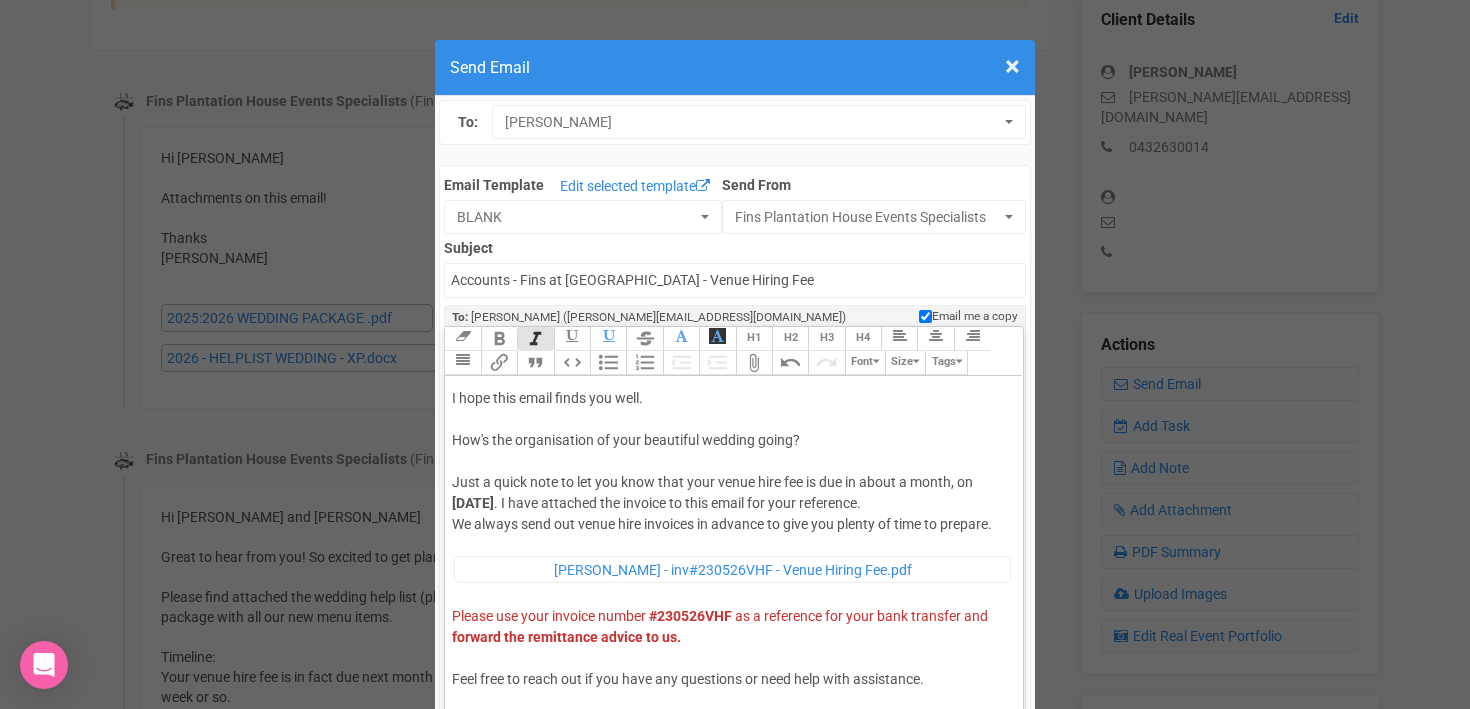 click on "﻿ [PERSON_NAME] - inv#230526VHF - Venue Hiring Fee.pdf ﻿ Please use your invoice number   #230526VHF   as a reference for your bank transfer and   forward the remittance advice to us. Feel free to reach out if you have any questions or need help with assistance. R egards, [PERSON_NAME] Accounts" 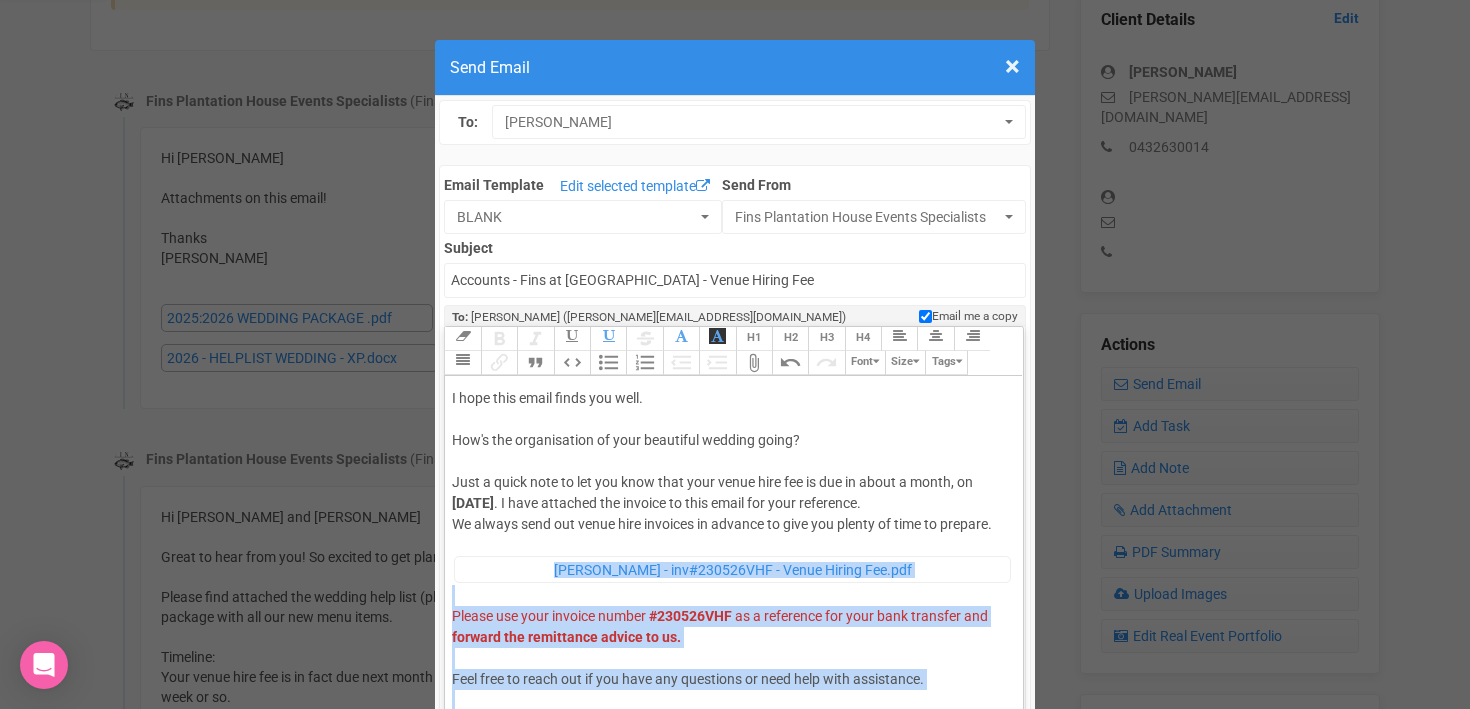 scroll, scrollTop: 429, scrollLeft: 0, axis: vertical 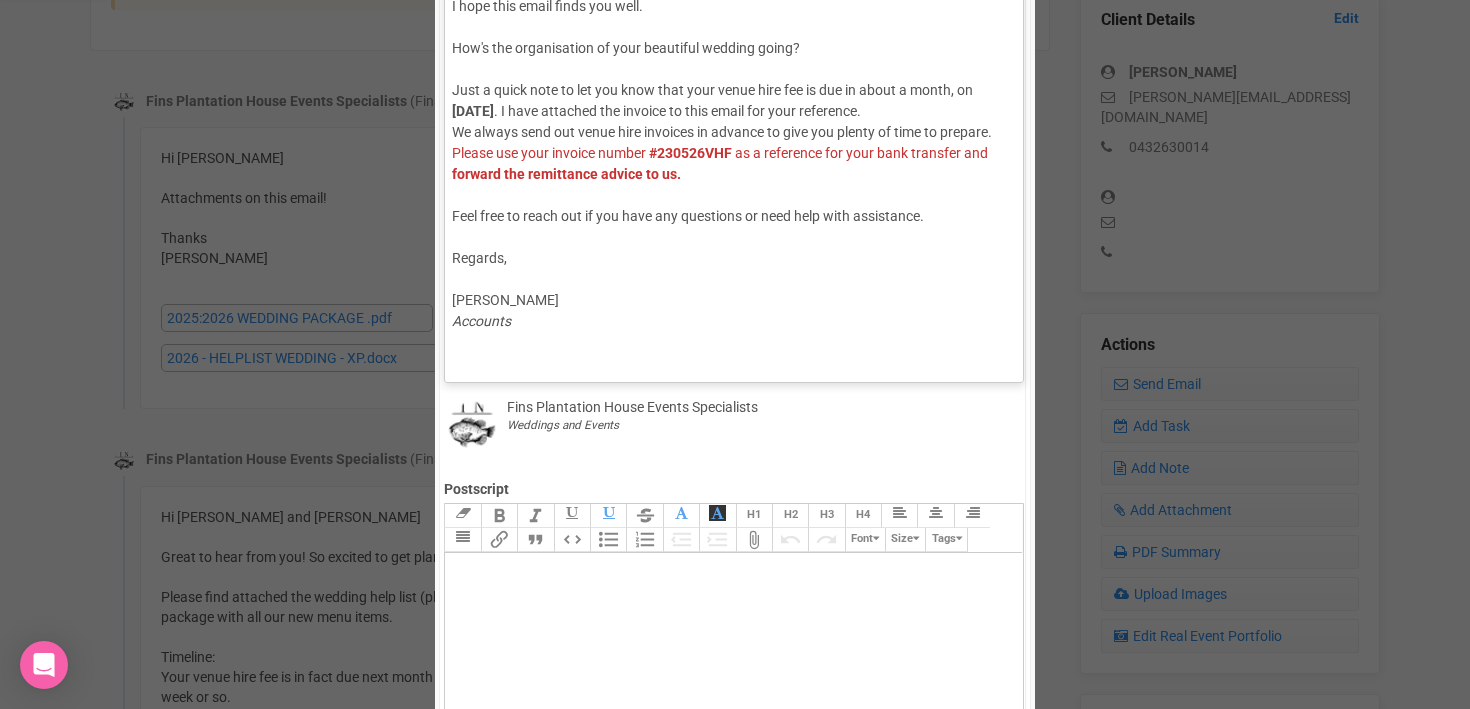 type on "<div><span style="background-color: rgb(255, 255, 255); font-family: Roboto, Helvetica, Arial, sans-serif; font-size: 14px; color: rgb(85, 85, 85); text-decoration-color: initial;">Hi</span> <span style="background-color: rgb(255, 255, 255); font-size: 14px; color: rgb(85, 85, 85); text-decoration-color: initial;">Brooke</span><span style="font-family: Roboto, Helvetica, Arial, sans-serif; font-size: 14px; color: rgb(85, 85, 85); text-decoration-color: initial;">,</span><br><br><span style="background-color: rgb(255, 255, 255); font-family: Roboto, Helvetica, Arial, sans-serif; font-size: 14px; color: rgb(85, 85, 85); text-decoration-color: initial;">I hope this email finds you well.</span><br><br><span style="background-color: rgb(255, 255, 255); font-family: Roboto, Helvetica, Arial, sans-serif; font-size: 14px; color: rgb(85, 85, 85); text-decoration-color: initial;">How's the organisation of your beautiful wedding going?</span><br><br><span style="font-family: Roboto, Helvetica, Arial, sans-serif; font..." 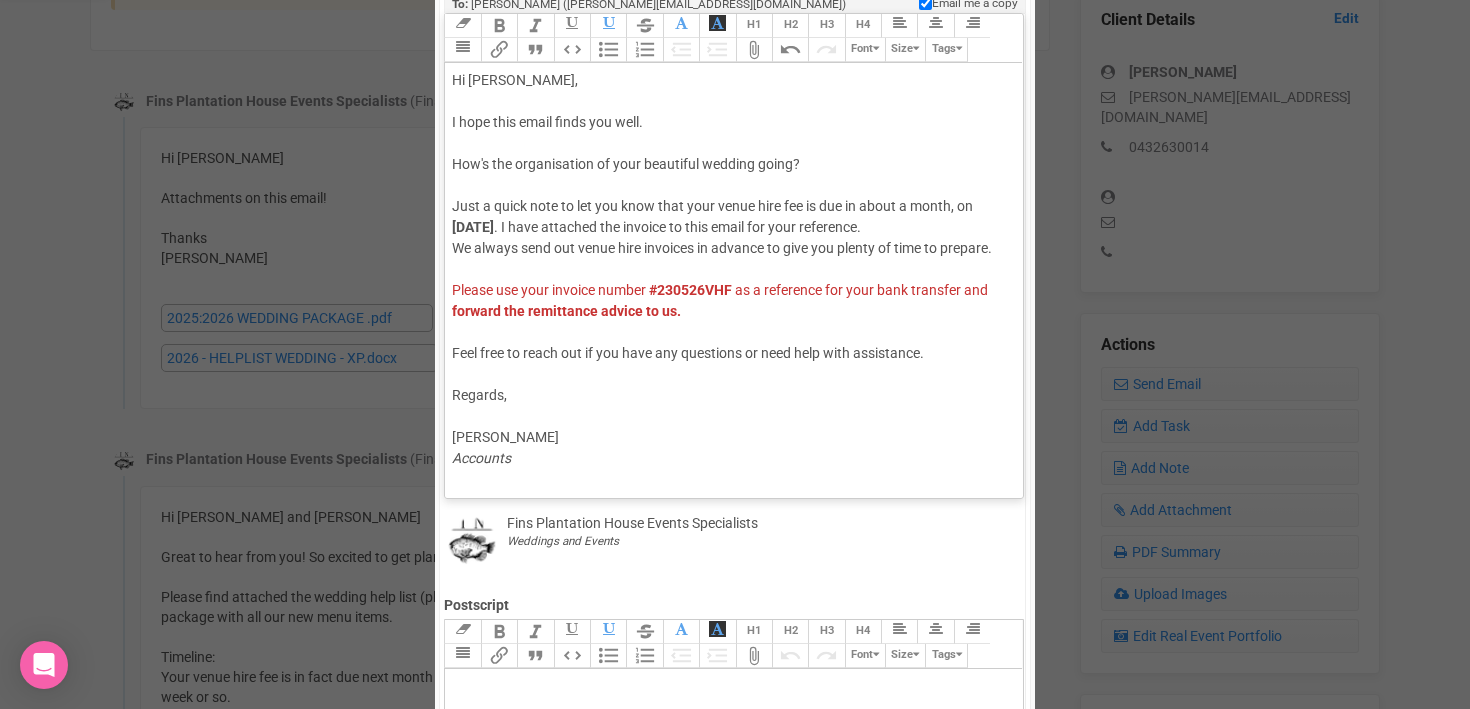 scroll, scrollTop: 169, scrollLeft: 0, axis: vertical 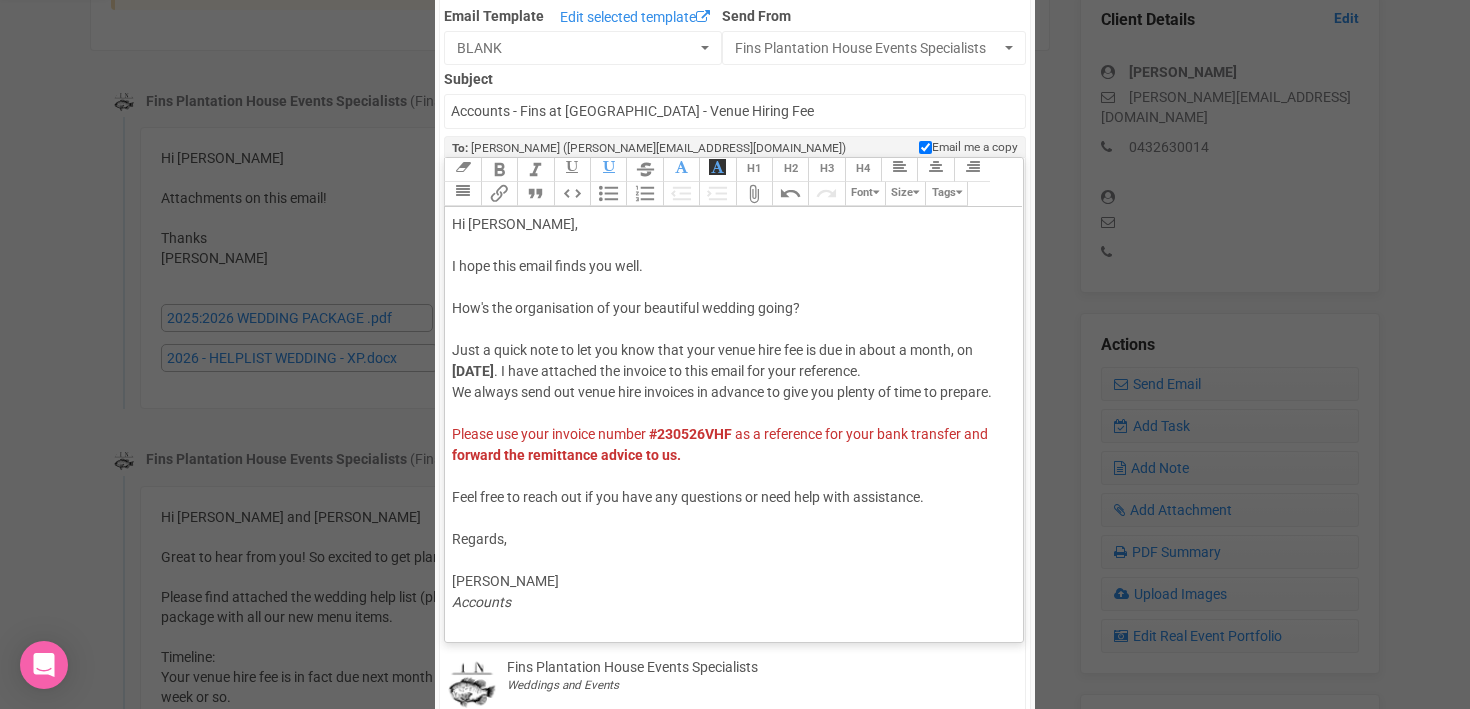 click on "Attach Files" at bounding box center [754, 194] 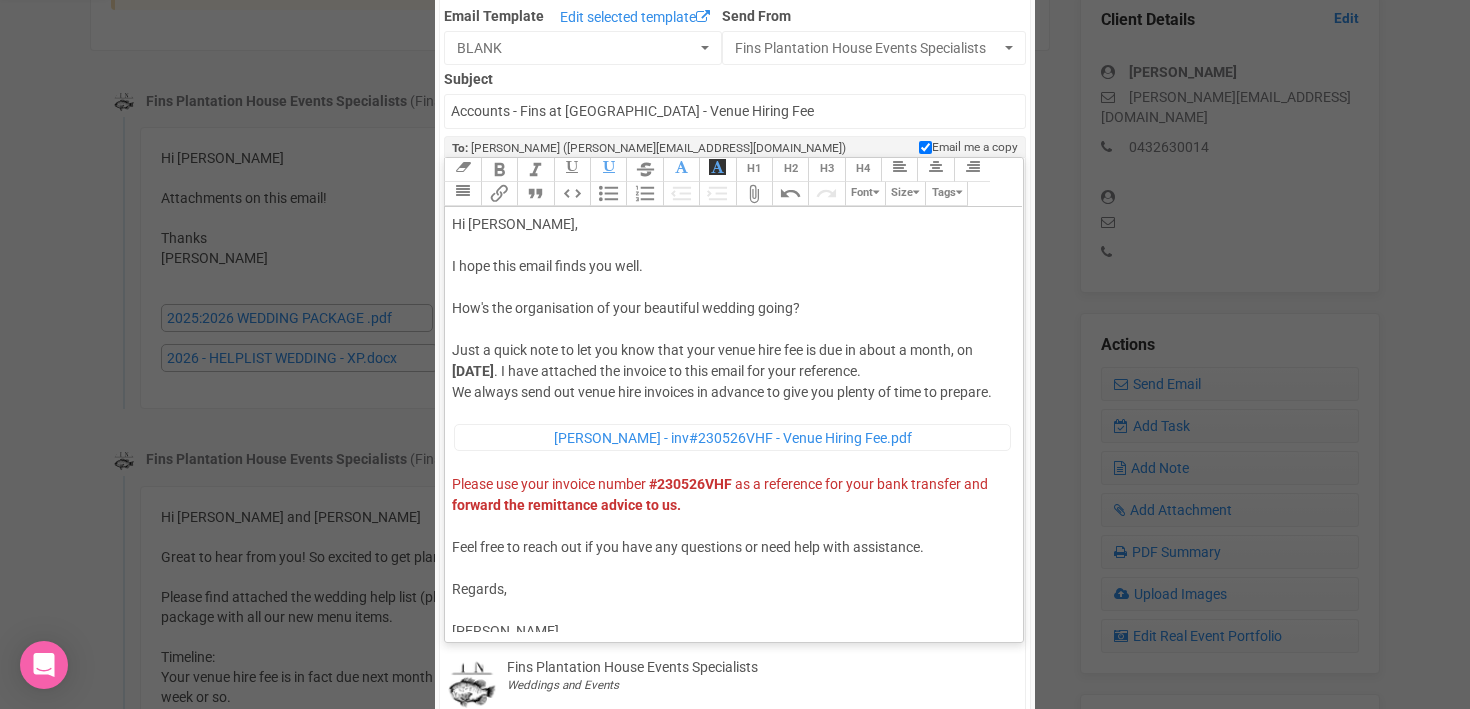 scroll, scrollTop: 37, scrollLeft: 0, axis: vertical 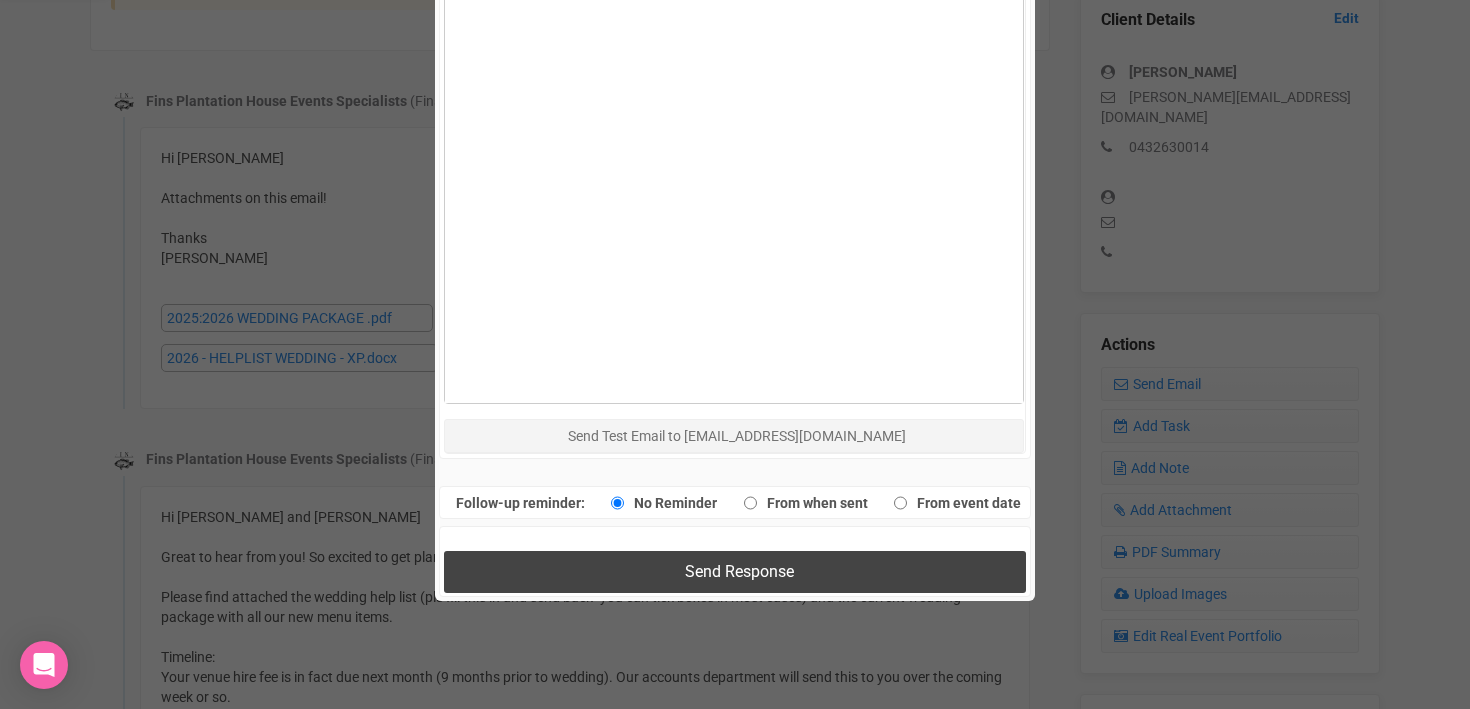 click on "Send Response" at bounding box center (739, 571) 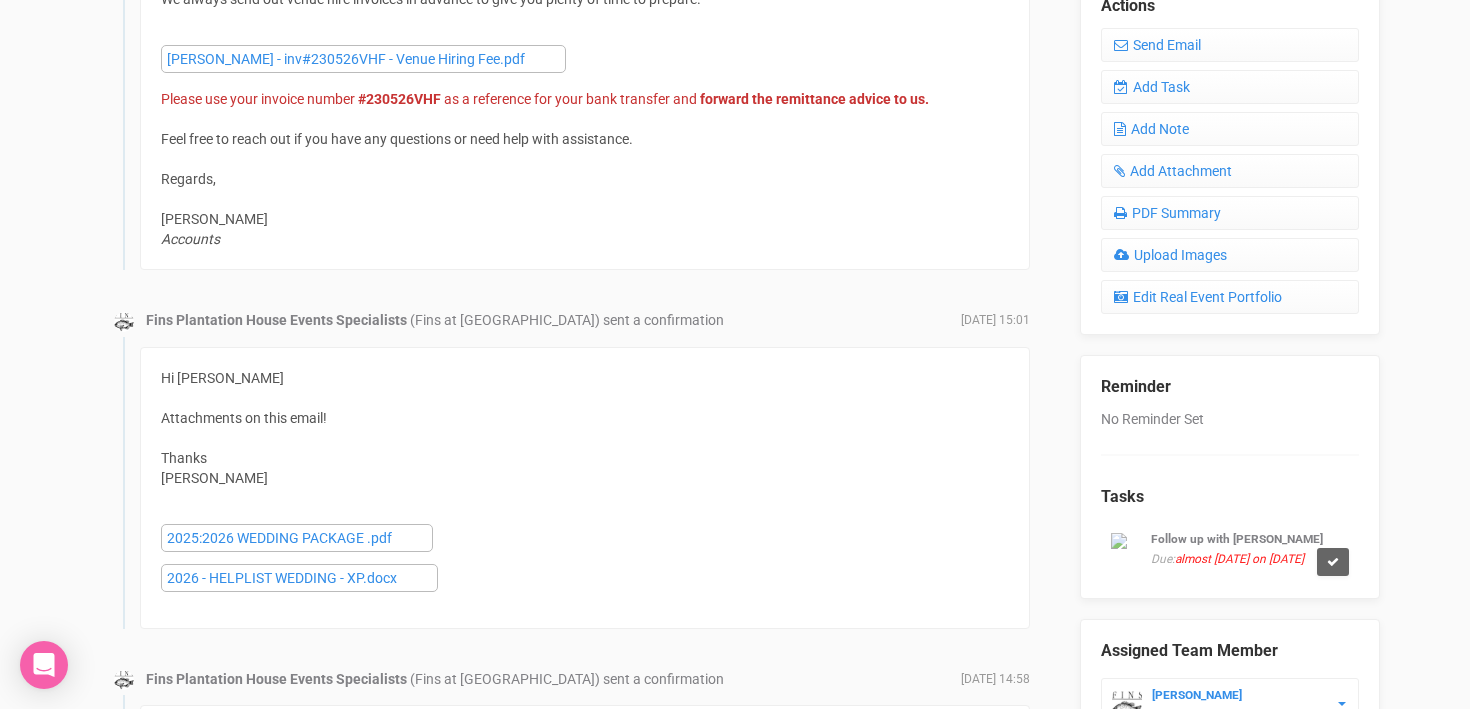 scroll, scrollTop: 841, scrollLeft: 0, axis: vertical 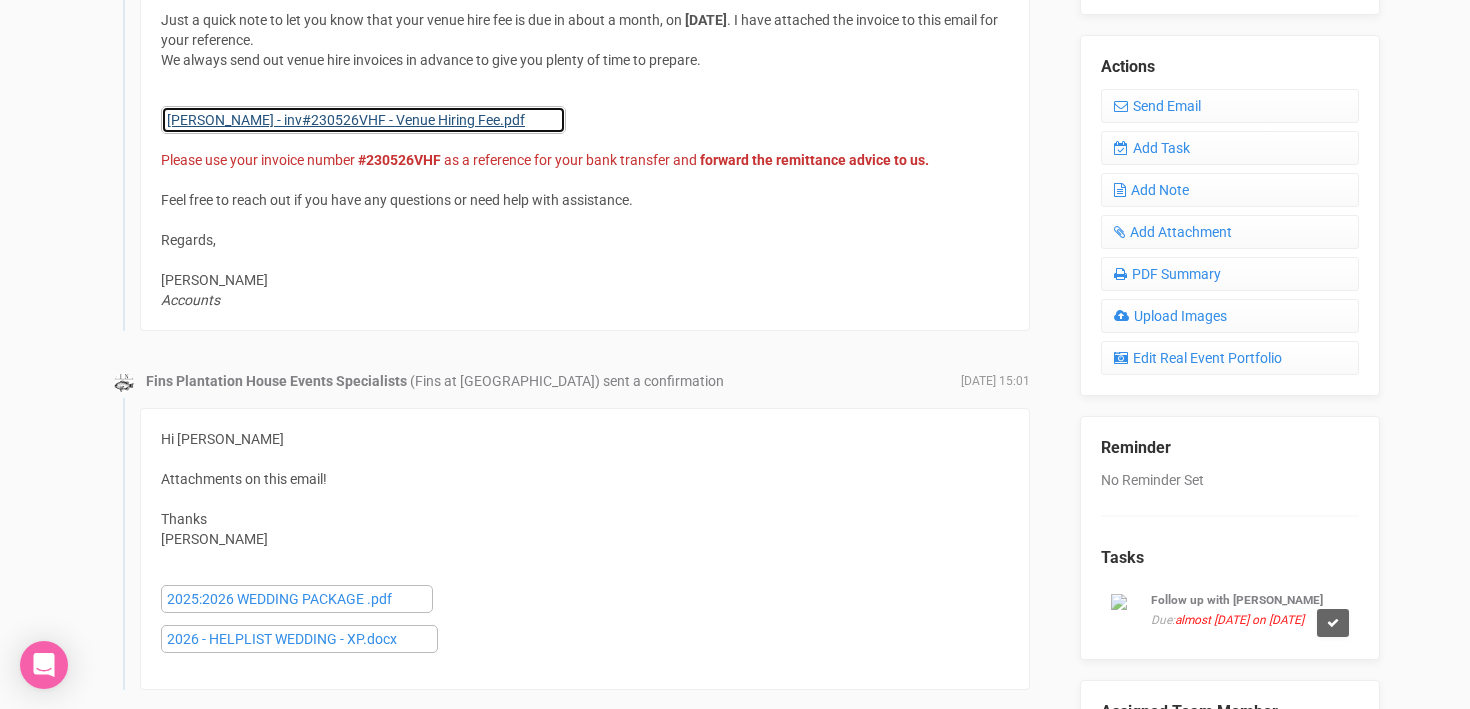 click on "[PERSON_NAME] - inv#230526VHF - Venue Hiring Fee.pdf" at bounding box center [363, 120] 